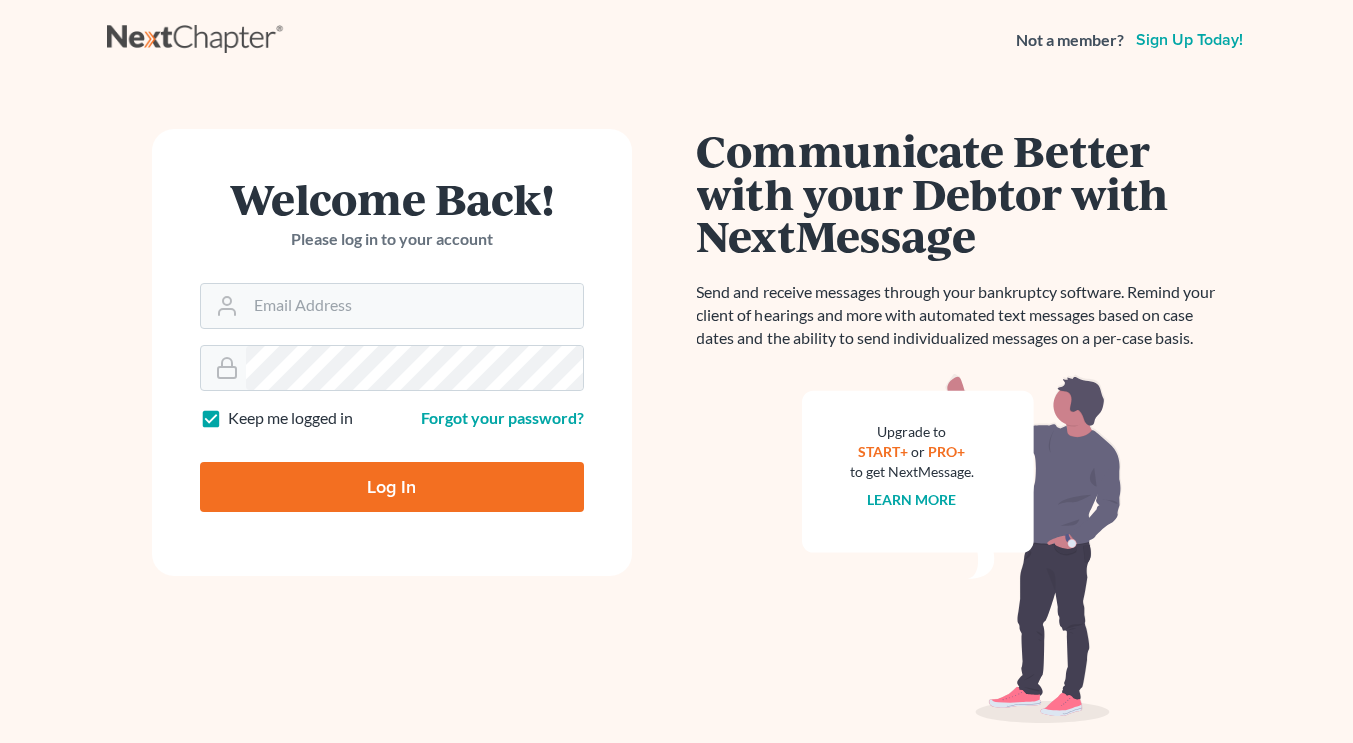 scroll, scrollTop: 0, scrollLeft: 0, axis: both 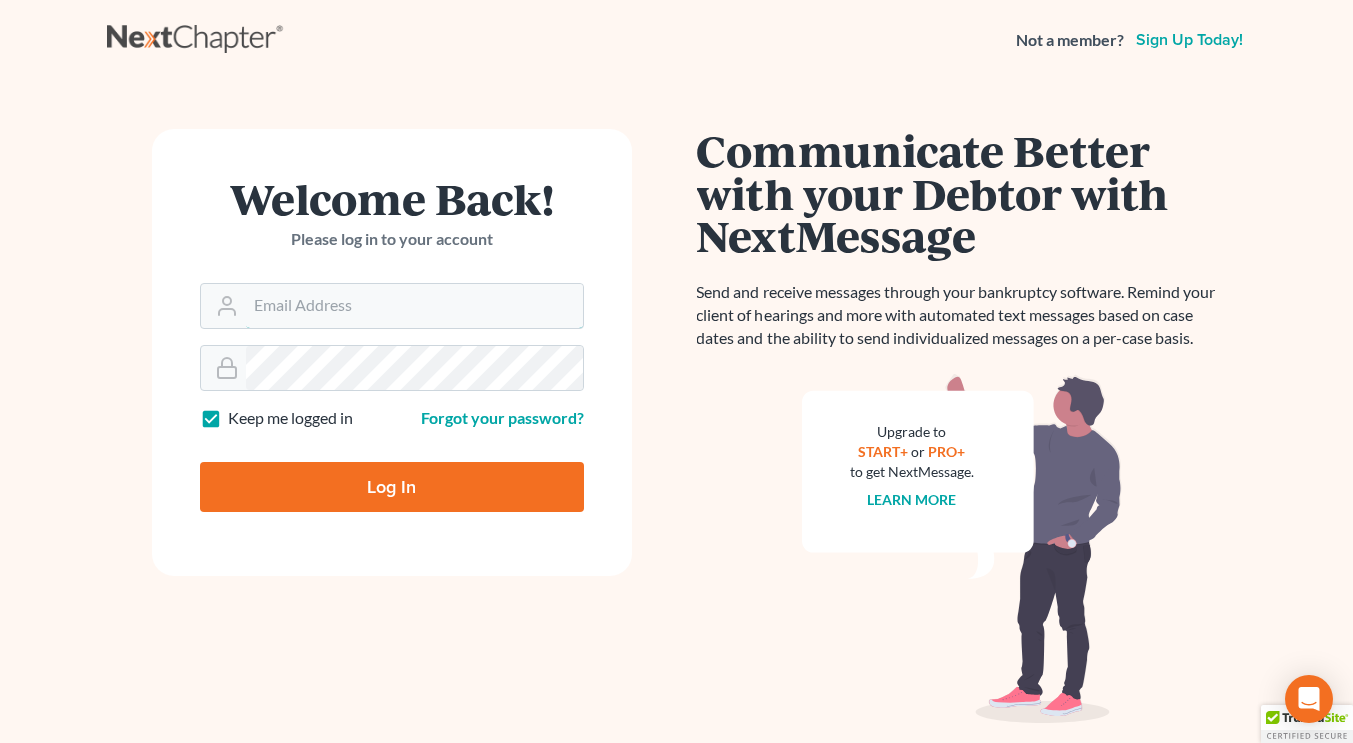 type on "[USERNAME]@[DOMAIN].us" 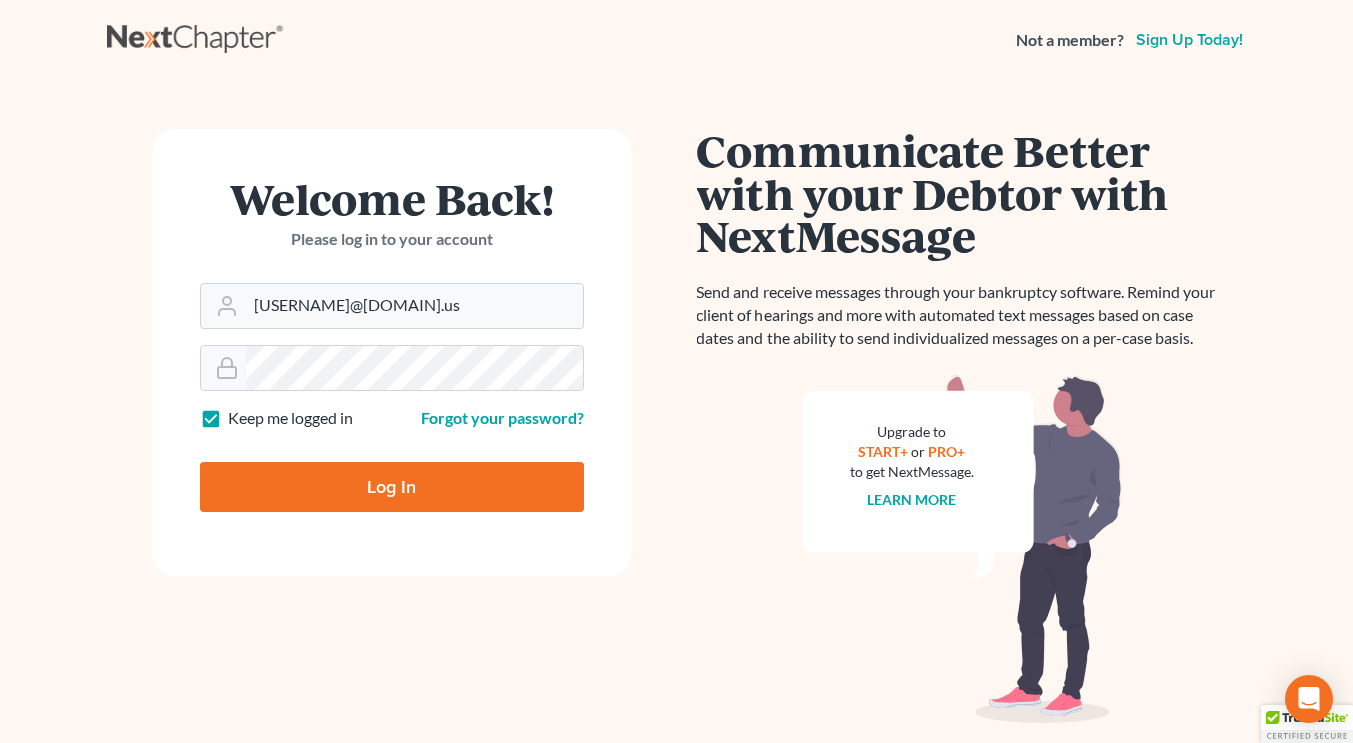 click on "Log In" at bounding box center [392, 487] 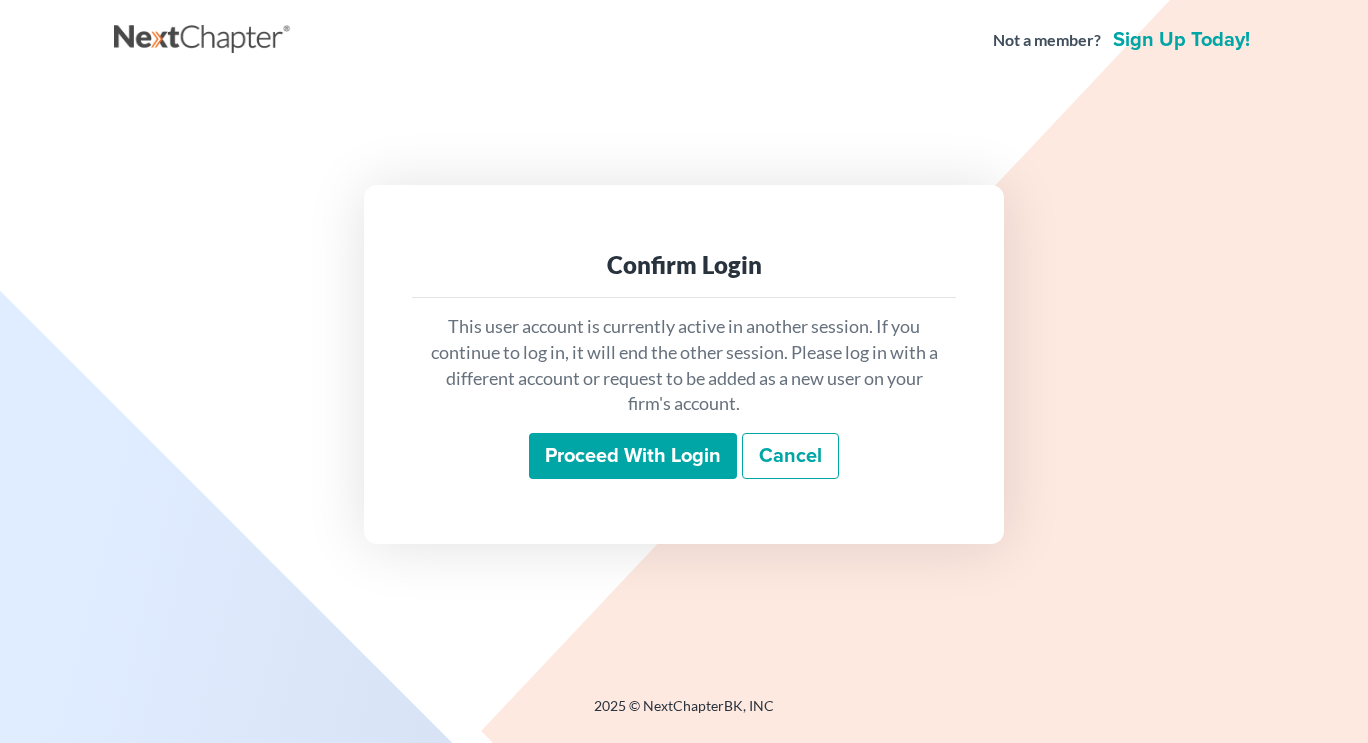 scroll, scrollTop: 0, scrollLeft: 0, axis: both 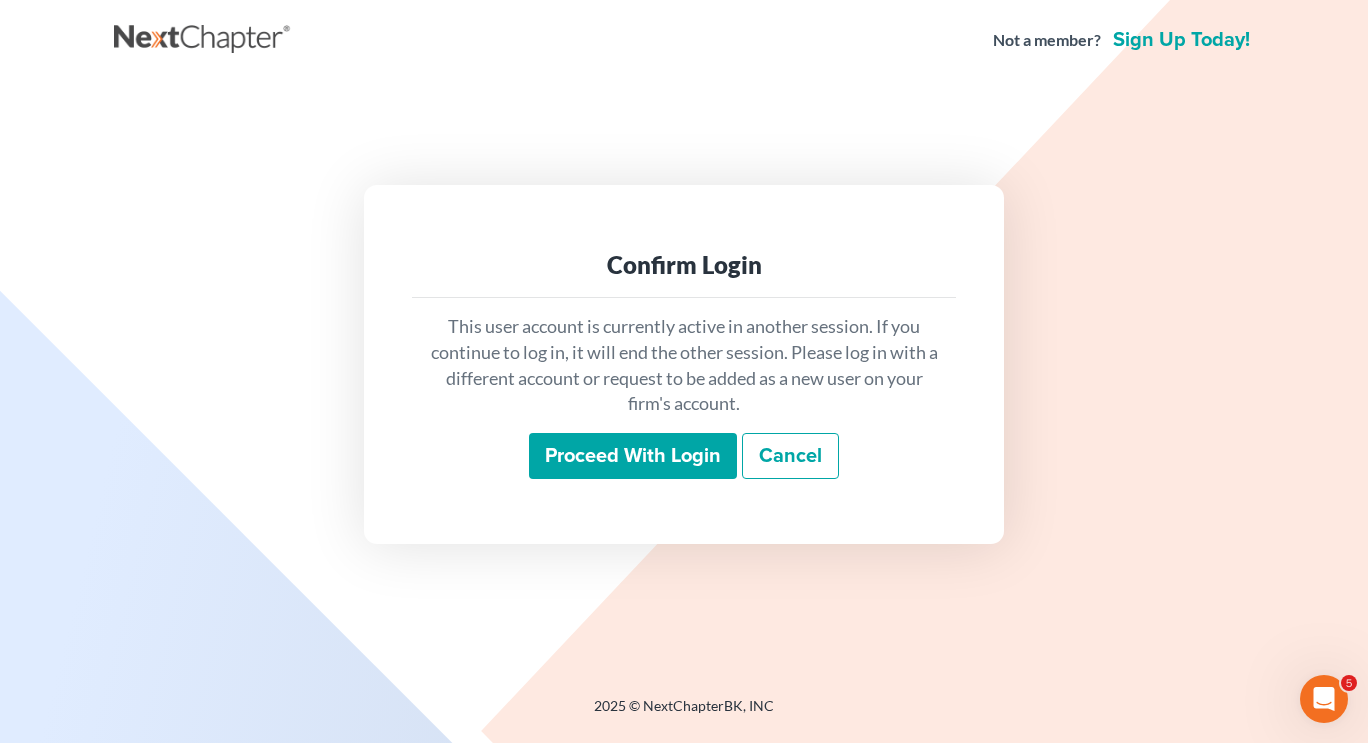 click on "Proceed with login" at bounding box center (633, 456) 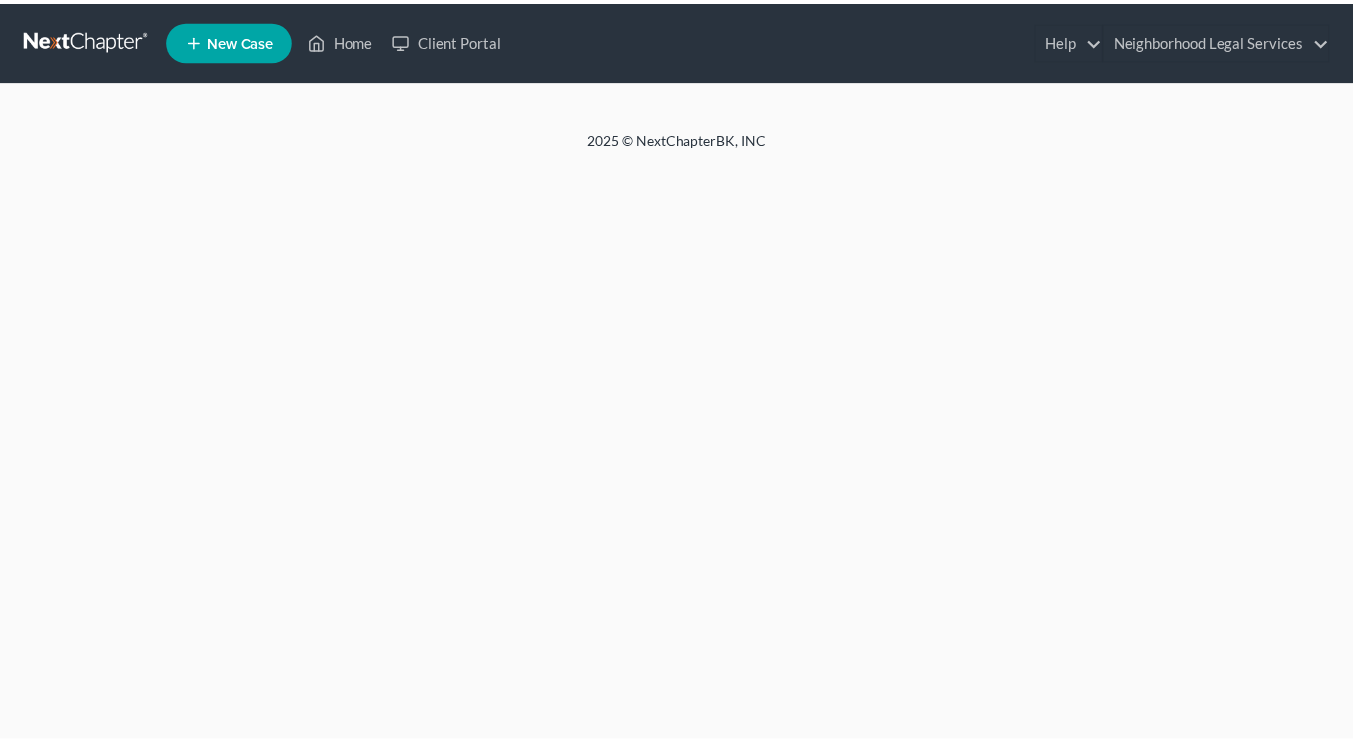 scroll, scrollTop: 0, scrollLeft: 0, axis: both 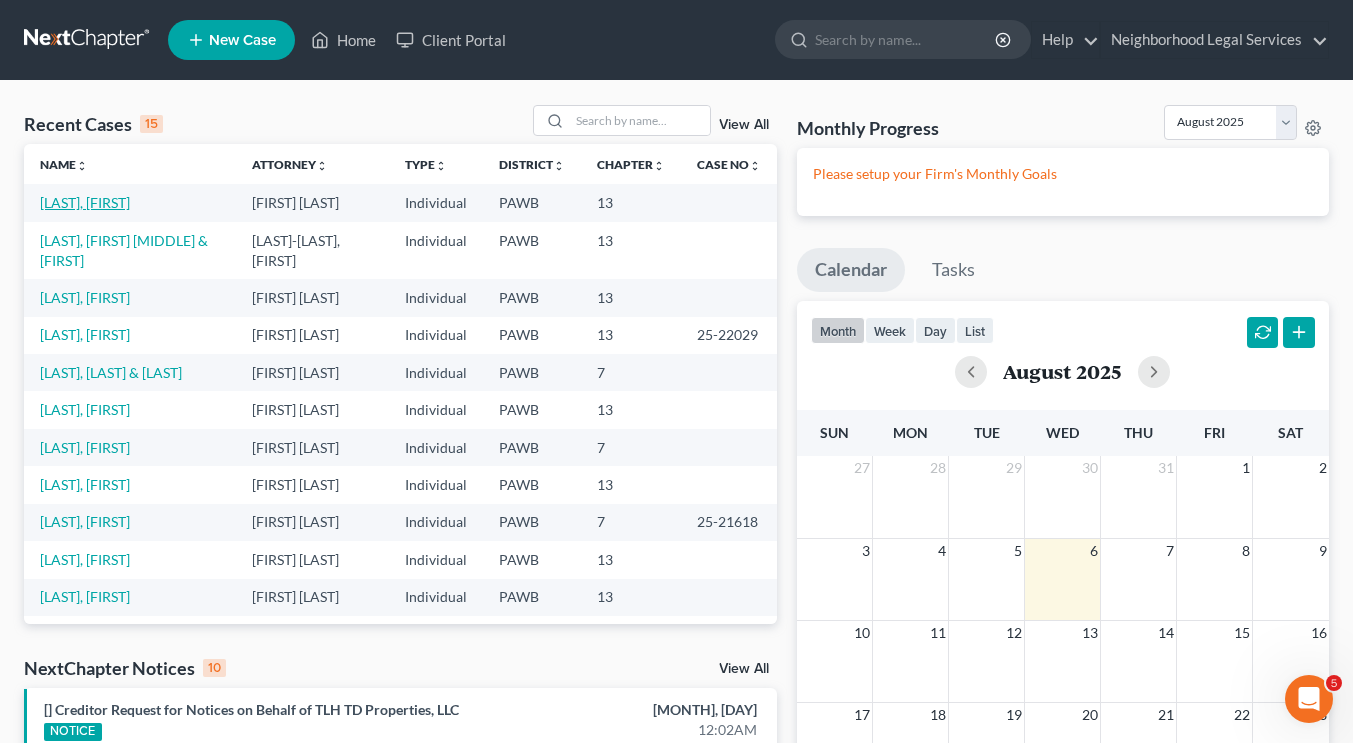 click on "[LAST], [FIRST]" at bounding box center [85, 202] 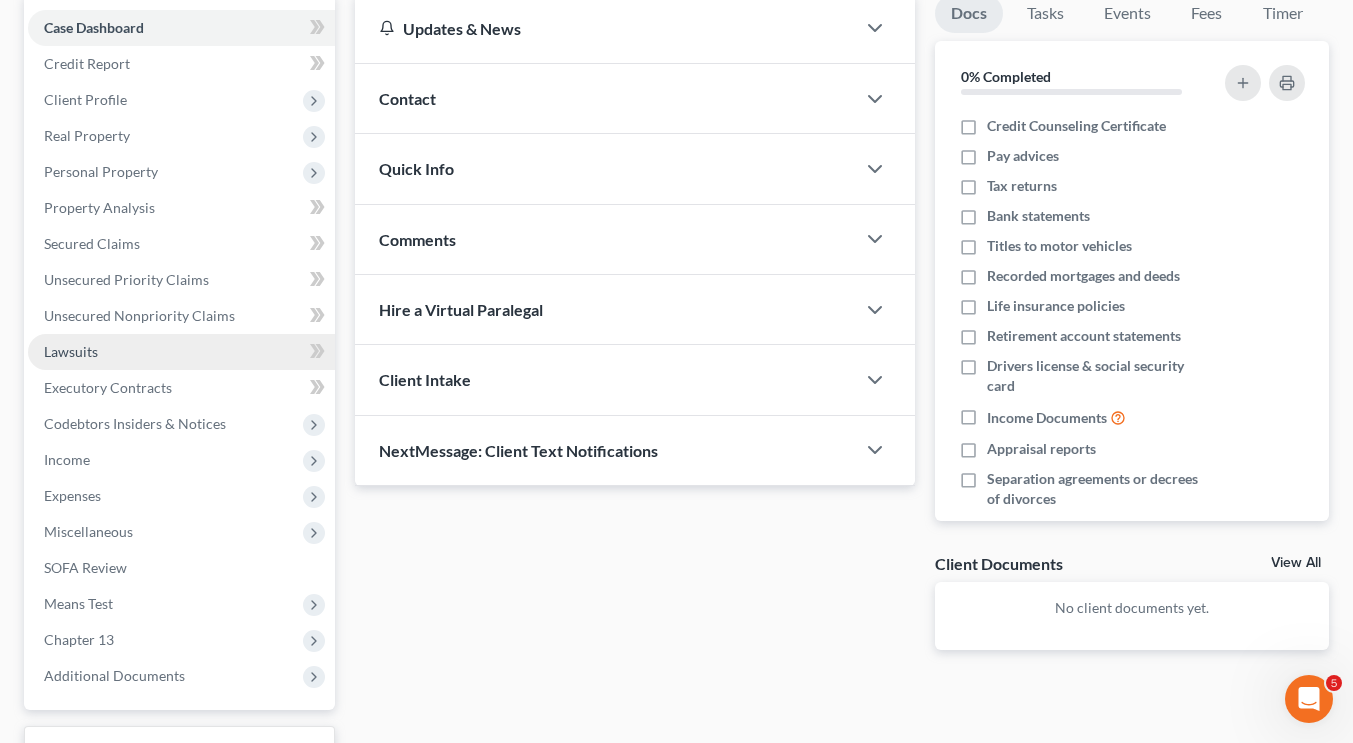 scroll, scrollTop: 197, scrollLeft: 0, axis: vertical 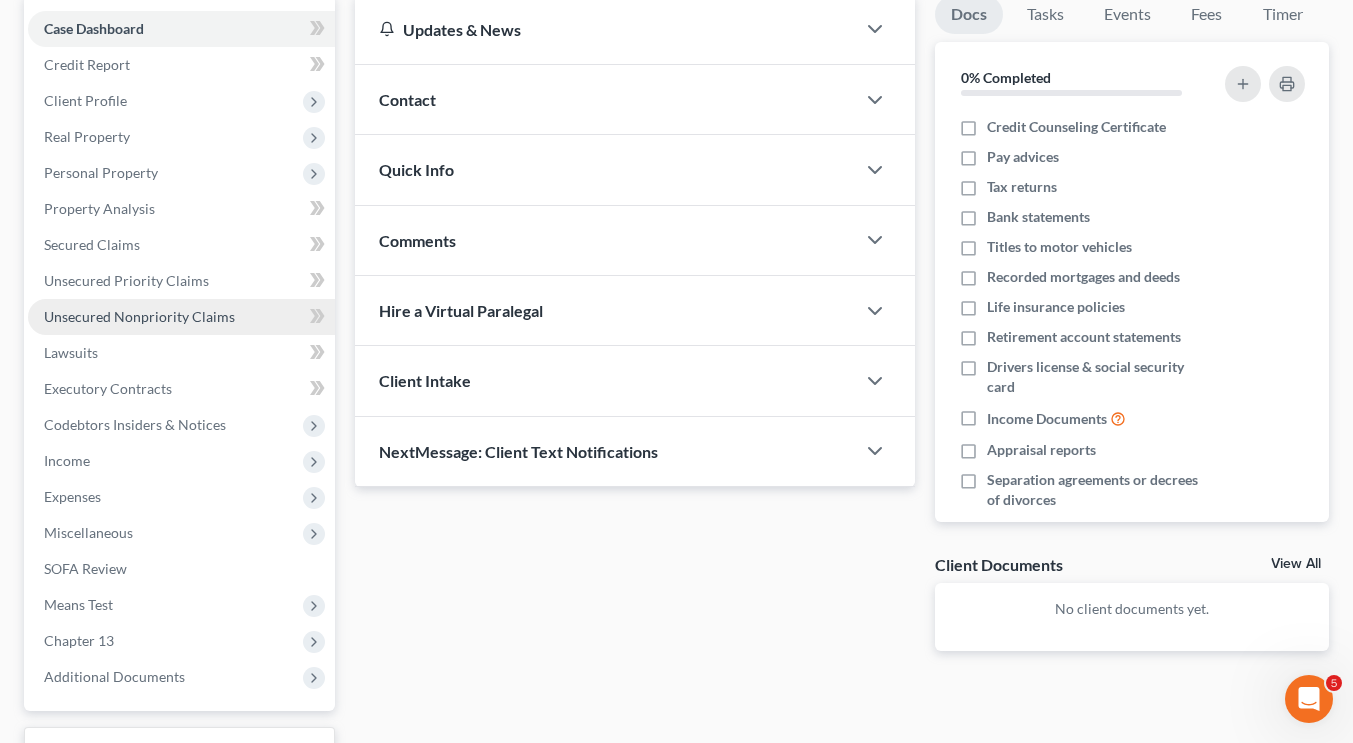 click on "Unsecured Nonpriority Claims" at bounding box center (181, 317) 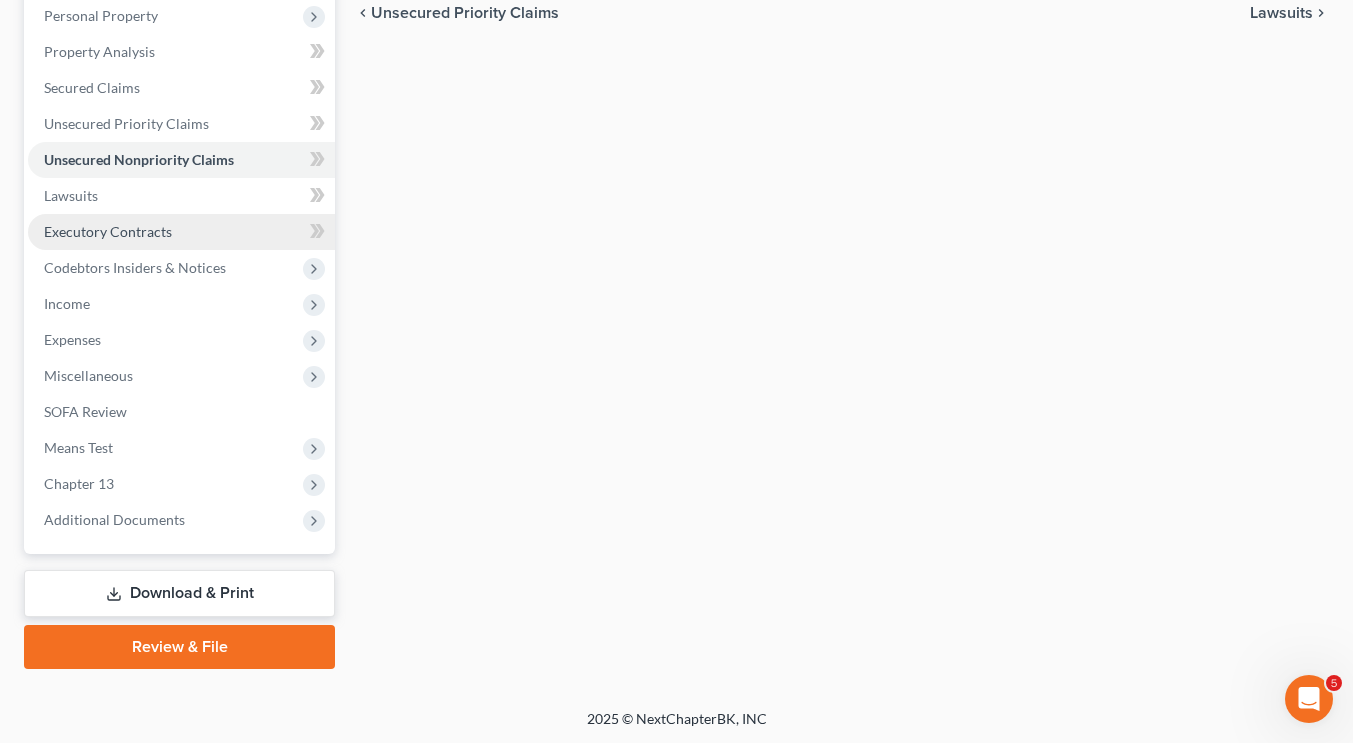 scroll, scrollTop: 353, scrollLeft: 0, axis: vertical 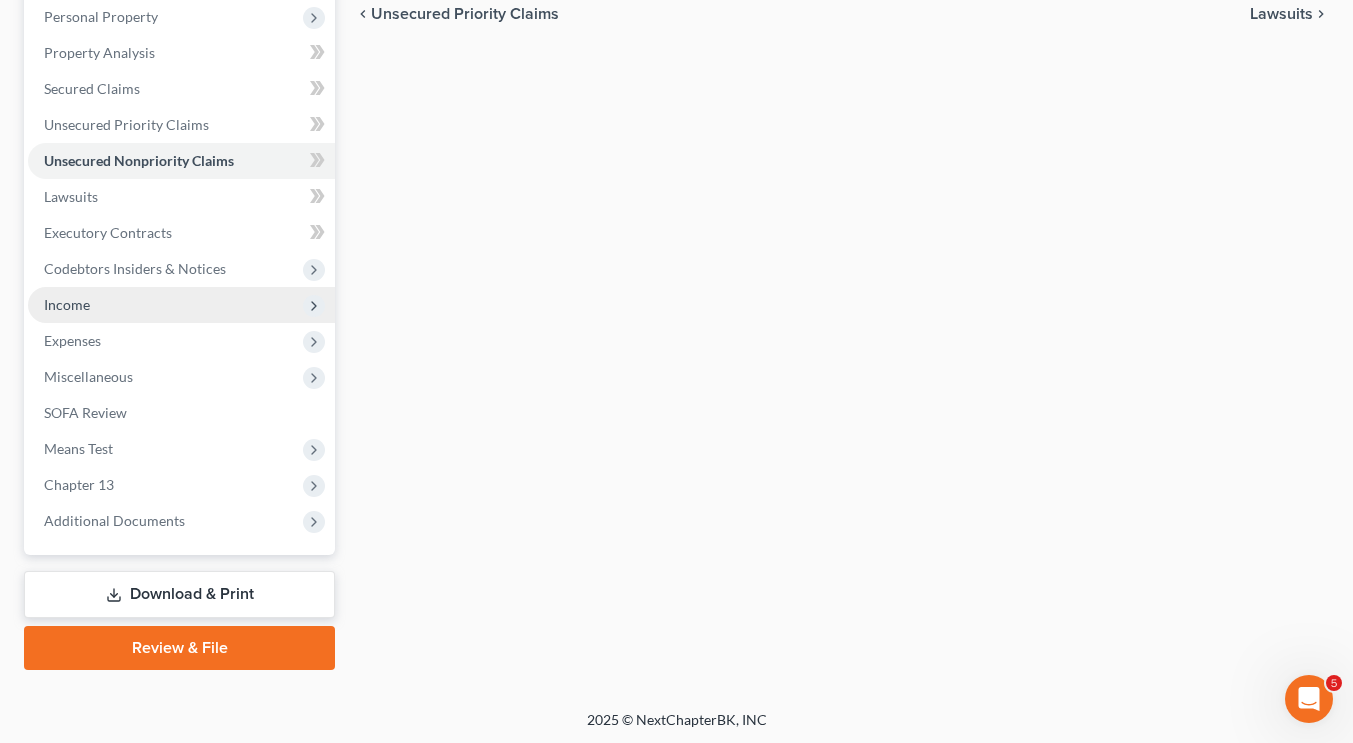 click on "Income" at bounding box center (181, 305) 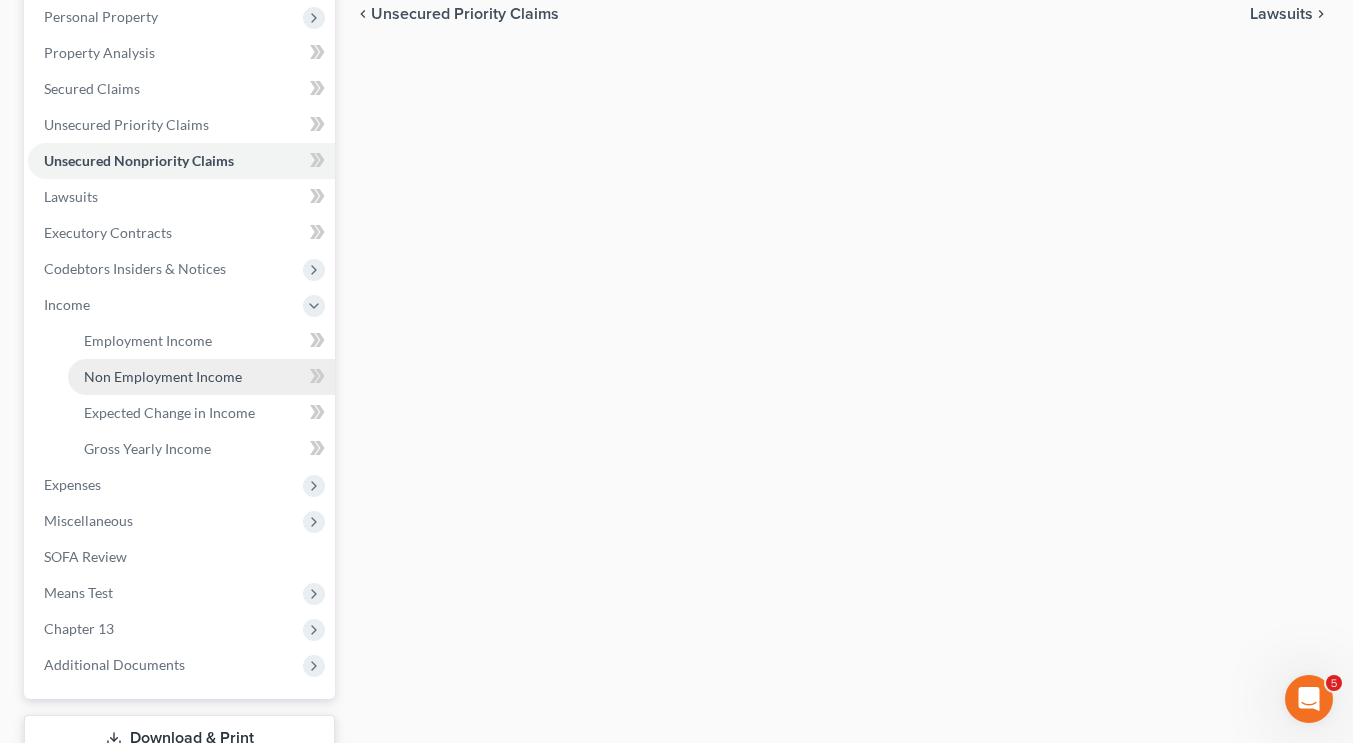 click on "Non Employment Income" at bounding box center (163, 376) 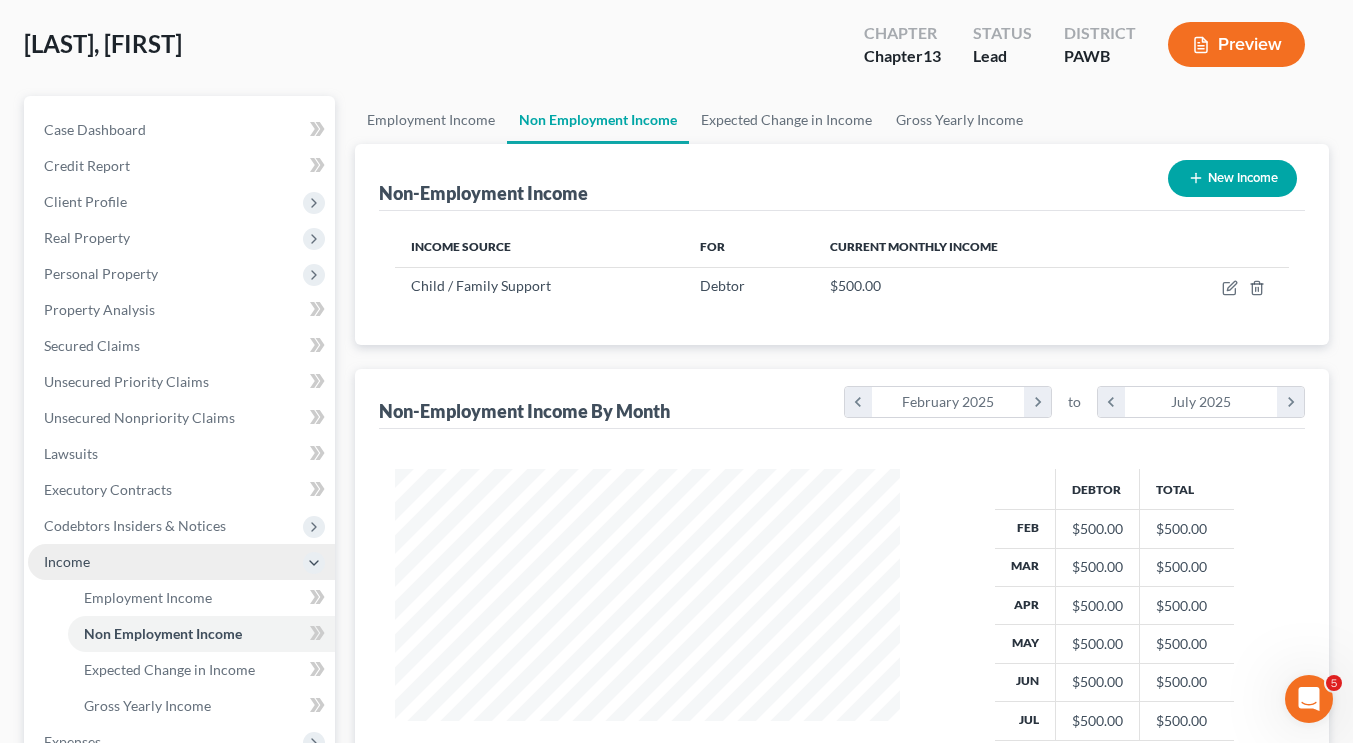 scroll, scrollTop: 21, scrollLeft: 0, axis: vertical 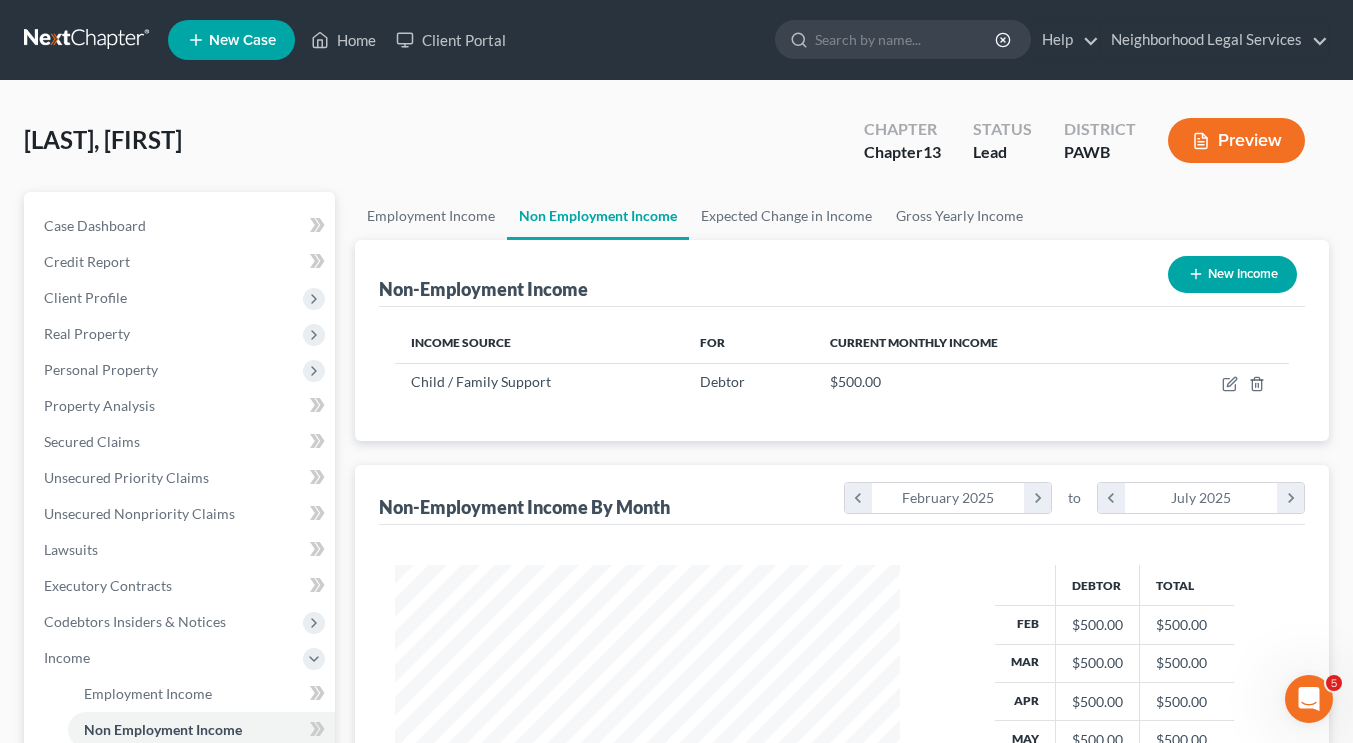 click 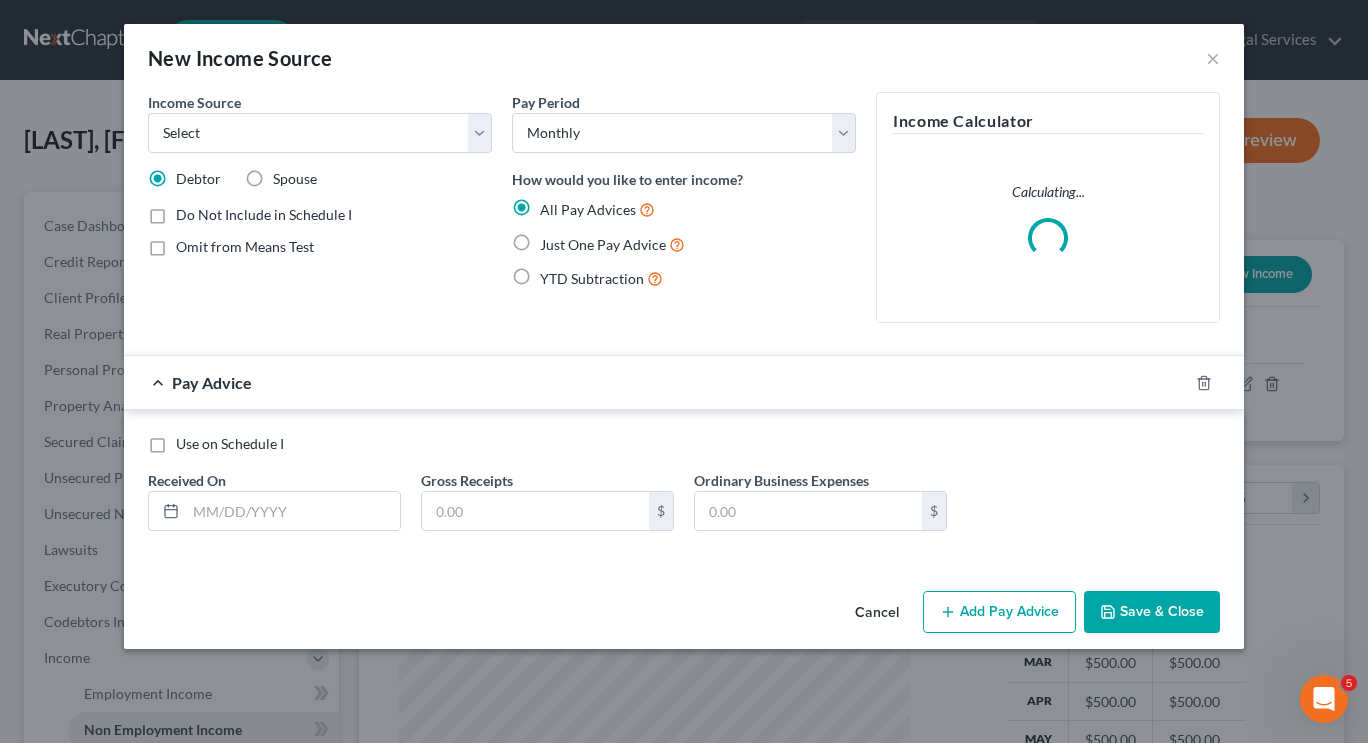 scroll, scrollTop: 999641, scrollLeft: 999448, axis: both 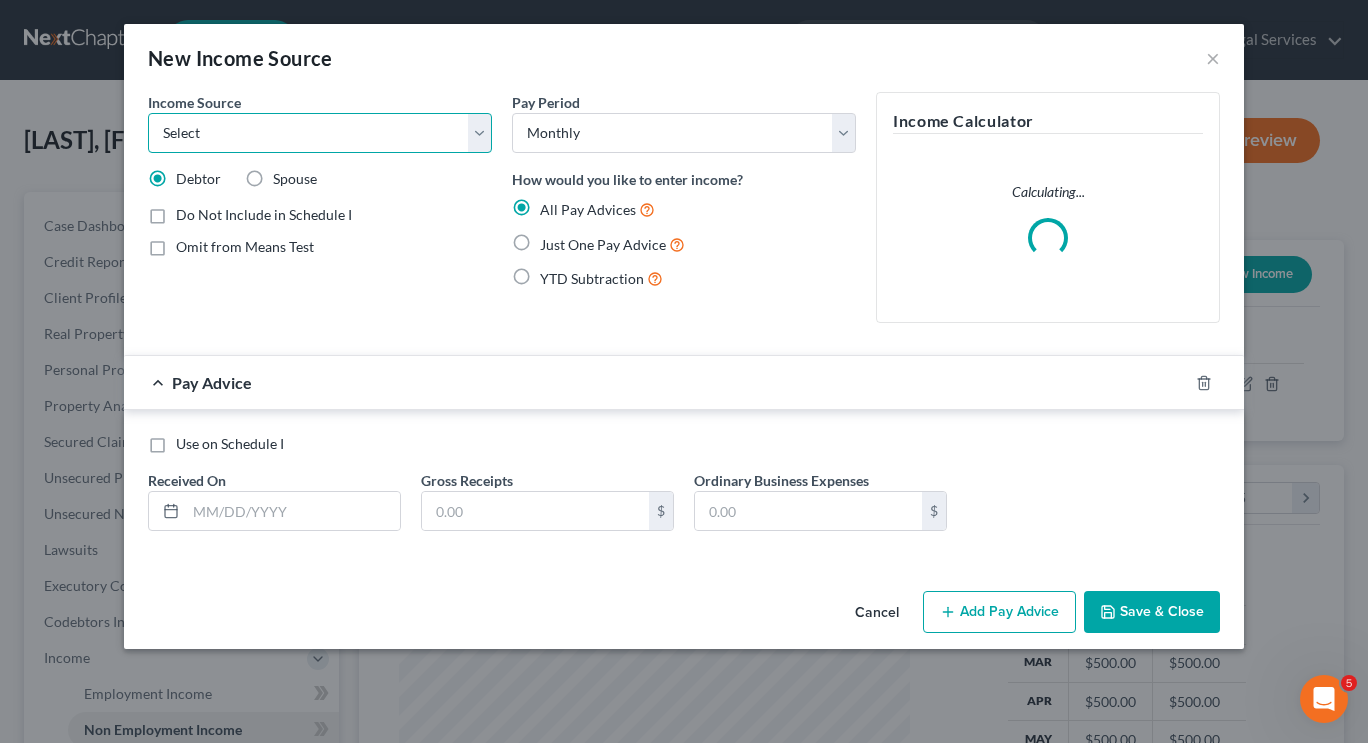 click on "Select Unemployment Disability (from employer) Pension Retirement Social Security / Social Security Disability Other Government Assistance Interests, Dividends or Royalties Child / Family Support Contributions to Household Property / Rental Business, Professional or Farm Alimony / Maintenance Payments Military Disability Benefits Other Monthly Income" at bounding box center [320, 133] 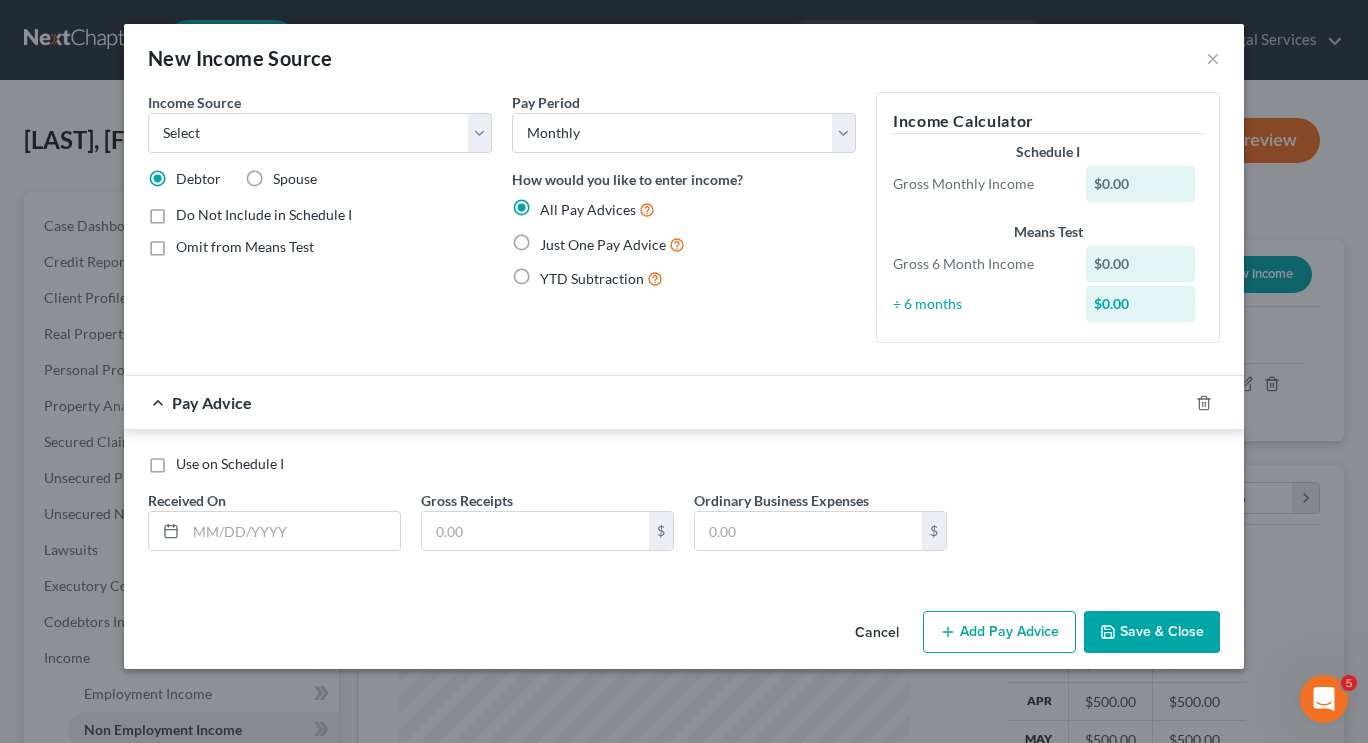 click on "Income Source
*
Select Unemployment Disability (from employer) Pension Retirement Social Security / Social Security Disability Other Government Assistance Interests, Dividends or Royalties Child / Family Support Contributions to Household Property / Rental Business, Professional or Farm Alimony / Maintenance Payments Military Disability Benefits Other Monthly Income Debtor Spouse Do Not Include in Schedule I Omit from Means Test Pay Period Select Monthly Twice Monthly Every Other Week Weekly How would you like to enter income?
All Pay Advices
Just One Pay Advice
YTD Subtraction
Income Calculator
Schedule I Gross Monthly Income $0.00 Means Test Gross 6 Month Income $0.00 ÷ 6 months $0.00
Pay Advice
Use on Schedule I
Received On
*
Gross Receipts $ Ordinary Business Expenses $" at bounding box center [684, 337] 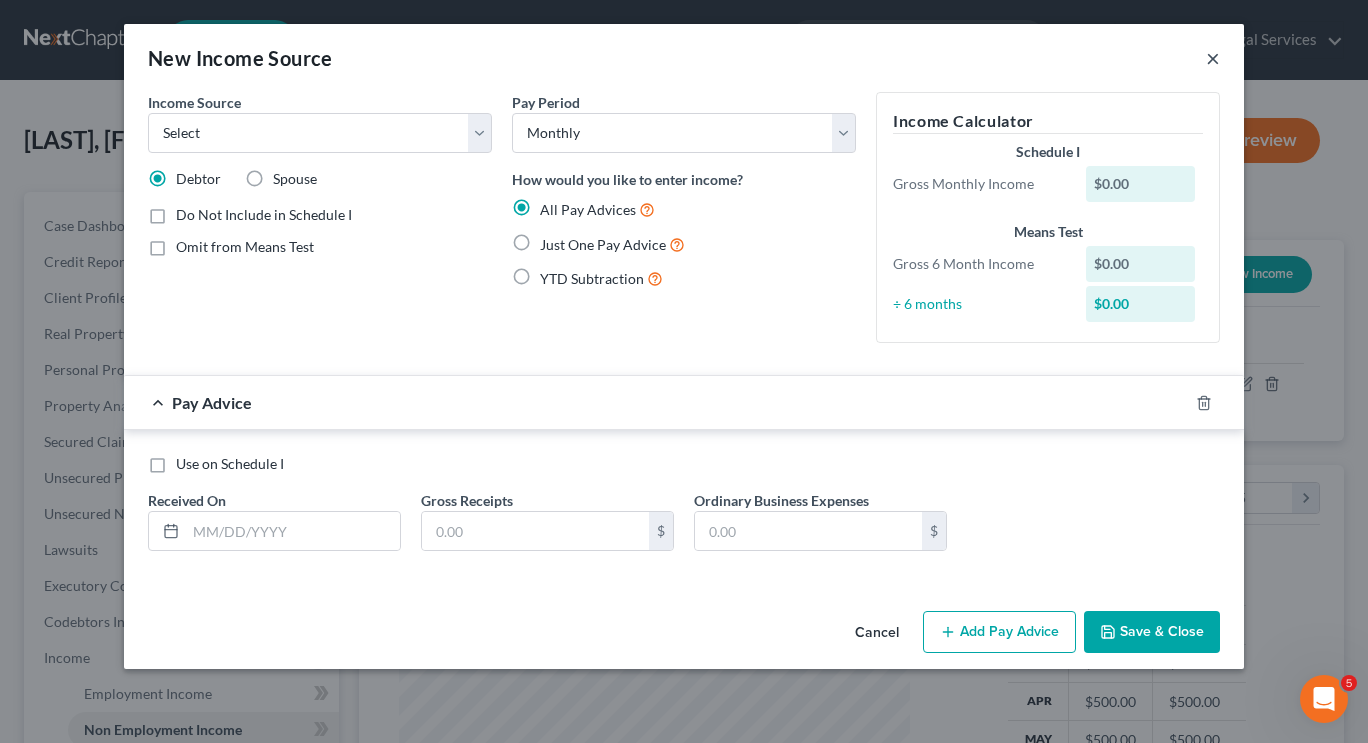 click on "×" at bounding box center (1213, 58) 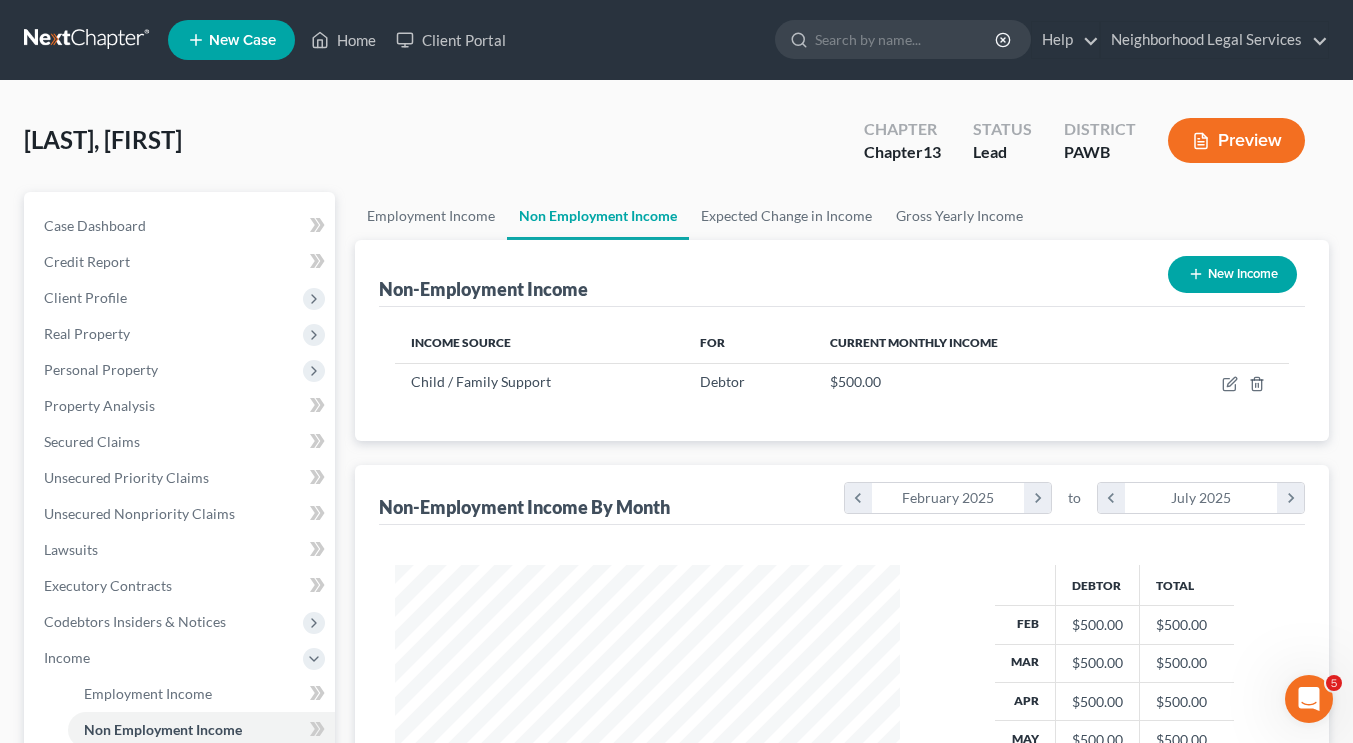 scroll, scrollTop: 358, scrollLeft: 545, axis: both 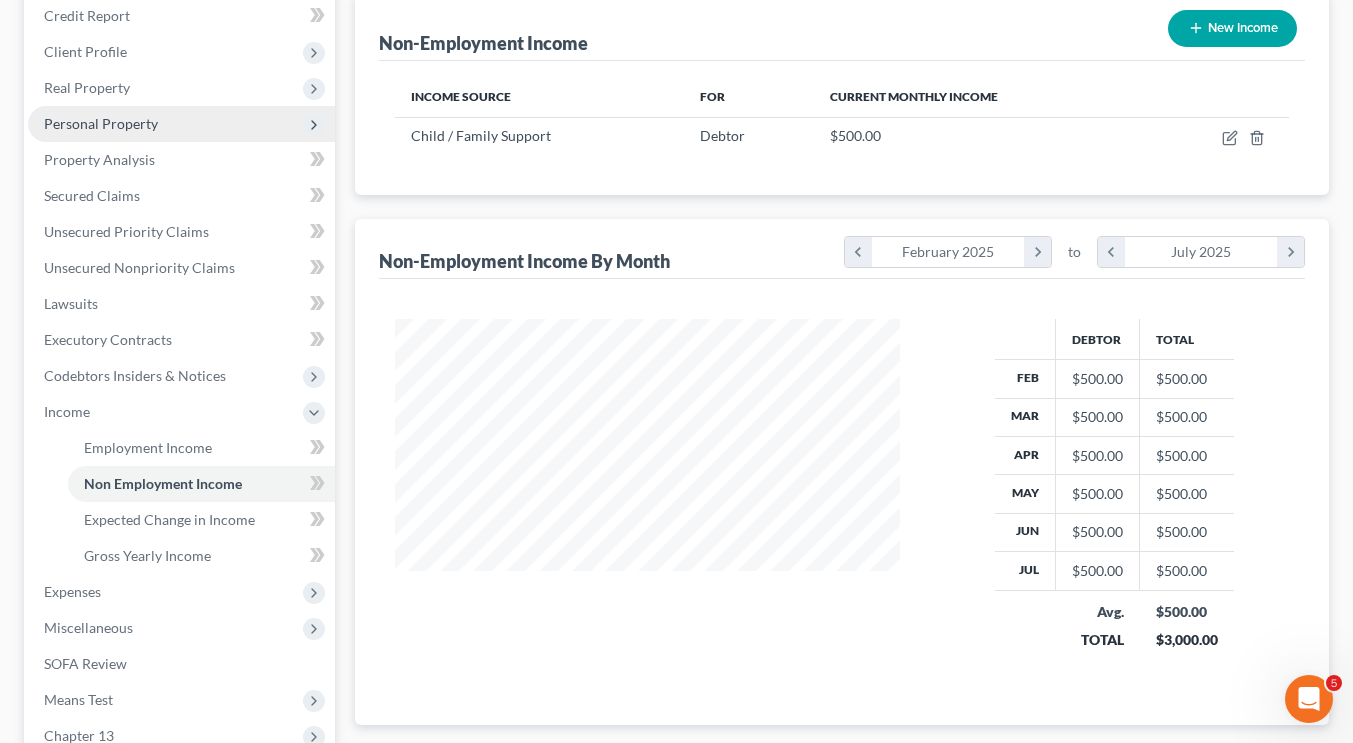 click on "Personal Property" at bounding box center (181, 124) 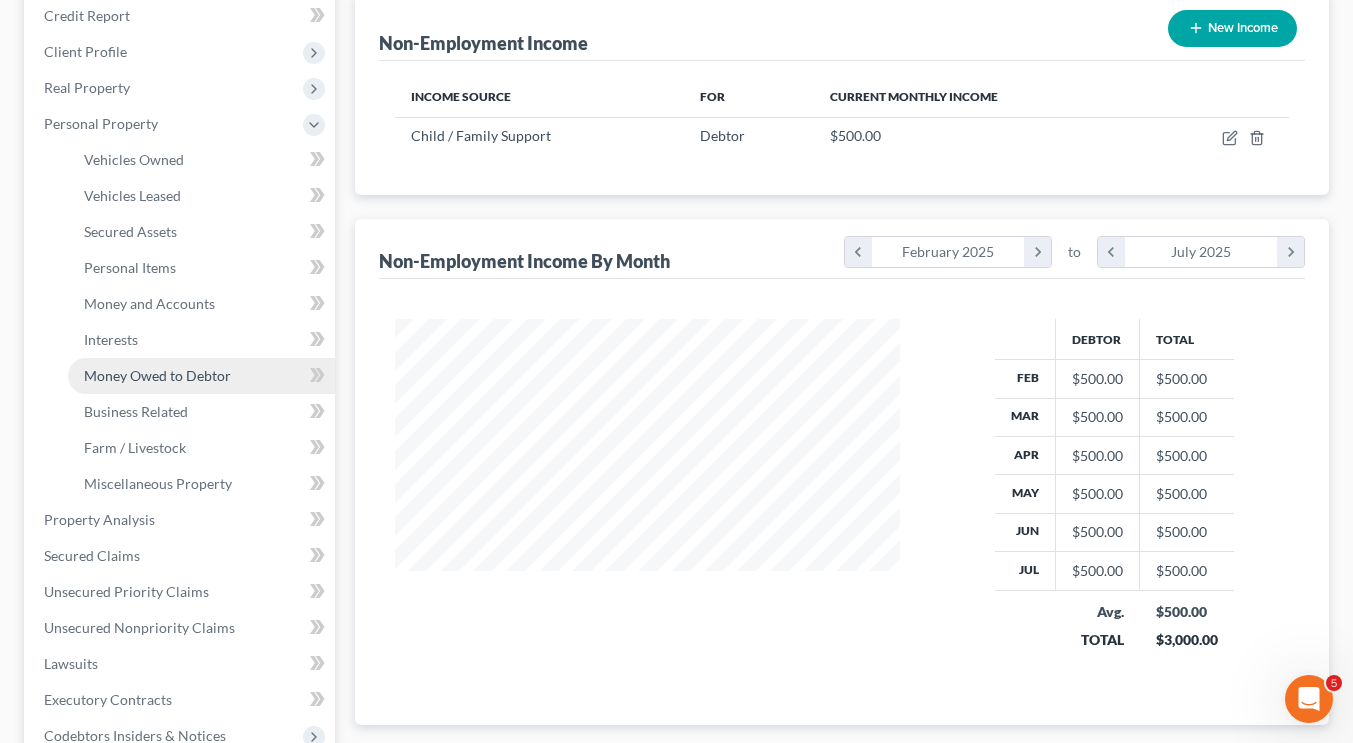 click on "Money Owed to Debtor" at bounding box center [157, 375] 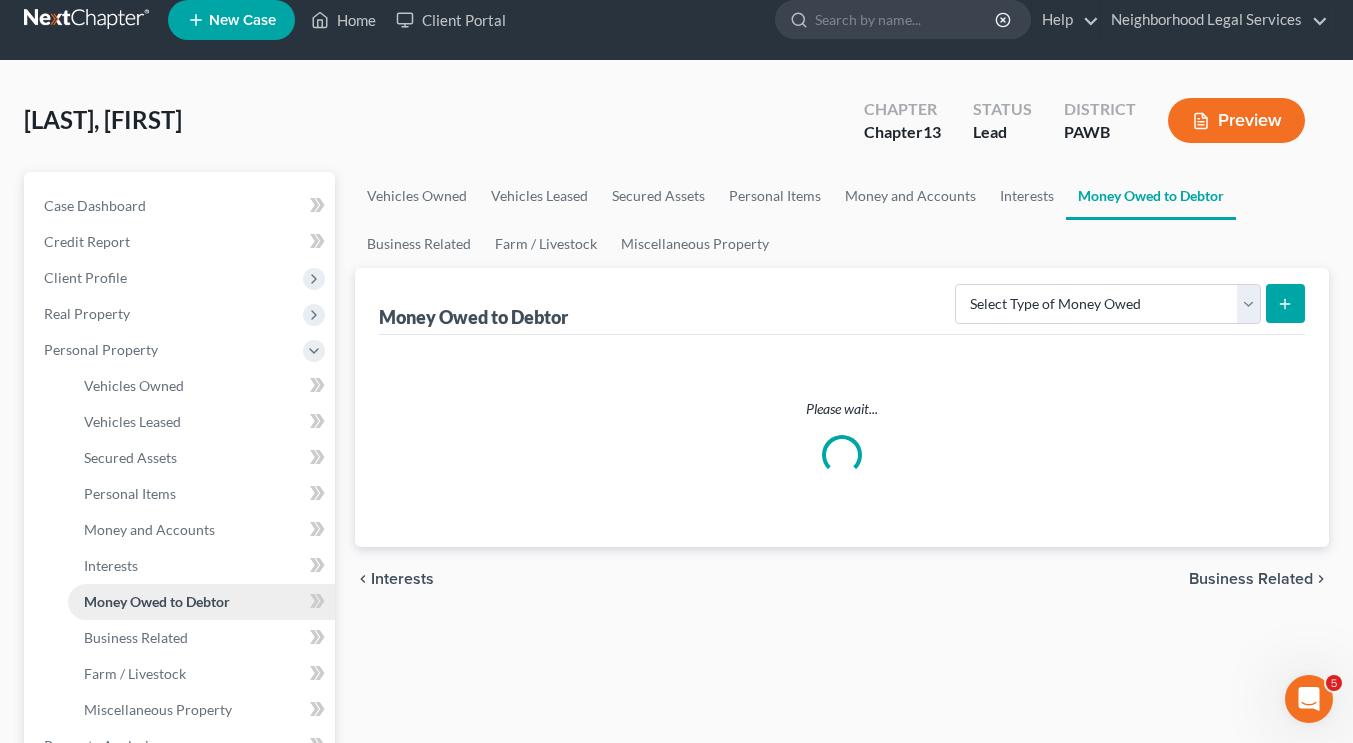 scroll, scrollTop: 0, scrollLeft: 0, axis: both 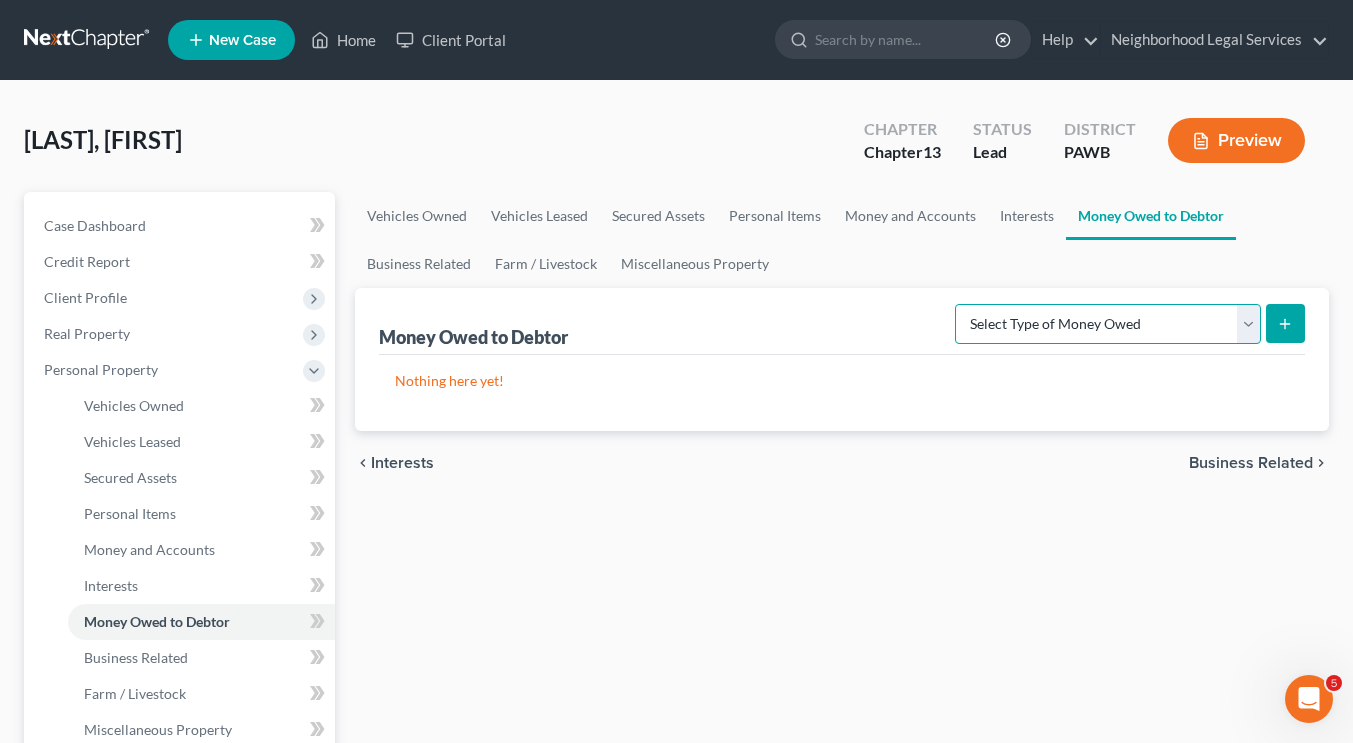 click on "Select Type of Money Owed Accounts Receivable Alimony Child Support Claims Against Third Parties Disability Benefits Disability Insurance Payments Divorce Settlements Equitable or Future Interests Expected Tax Refund and Unused NOLs Financial Assets Not Yet Listed Life Estate of Descendants Maintenance Other Contingent & Unliquidated Claims Property Settlements Sick or Vacation Pay Social Security Benefits Trusts Unpaid Loans Unpaid Wages Workers Compensation" at bounding box center (1108, 324) 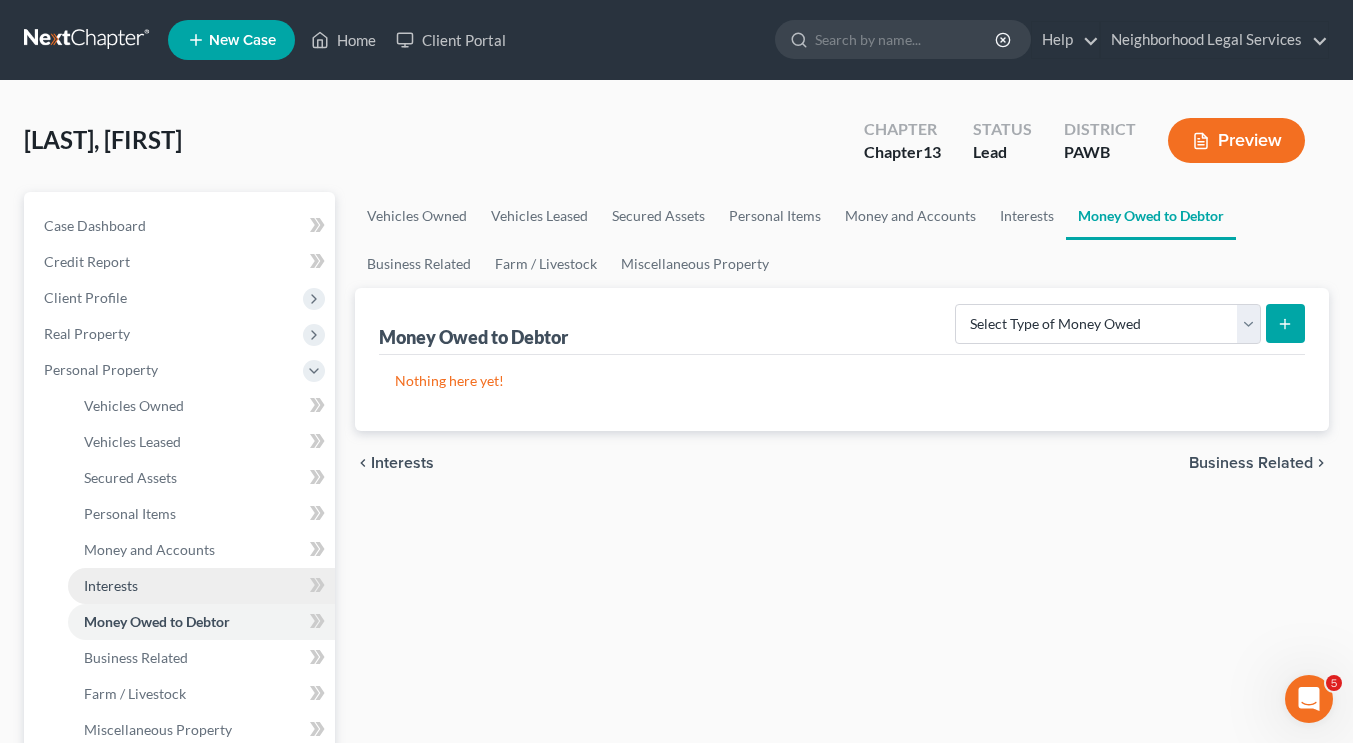 click on "Interests" at bounding box center [201, 586] 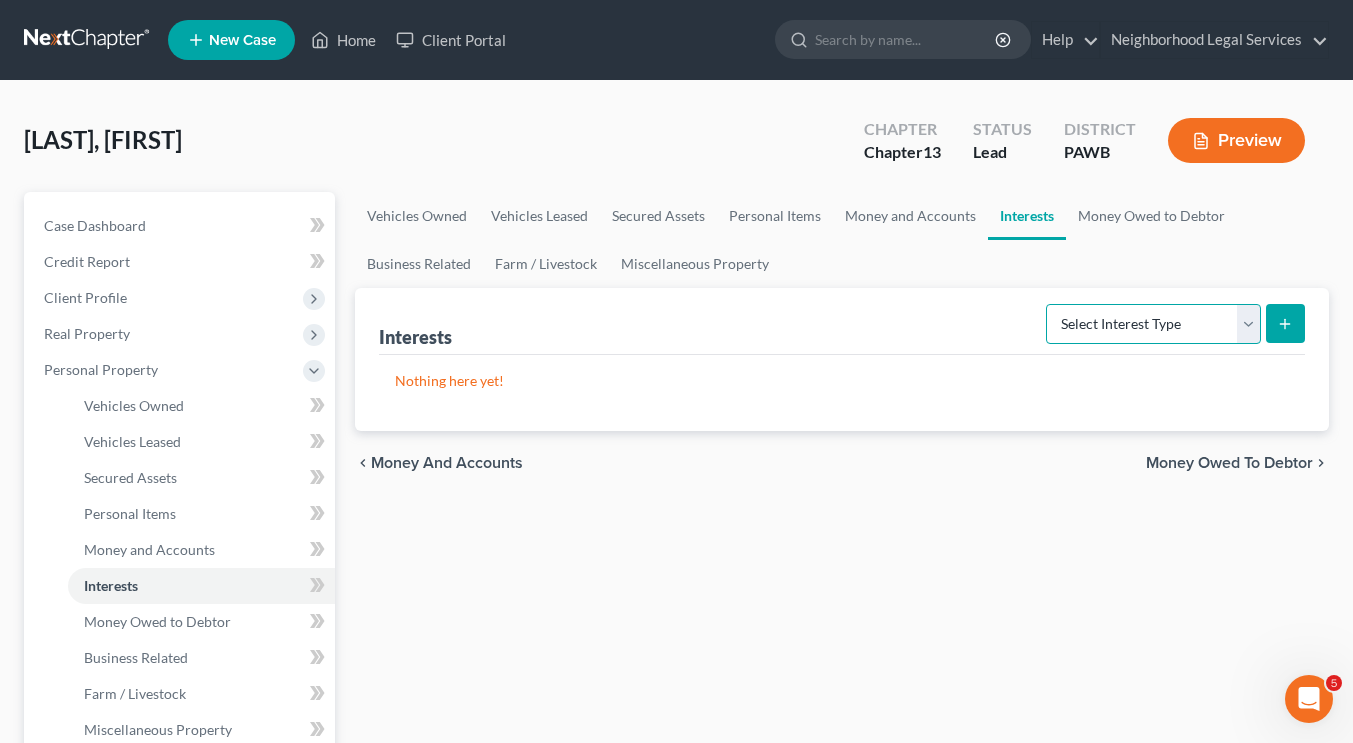 click on "Select Interest Type 401K Annuity Bond Education IRA Government Bond Government Pension Plan Incorporated Business IRA Joint Venture (Active) Joint Venture (Inactive) Keogh Mutual Fund Other Retirement Plan Partnership (Active) Partnership (Inactive) Pension Plan Stock Term Life Insurance Unincorporated Business Whole Life Insurance" at bounding box center [1153, 324] 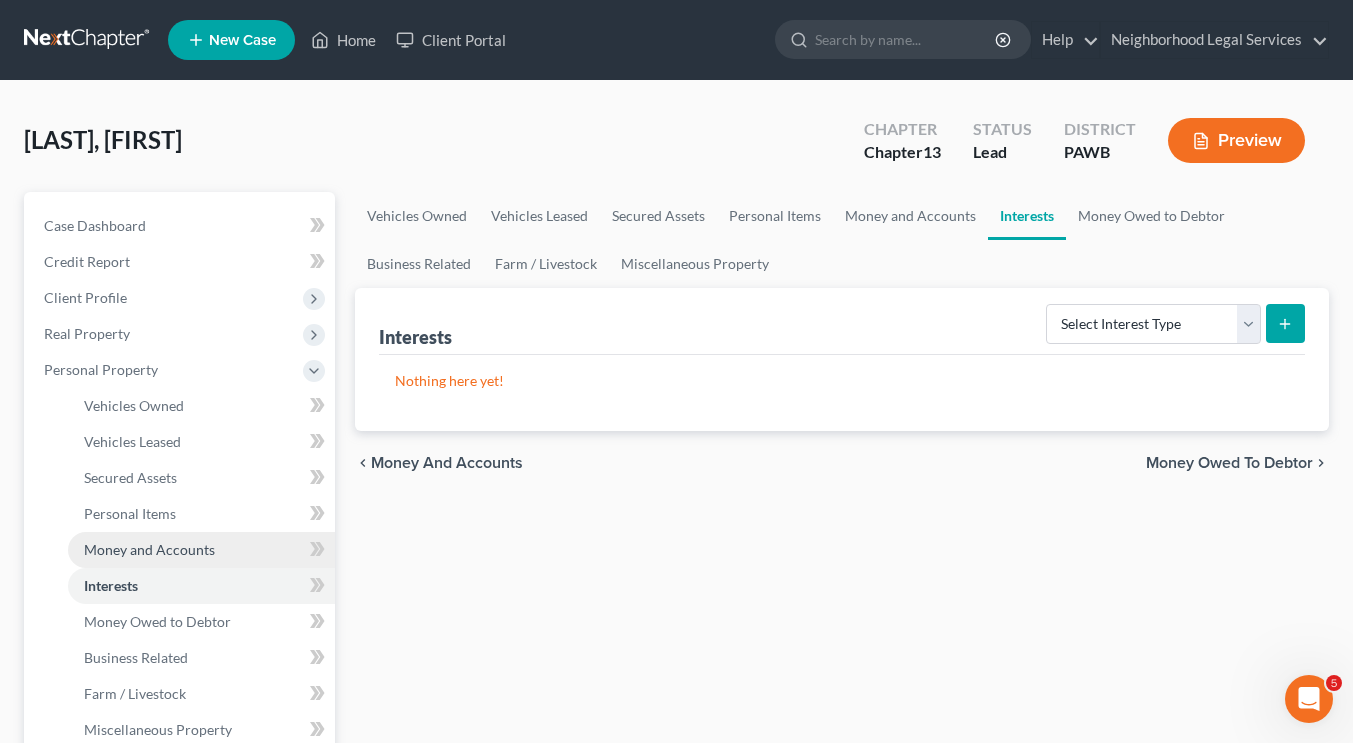 click on "Money and Accounts" at bounding box center (149, 549) 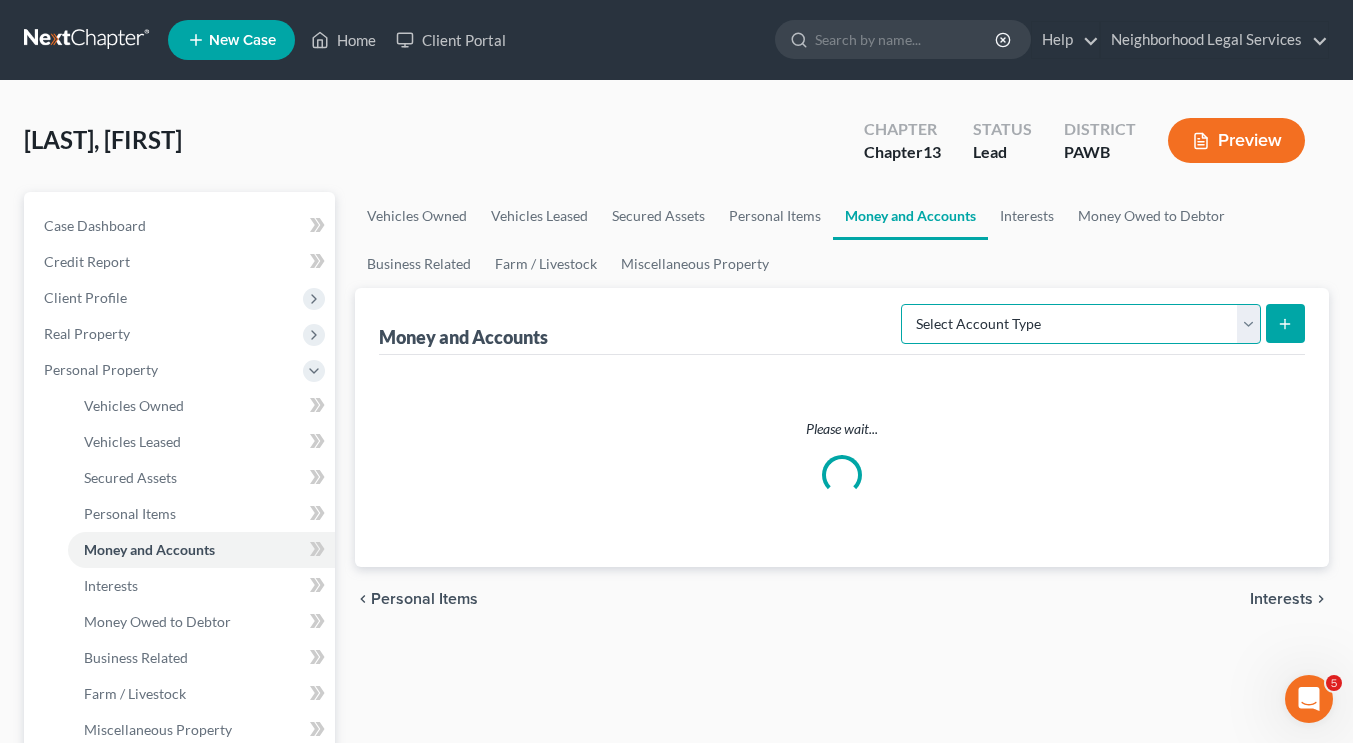 click on "Select Account Type Brokerage Cash on Hand Certificates of Deposit Checking Account Money Market Other (Credit Union, Health Savings Account, etc) Safe Deposit Box Savings Account Security Deposits or Prepayments" at bounding box center [1081, 324] 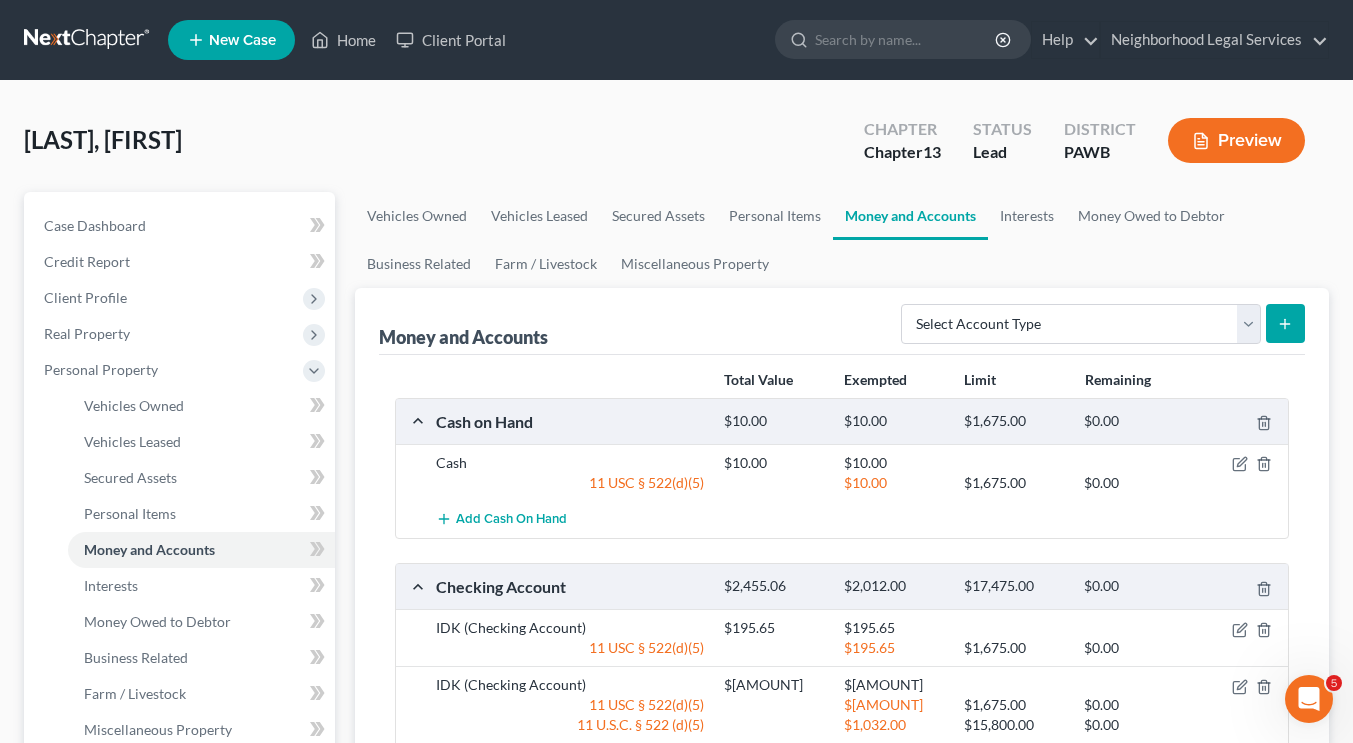 click on "Money and Accounts Select Account Type Brokerage Cash on Hand Certificates of Deposit Checking Account Money Market Other (Credit Union, Health Savings Account, etc) Safe Deposit Box Savings Account Security Deposits or Prepayments" at bounding box center [842, 321] 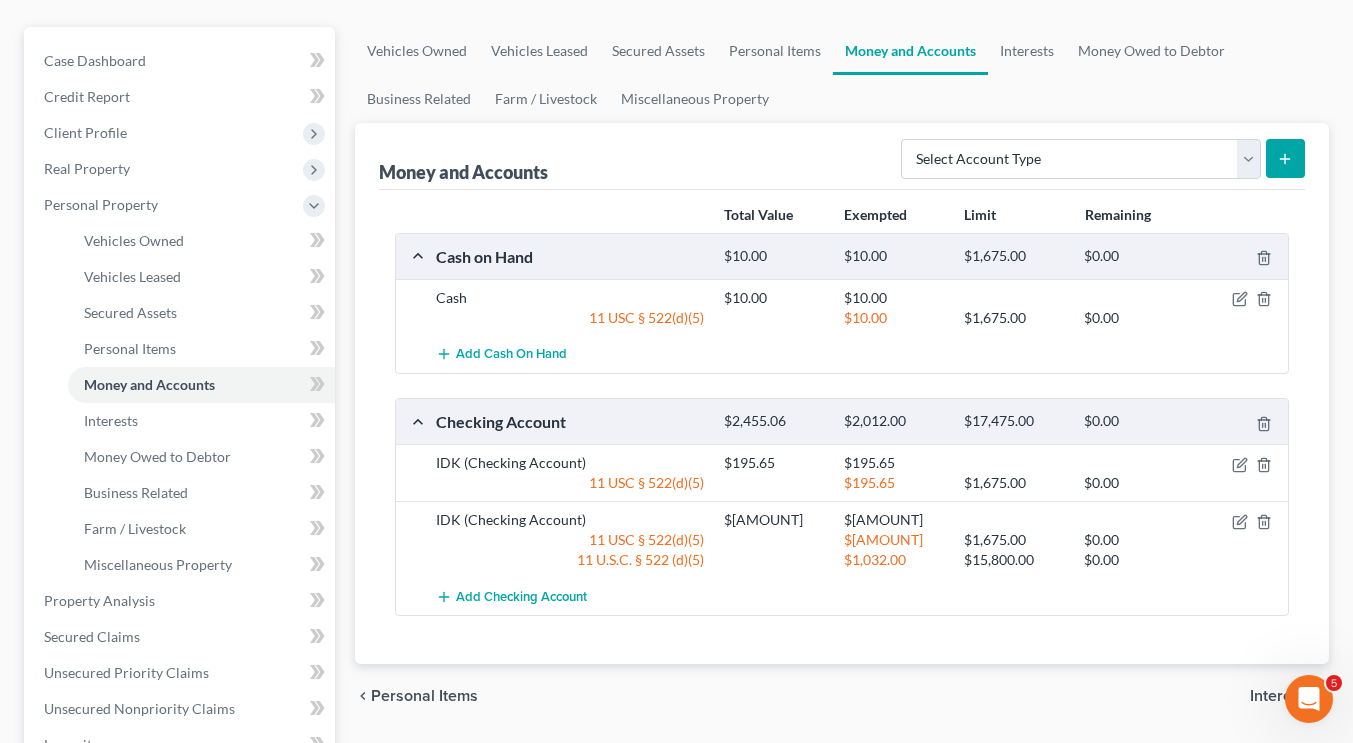 scroll, scrollTop: 166, scrollLeft: 0, axis: vertical 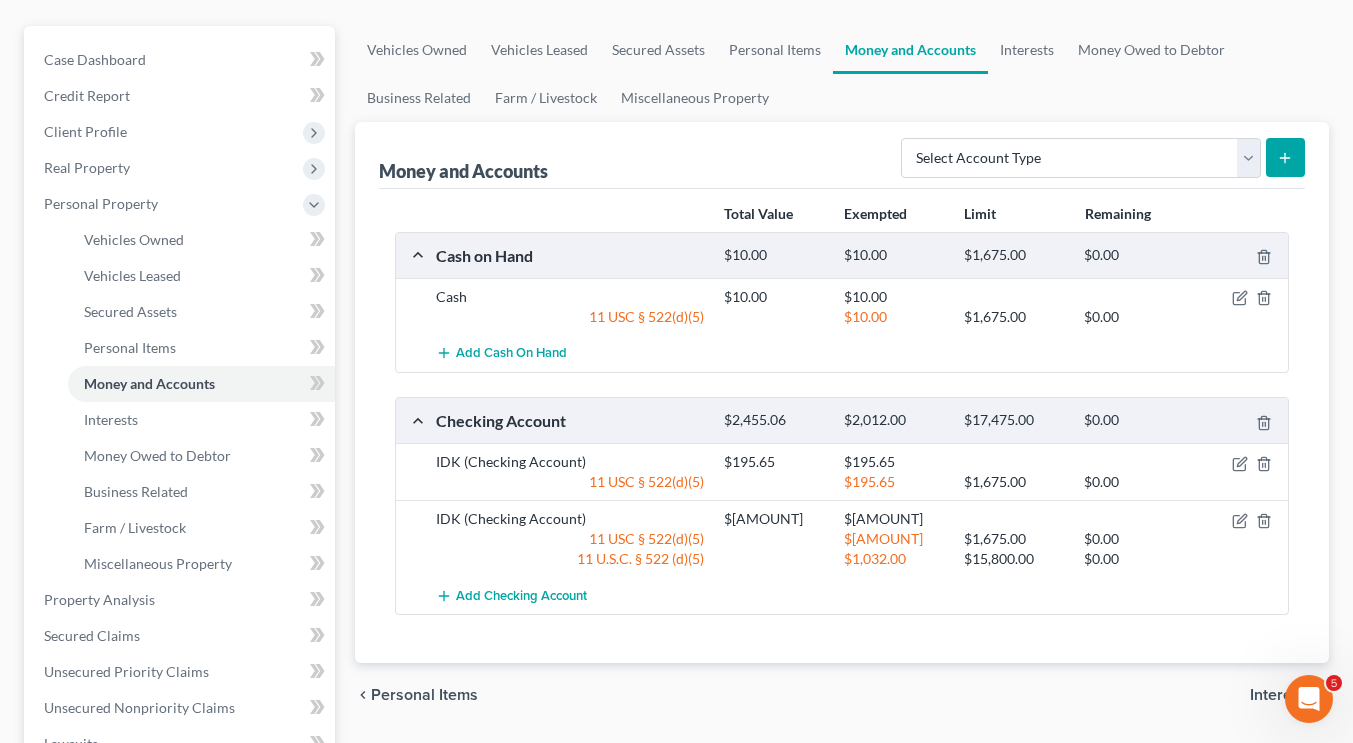 click at bounding box center [774, 539] 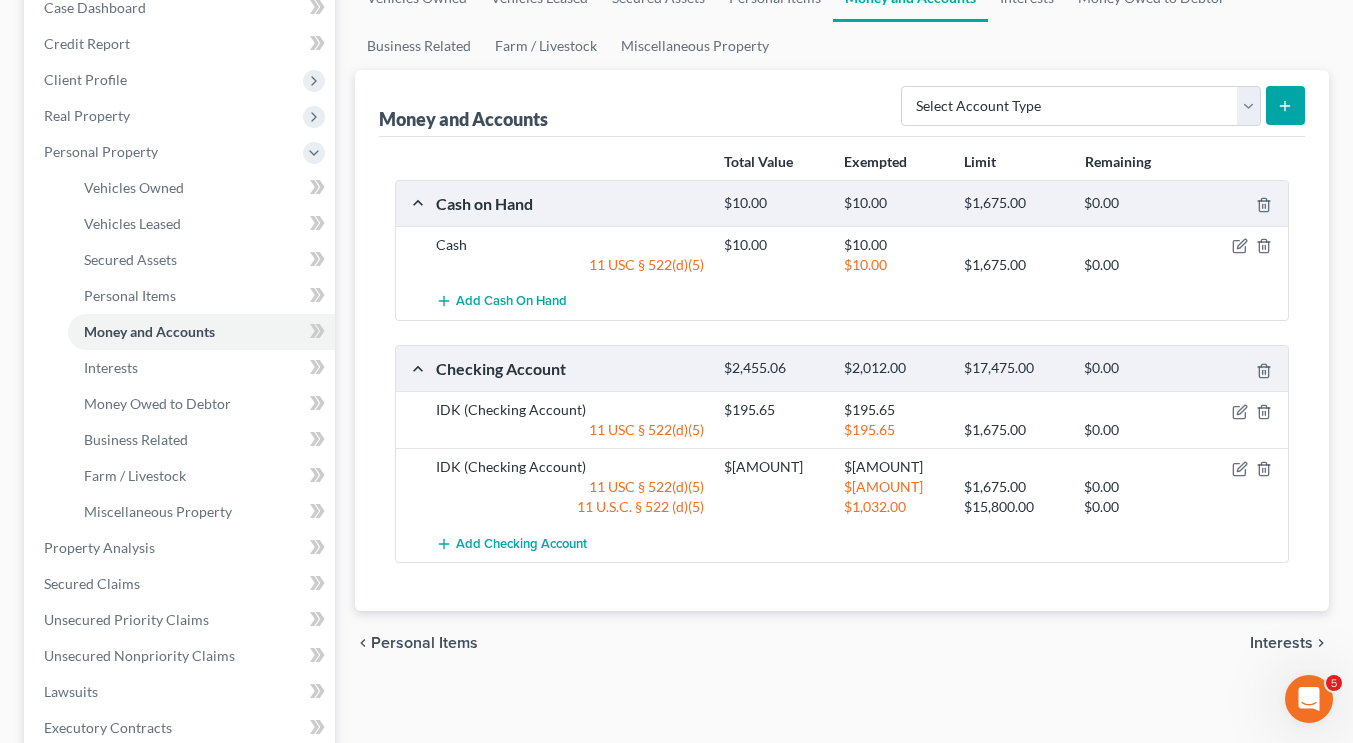 scroll, scrollTop: 219, scrollLeft: 0, axis: vertical 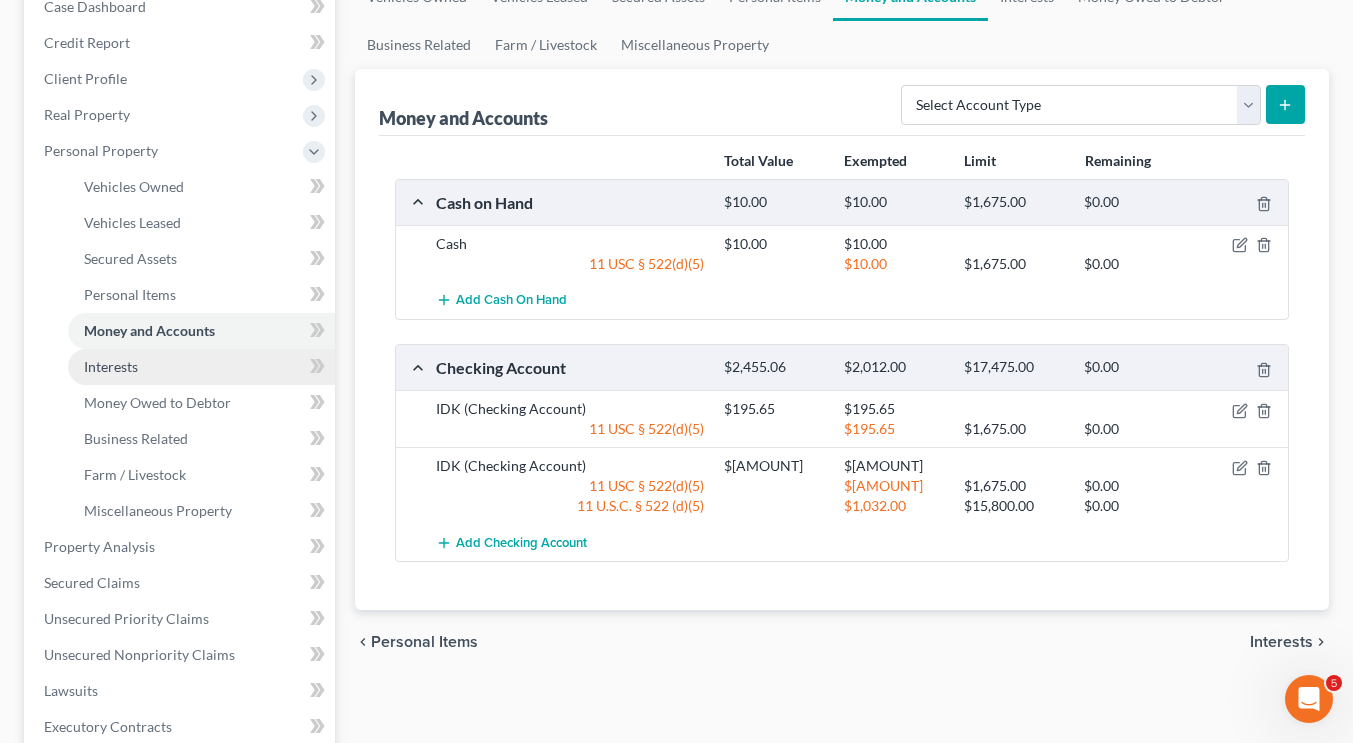 click on "Interests" at bounding box center (201, 367) 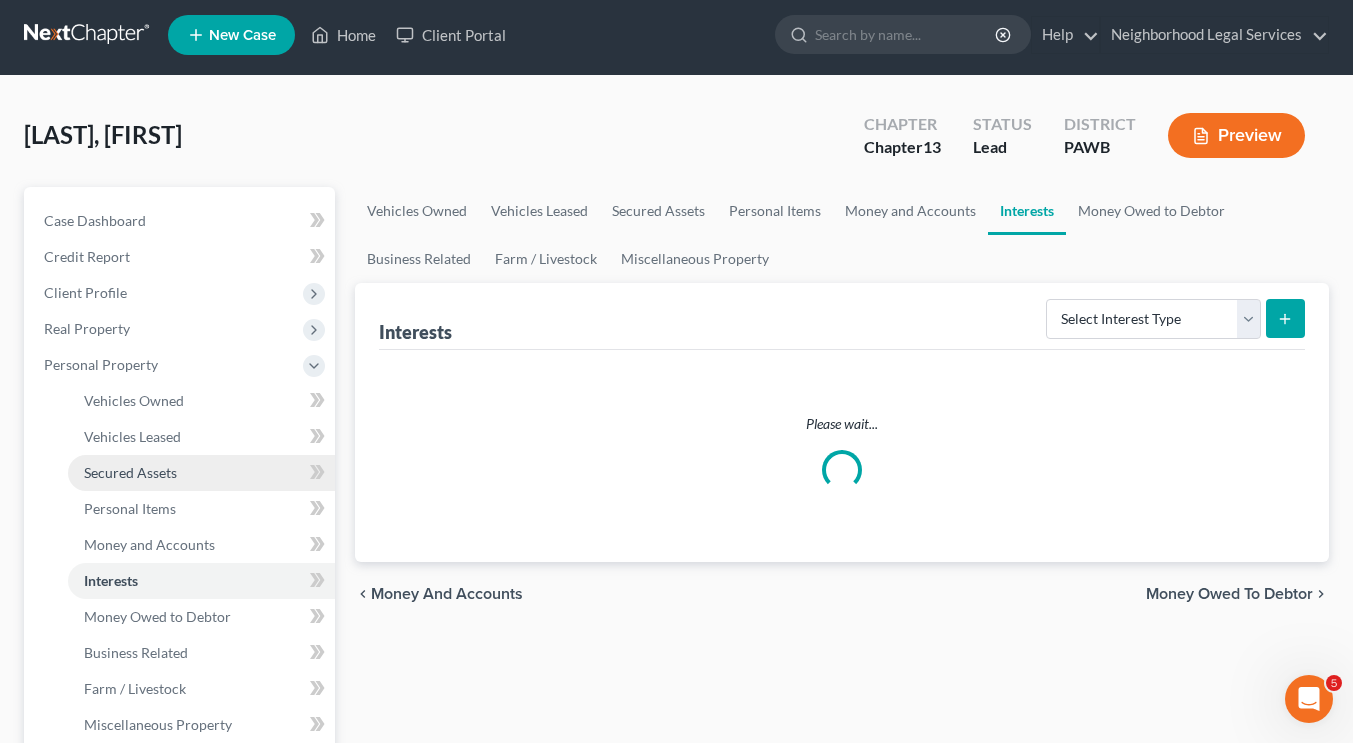 scroll, scrollTop: 0, scrollLeft: 0, axis: both 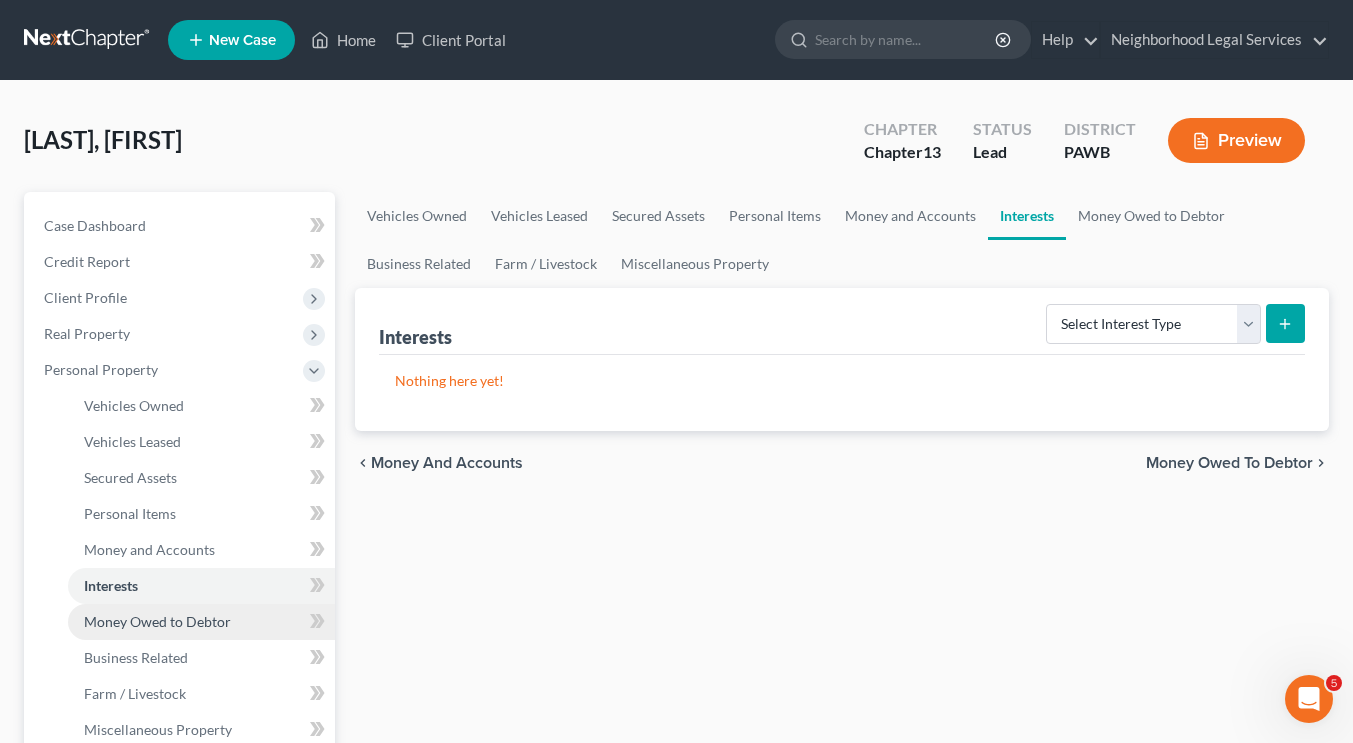 click on "Money Owed to Debtor" at bounding box center [157, 621] 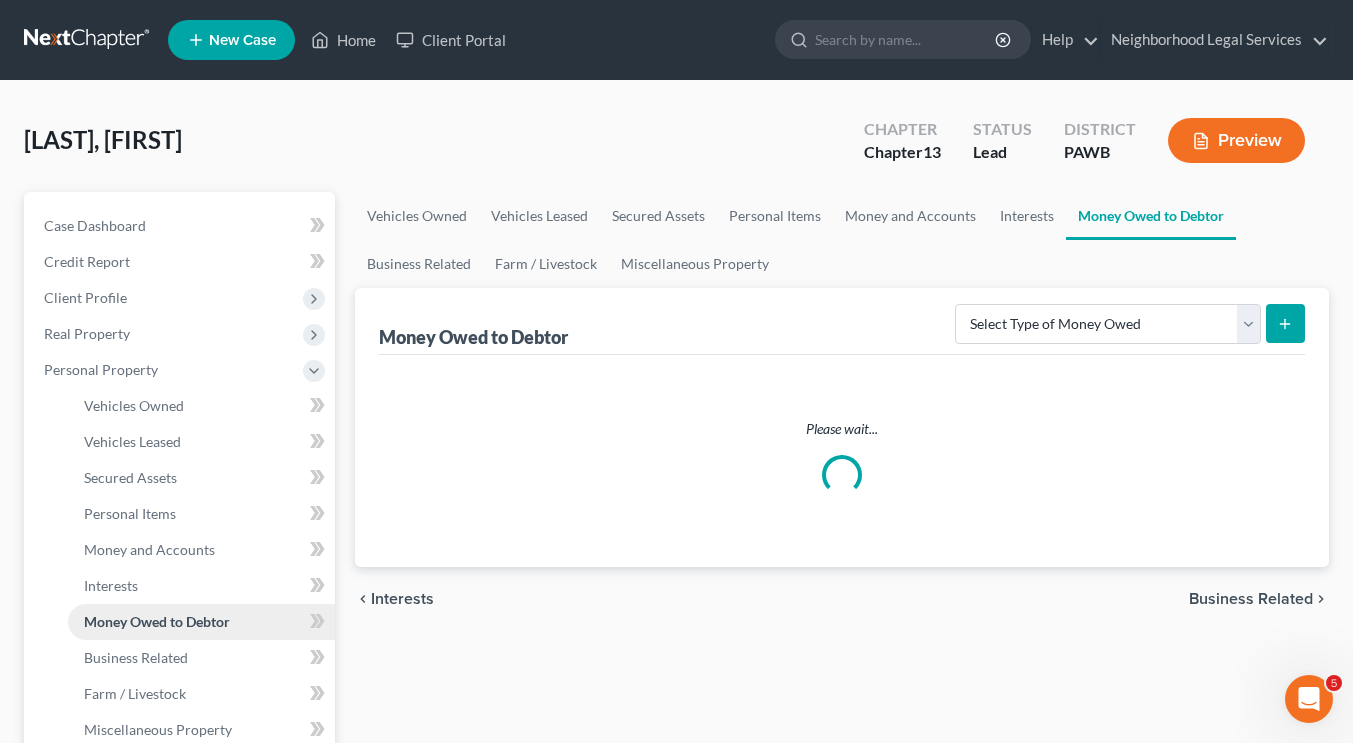scroll, scrollTop: 273, scrollLeft: 0, axis: vertical 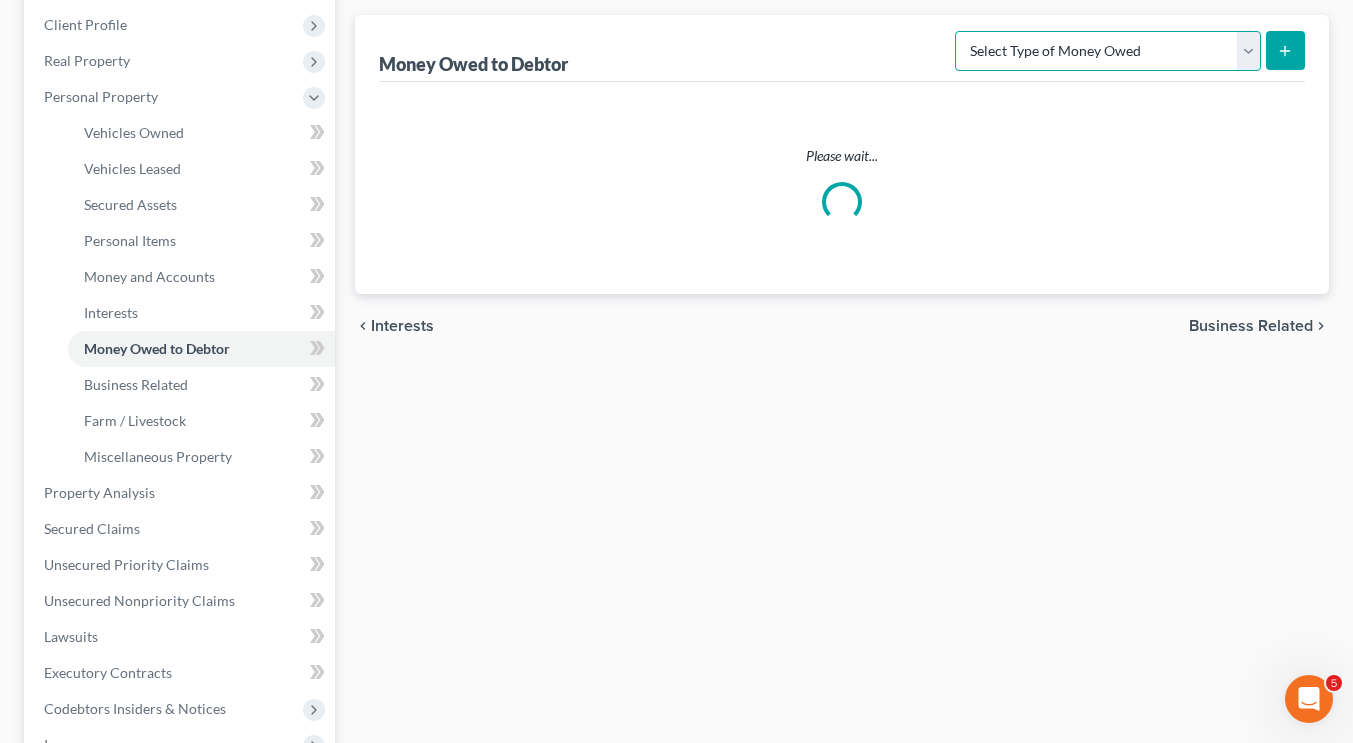 click on "Select Type of Money Owed Accounts Receivable Alimony Child Support Claims Against Third Parties Disability Benefits Disability Insurance Payments Divorce Settlements Equitable or Future Interests Expected Tax Refund and Unused NOLs Financial Assets Not Yet Listed Life Estate of Descendants Maintenance Other Contingent & Unliquidated Claims Property Settlements Sick or Vacation Pay Social Security Benefits Trusts Unpaid Loans Unpaid Wages Workers Compensation" at bounding box center [1108, 51] 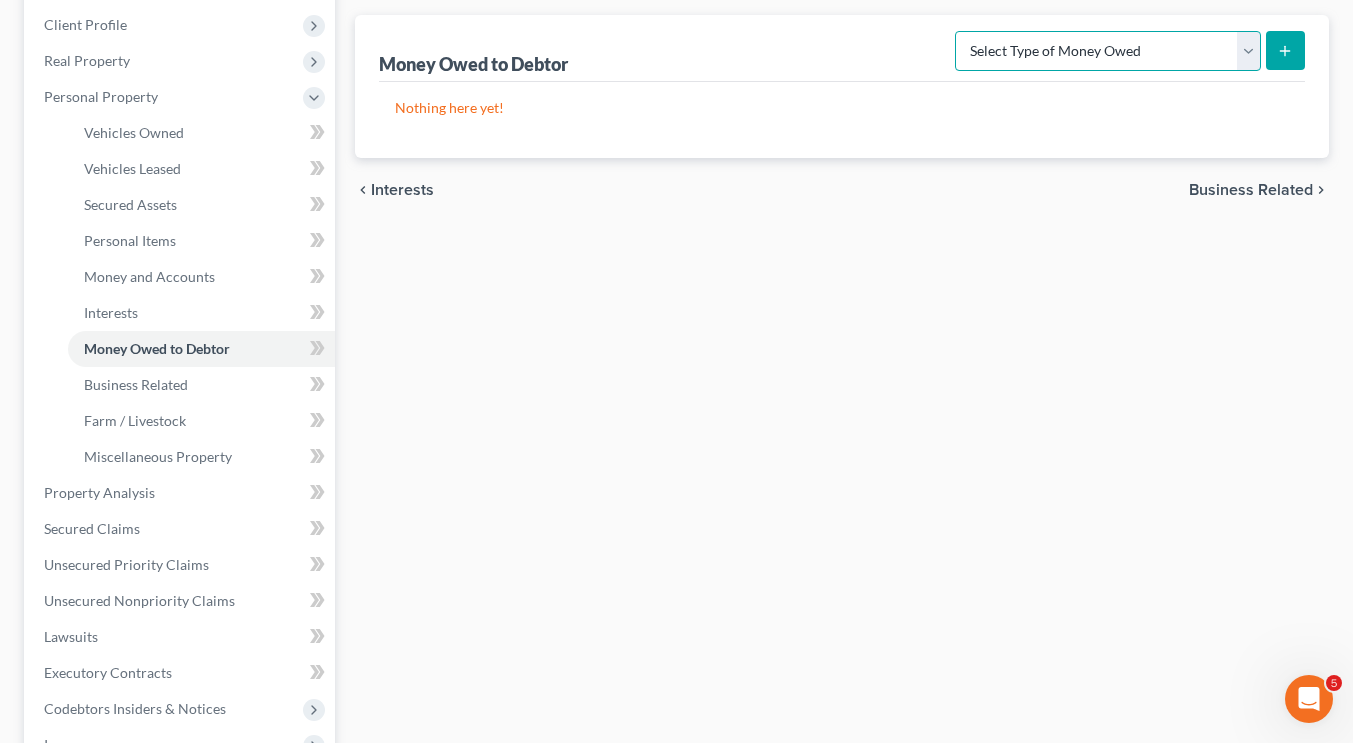 select on "child_support" 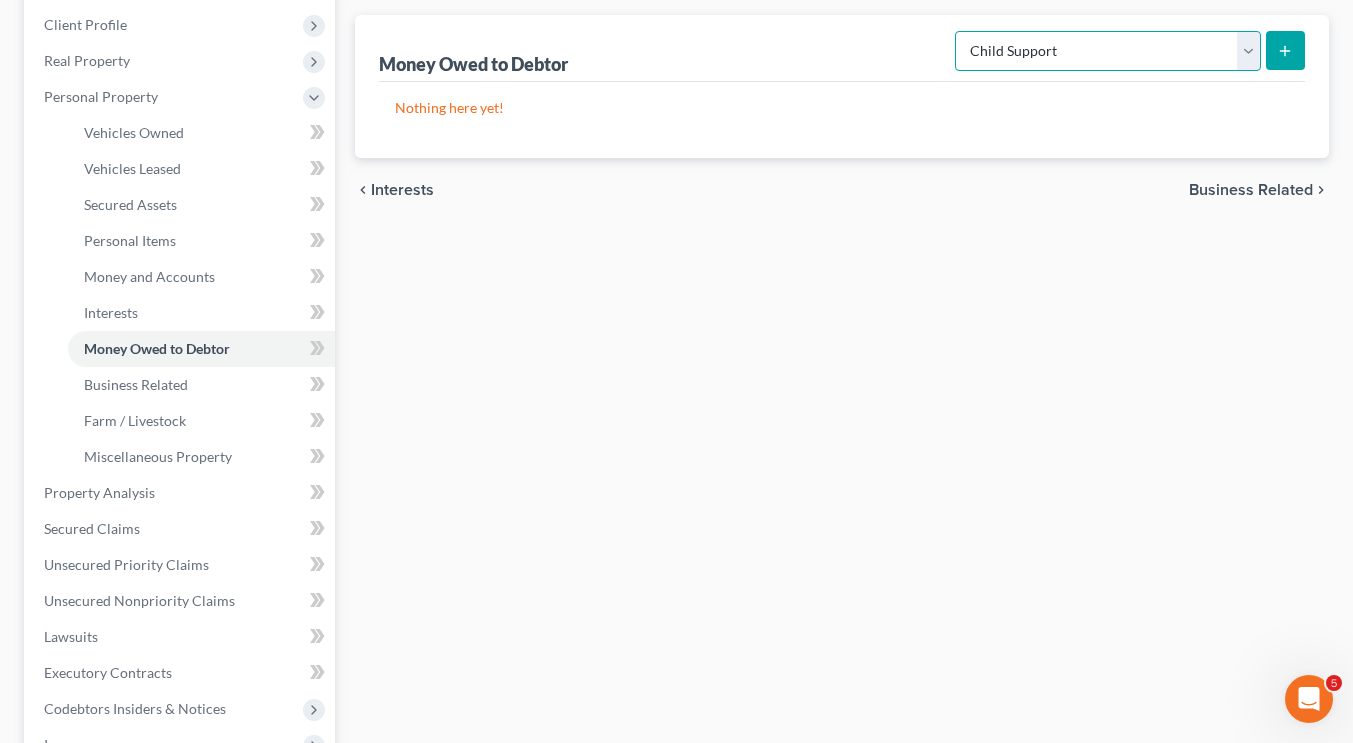click on "Select Type of Money Owed Accounts Receivable Alimony Child Support Claims Against Third Parties Disability Benefits Disability Insurance Payments Divorce Settlements Equitable or Future Interests Expected Tax Refund and Unused NOLs Financial Assets Not Yet Listed Life Estate of Descendants Maintenance Other Contingent & Unliquidated Claims Property Settlements Sick or Vacation Pay Social Security Benefits Trusts Unpaid Loans Unpaid Wages Workers Compensation" at bounding box center (1108, 51) 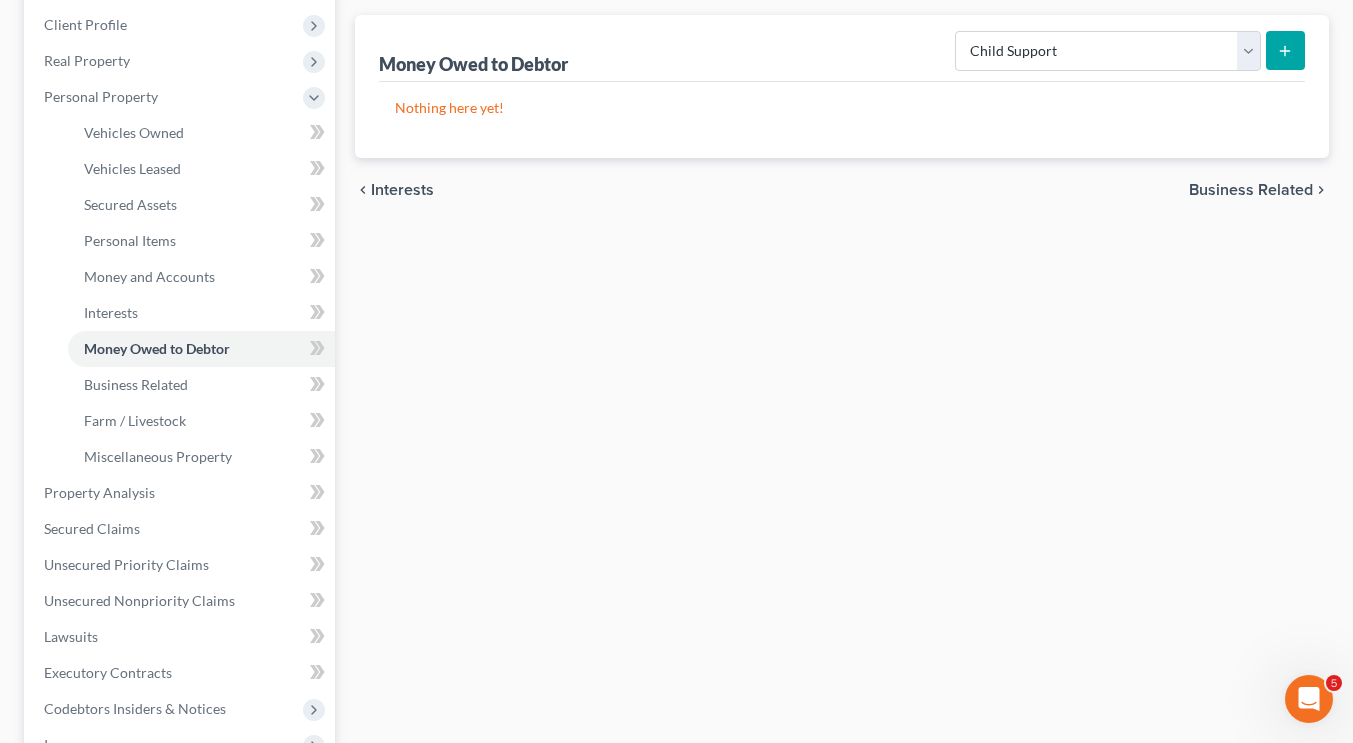 click at bounding box center (1285, 50) 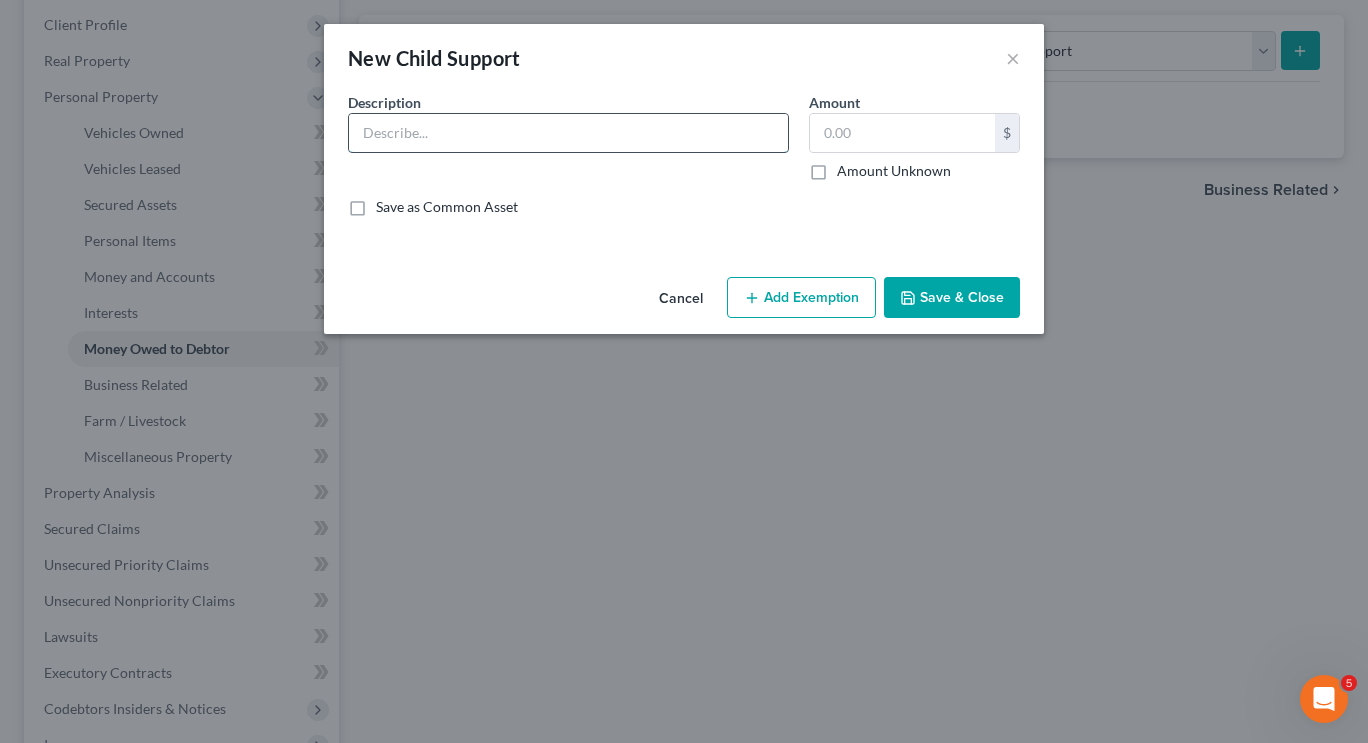 click at bounding box center (568, 133) 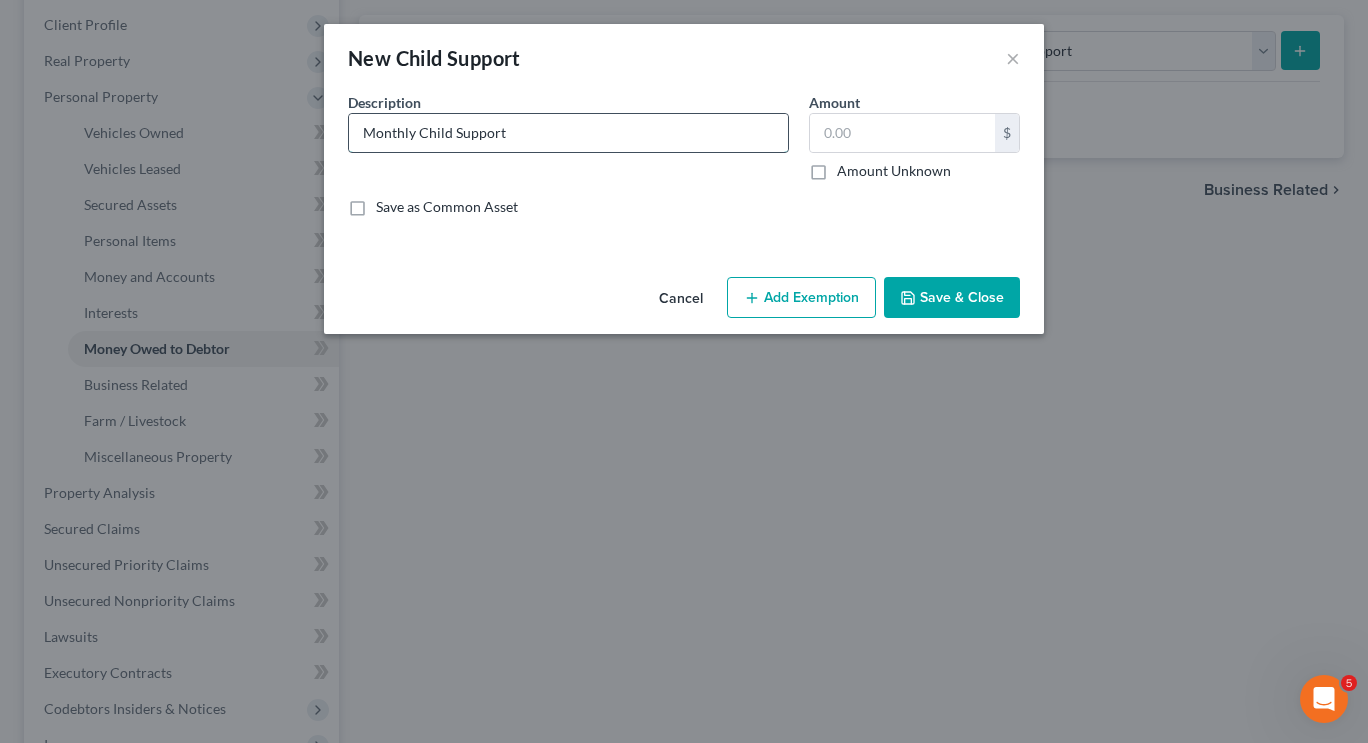 type on "Monthly Child Support" 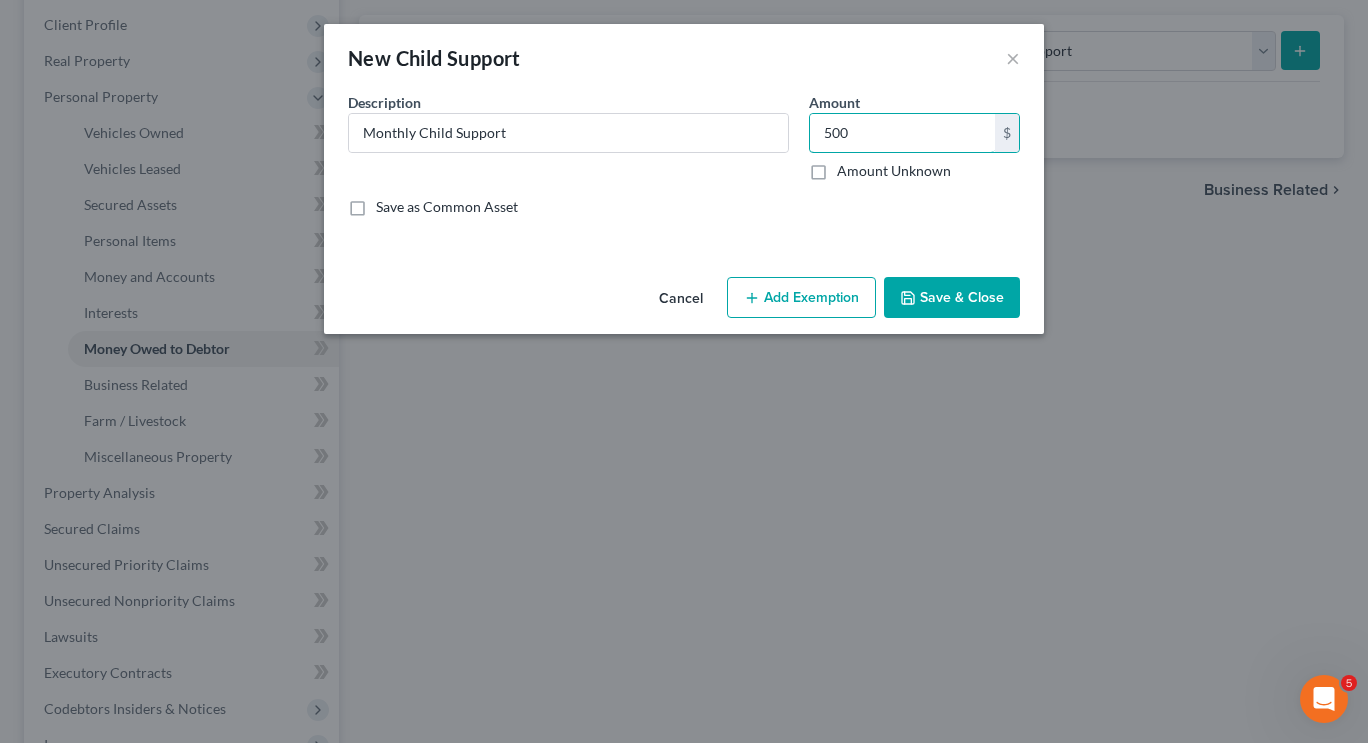type on "500" 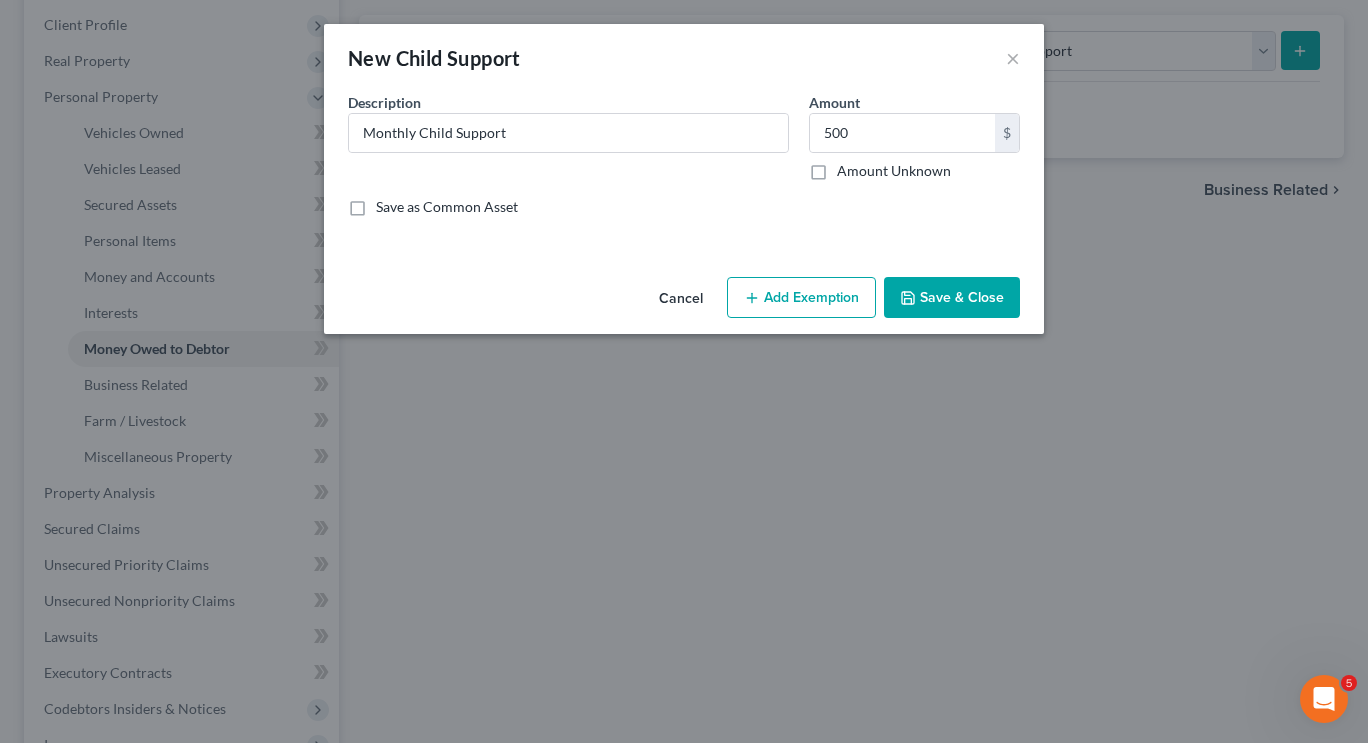 click on "Save & Close" at bounding box center [952, 298] 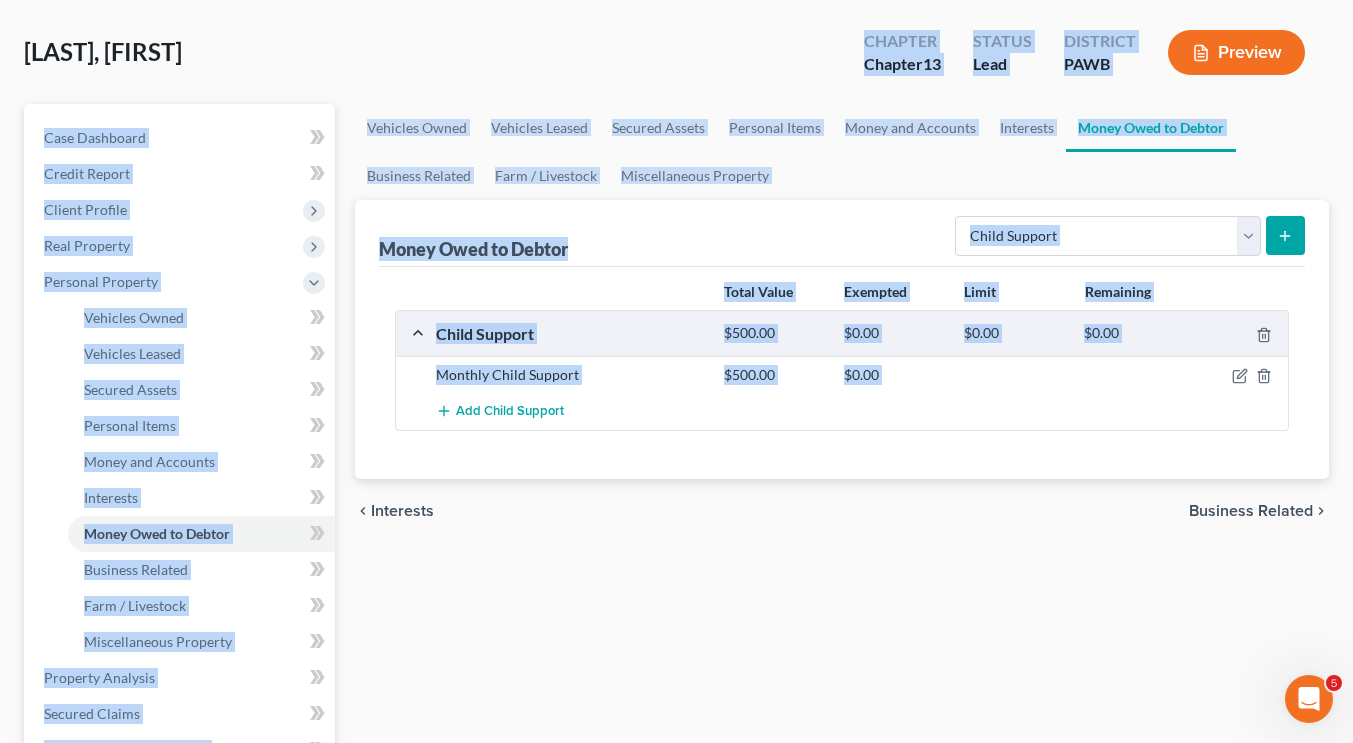 scroll, scrollTop: 0, scrollLeft: 0, axis: both 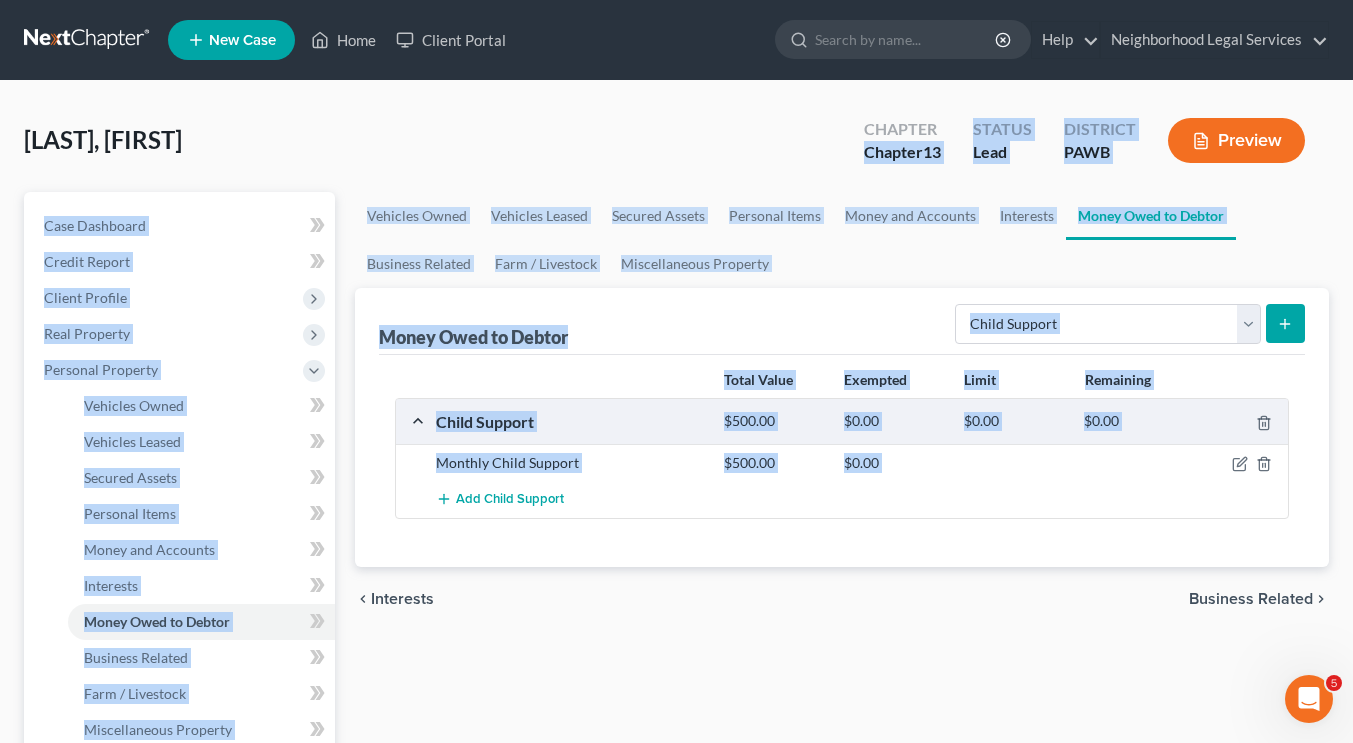 drag, startPoint x: 768, startPoint y: 187, endPoint x: 620, endPoint y: 143, distance: 154.40207 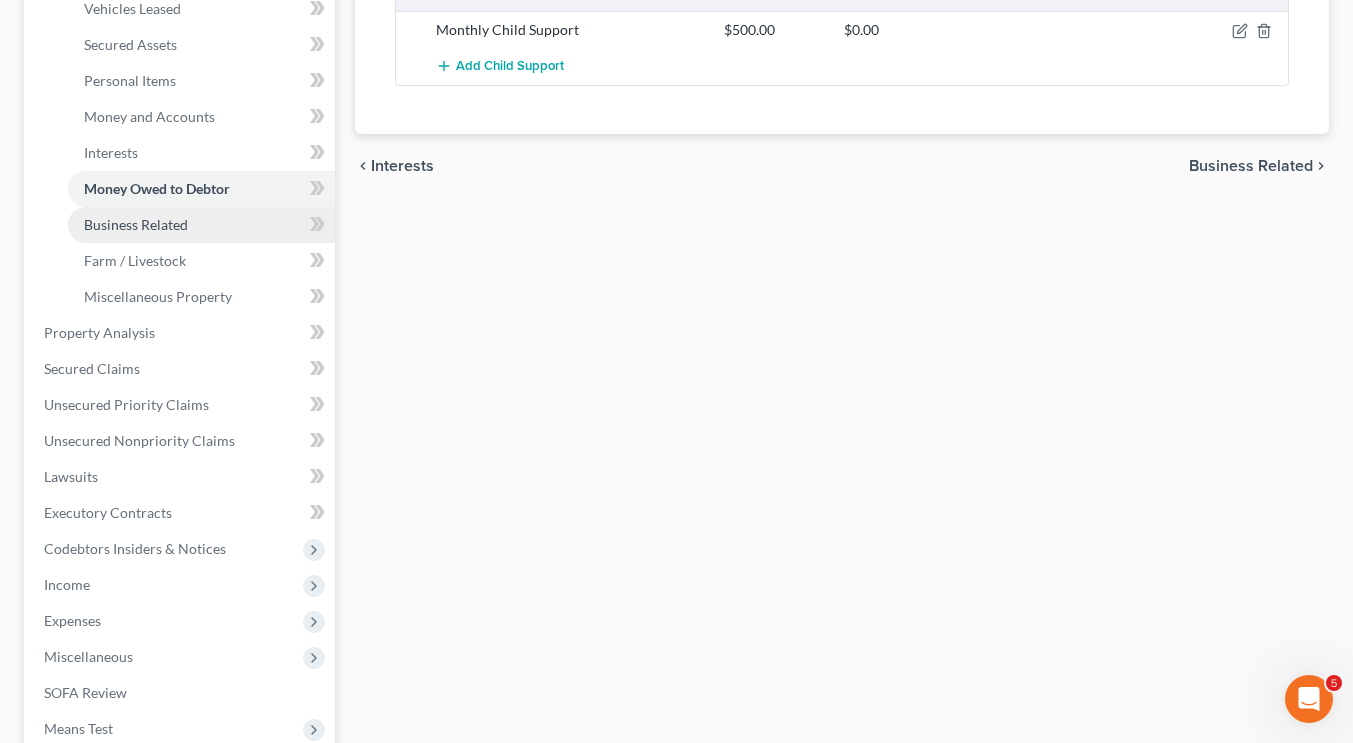 scroll, scrollTop: 470, scrollLeft: 0, axis: vertical 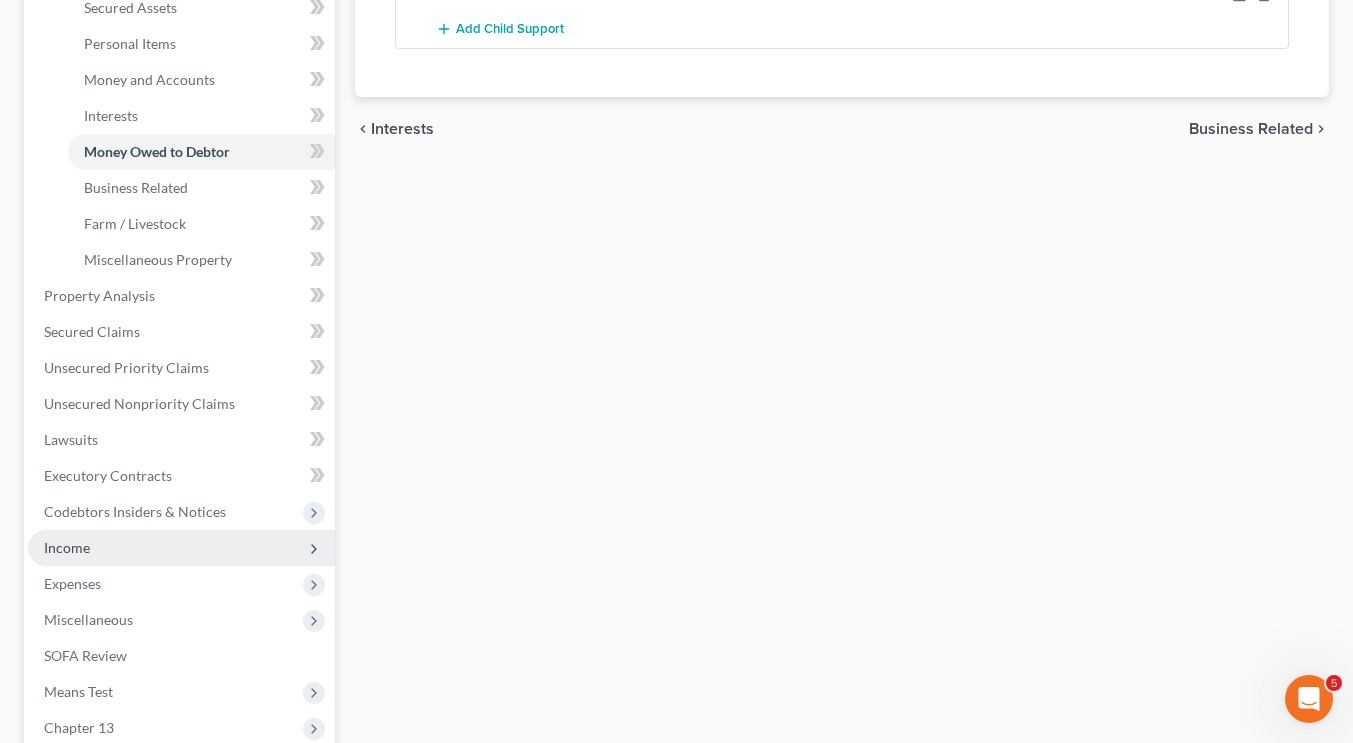 click on "Income" at bounding box center (181, 548) 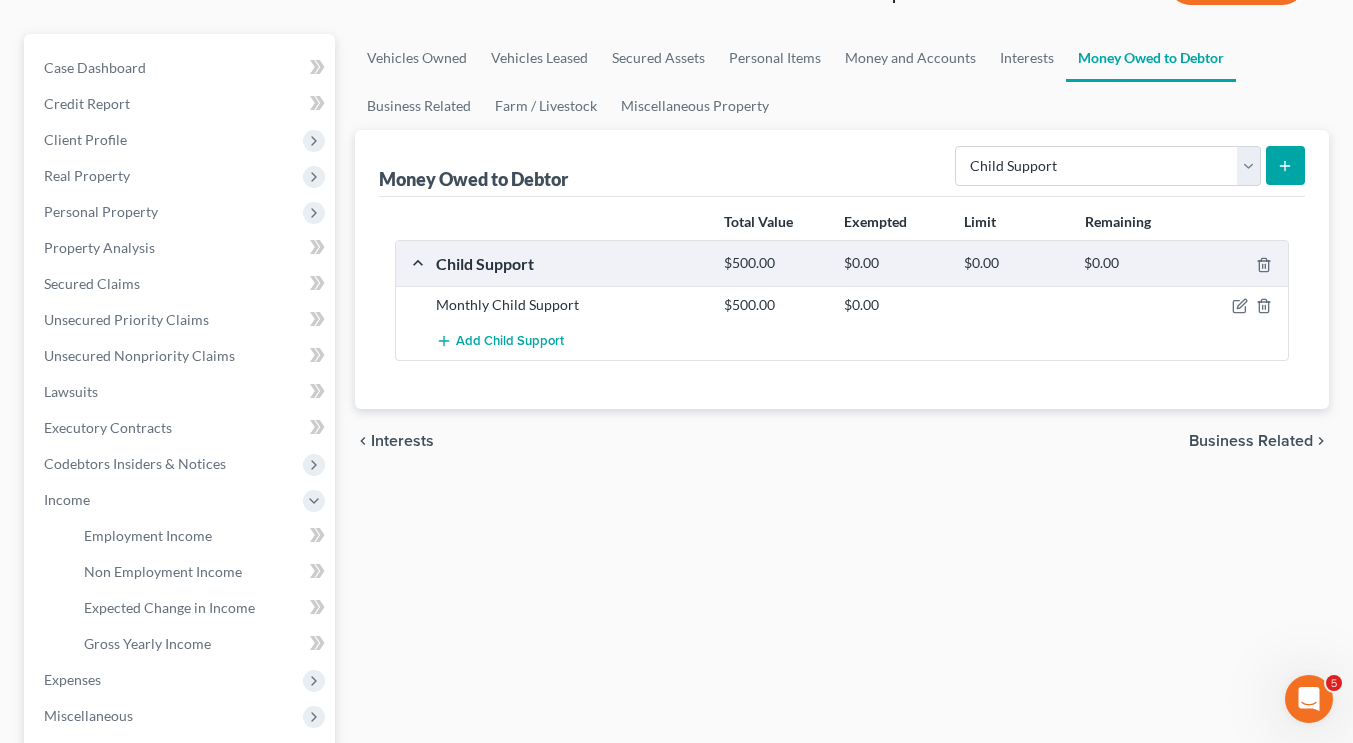 scroll, scrollTop: 175, scrollLeft: 0, axis: vertical 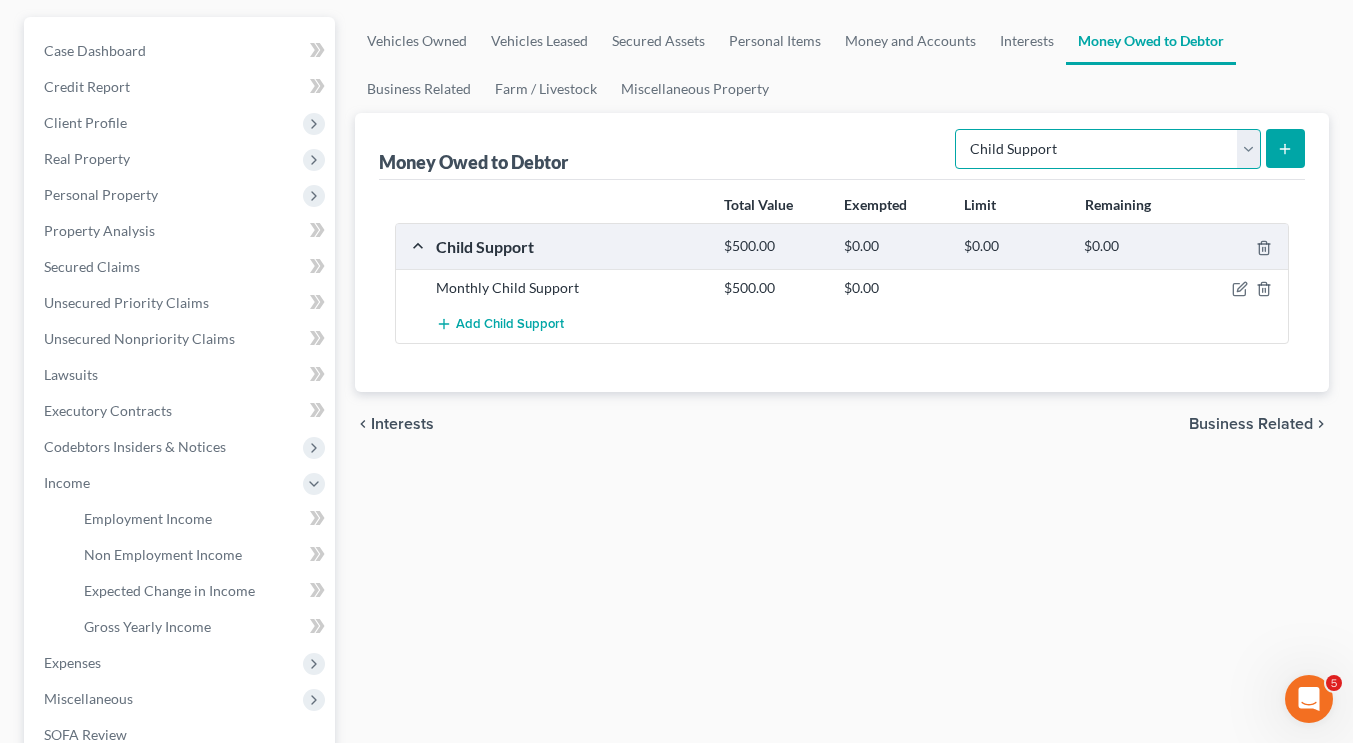 click on "Select Type of Money Owed Accounts Receivable Alimony Child Support Claims Against Third Parties Disability Benefits Disability Insurance Payments Divorce Settlements Equitable or Future Interests Expected Tax Refund and Unused NOLs Financial Assets Not Yet Listed Life Estate of Descendants Maintenance Other Contingent & Unliquidated Claims Property Settlements Sick or Vacation Pay Social Security Benefits Trusts Unpaid Loans Unpaid Wages Workers Compensation" at bounding box center [1108, 149] 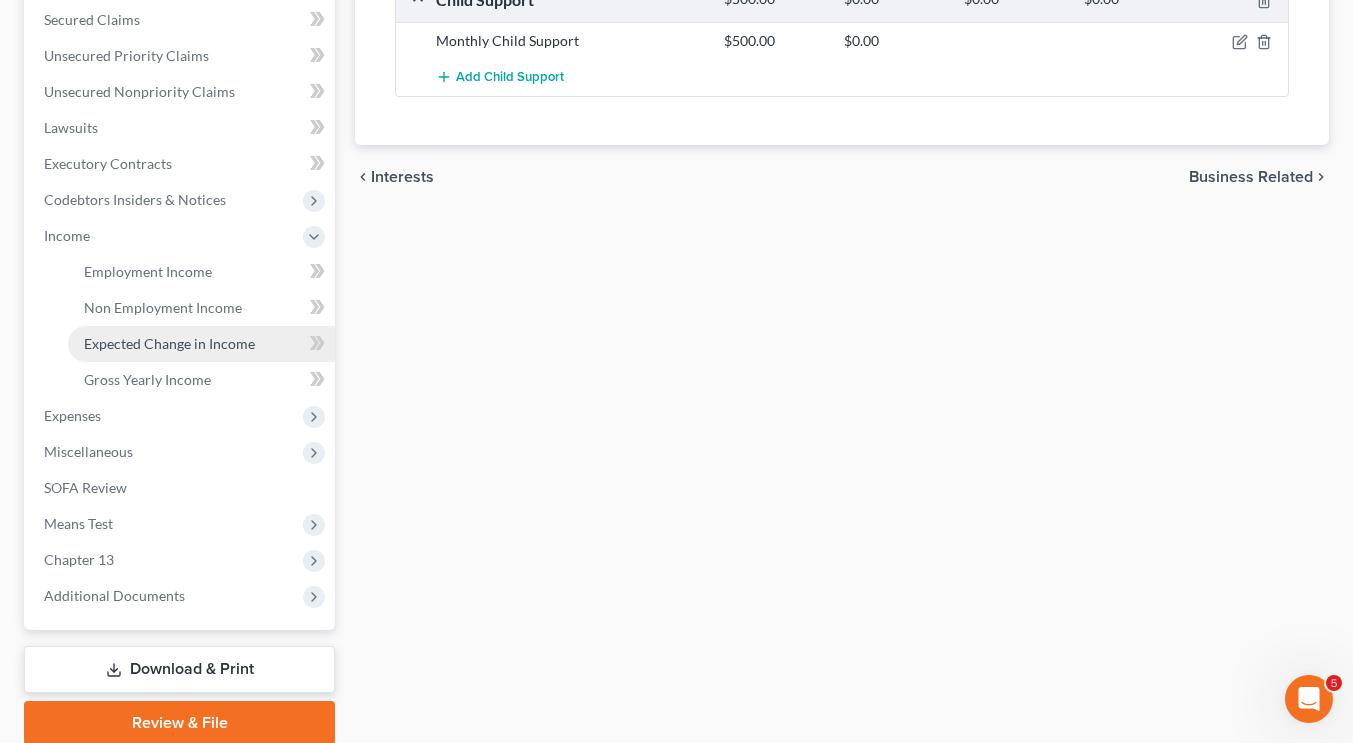 scroll, scrollTop: 423, scrollLeft: 0, axis: vertical 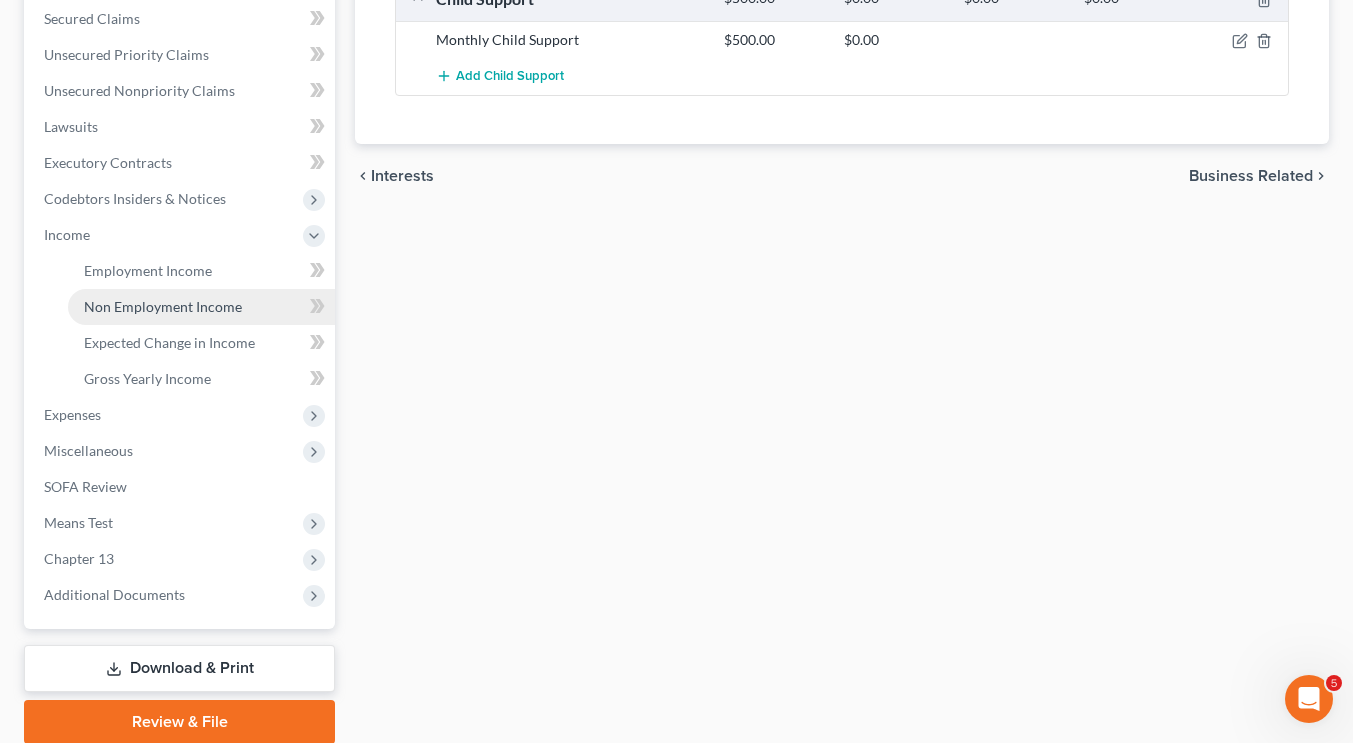 click on "Non Employment Income" at bounding box center (163, 306) 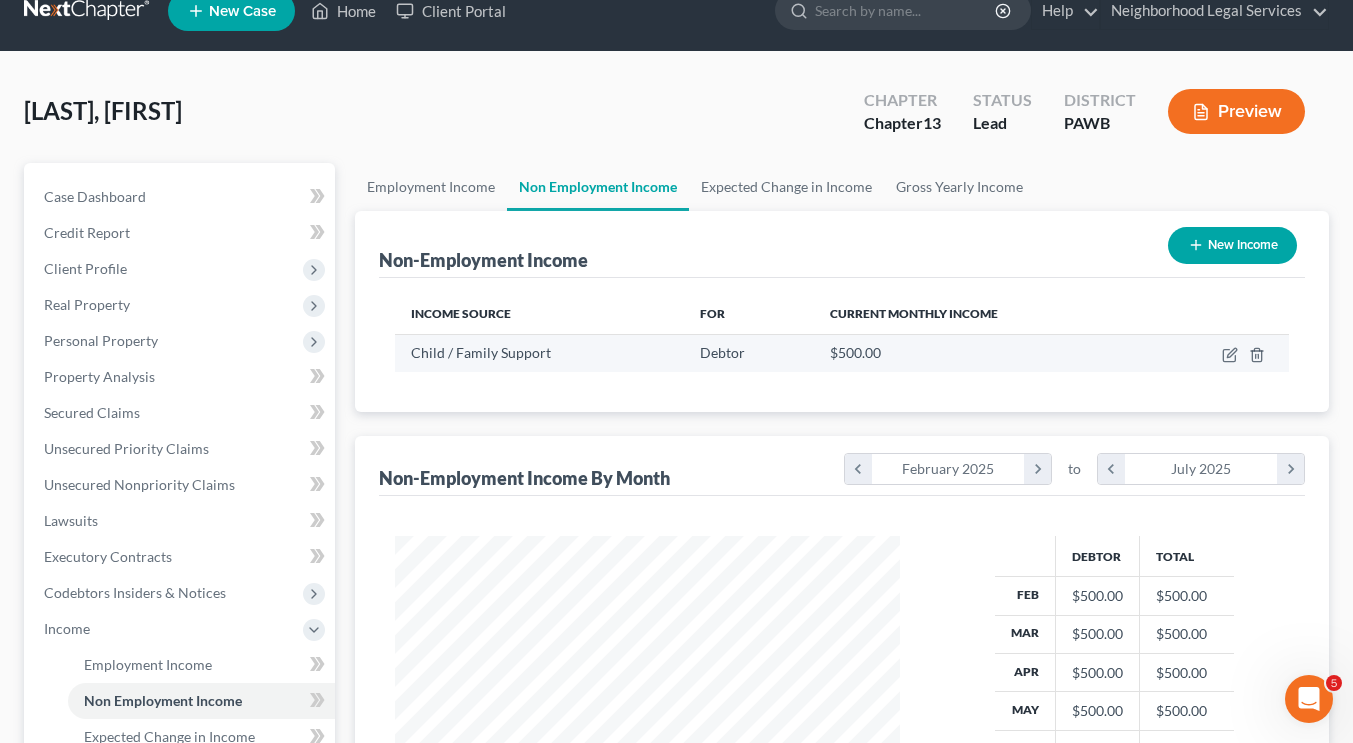 scroll, scrollTop: 1, scrollLeft: 0, axis: vertical 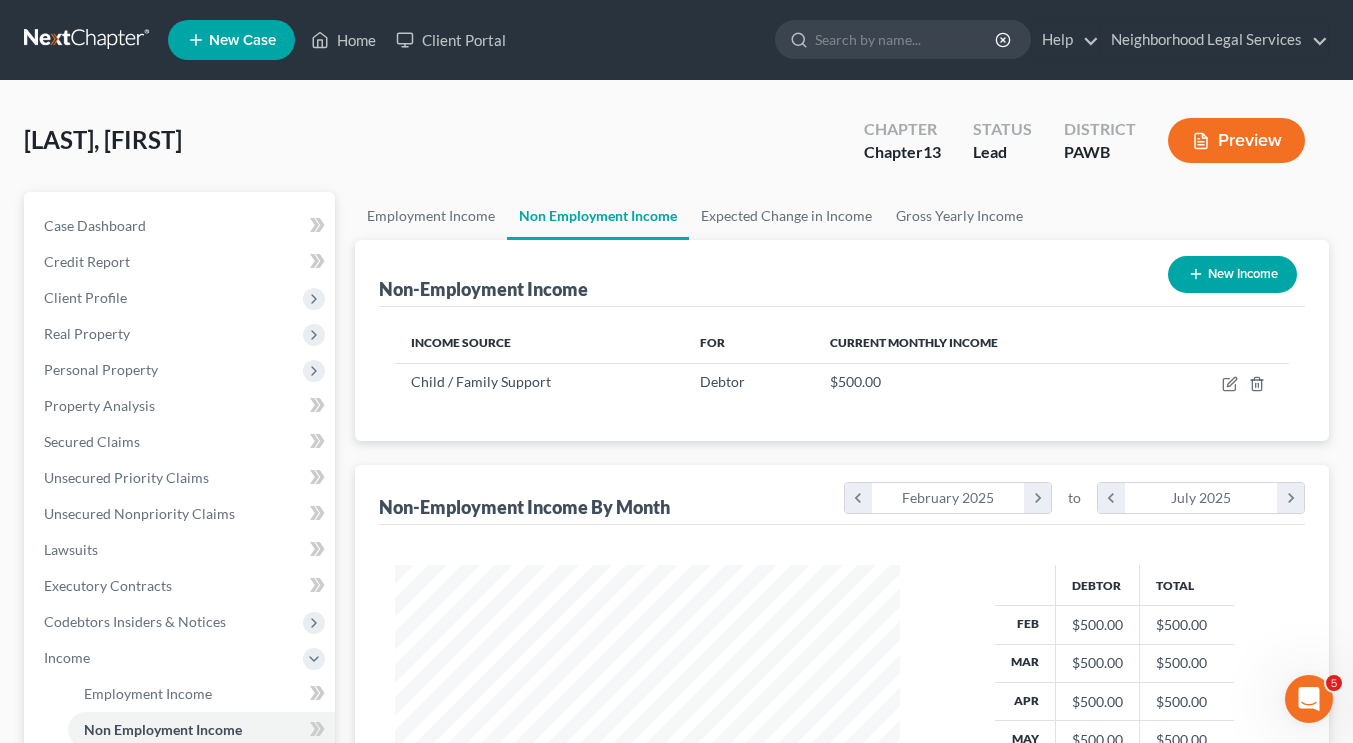 click on "New Income" at bounding box center (1232, 274) 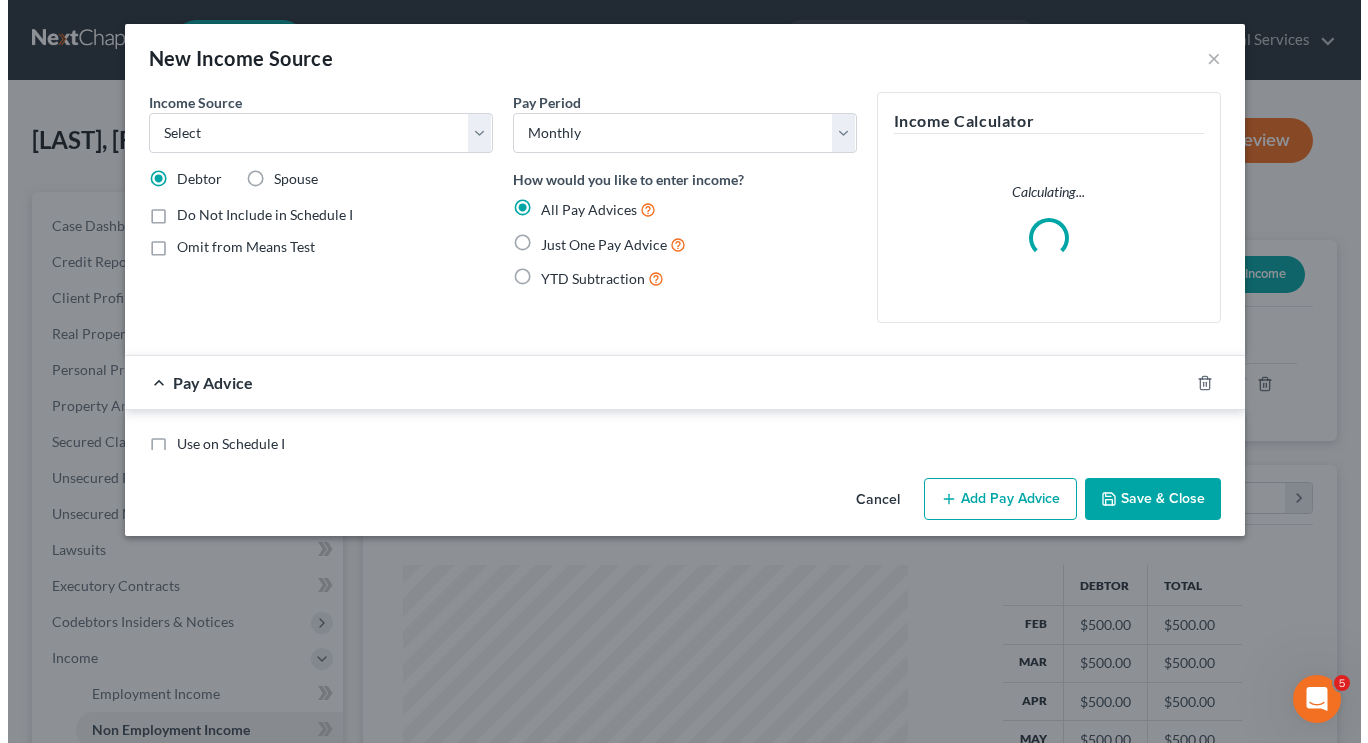 scroll, scrollTop: 999641, scrollLeft: 999448, axis: both 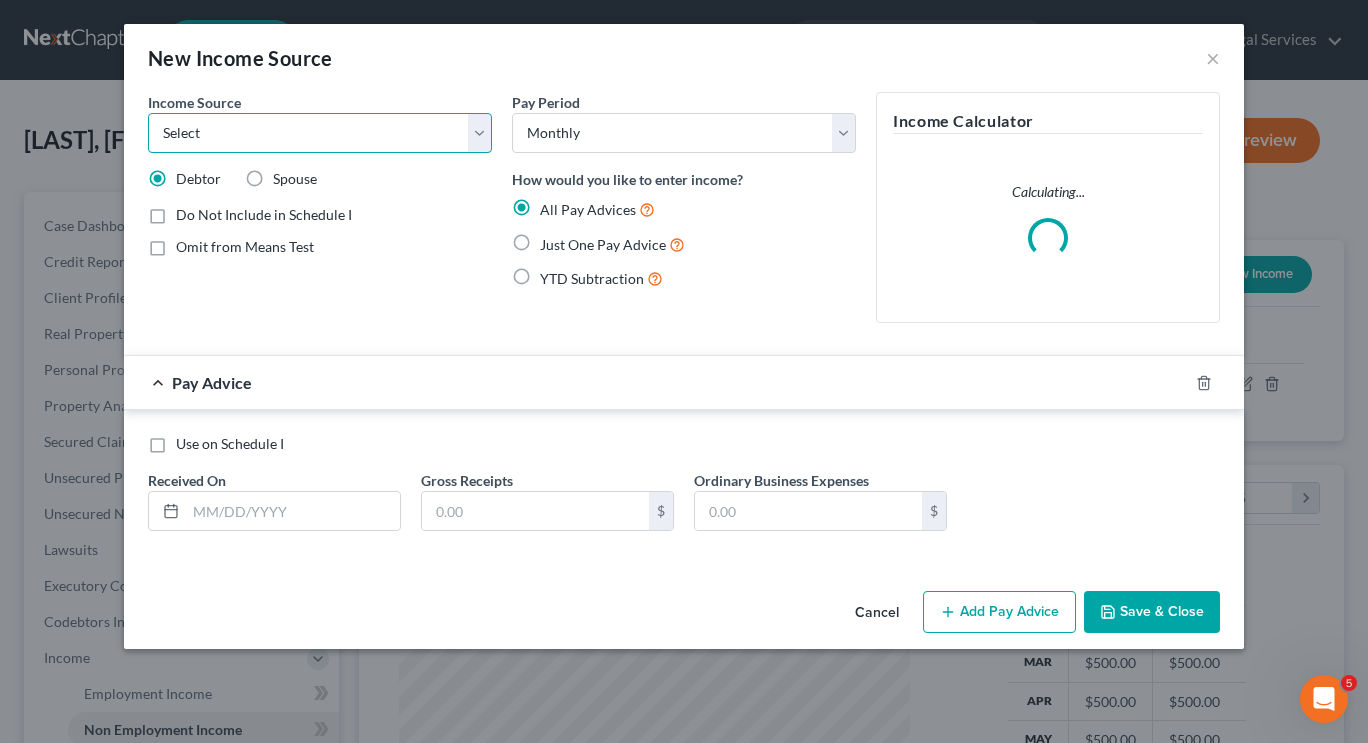 click on "Select Unemployment Disability (from employer) Pension Retirement Social Security / Social Security Disability Other Government Assistance Interests, Dividends or Royalties Child / Family Support Contributions to Household Property / Rental Business, Professional or Farm Alimony / Maintenance Payments Military Disability Benefits Other Monthly Income" at bounding box center [320, 133] 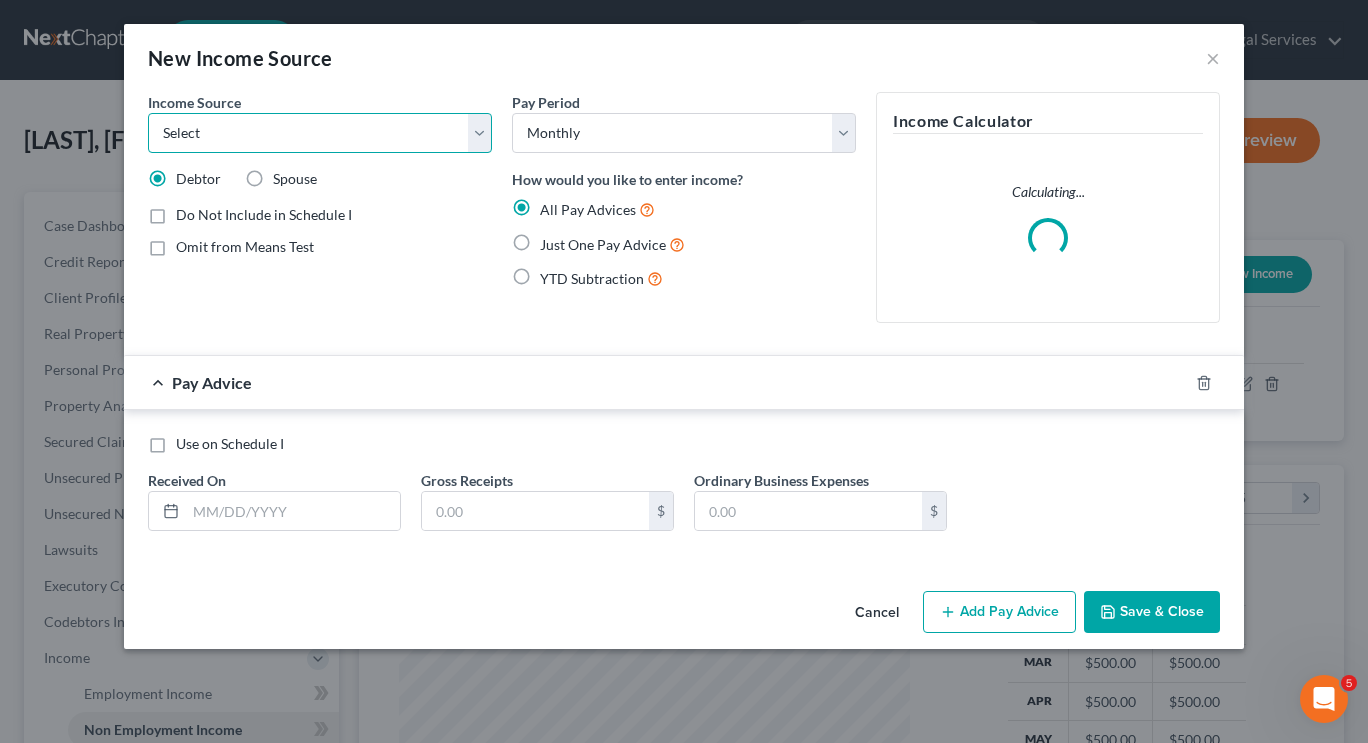 click on "Select Unemployment Disability (from employer) Pension Retirement Social Security / Social Security Disability Other Government Assistance Interests, Dividends or Royalties Child / Family Support Contributions to Household Property / Rental Business, Professional or Farm Alimony / Maintenance Payments Military Disability Benefits Other Monthly Income" at bounding box center [320, 133] 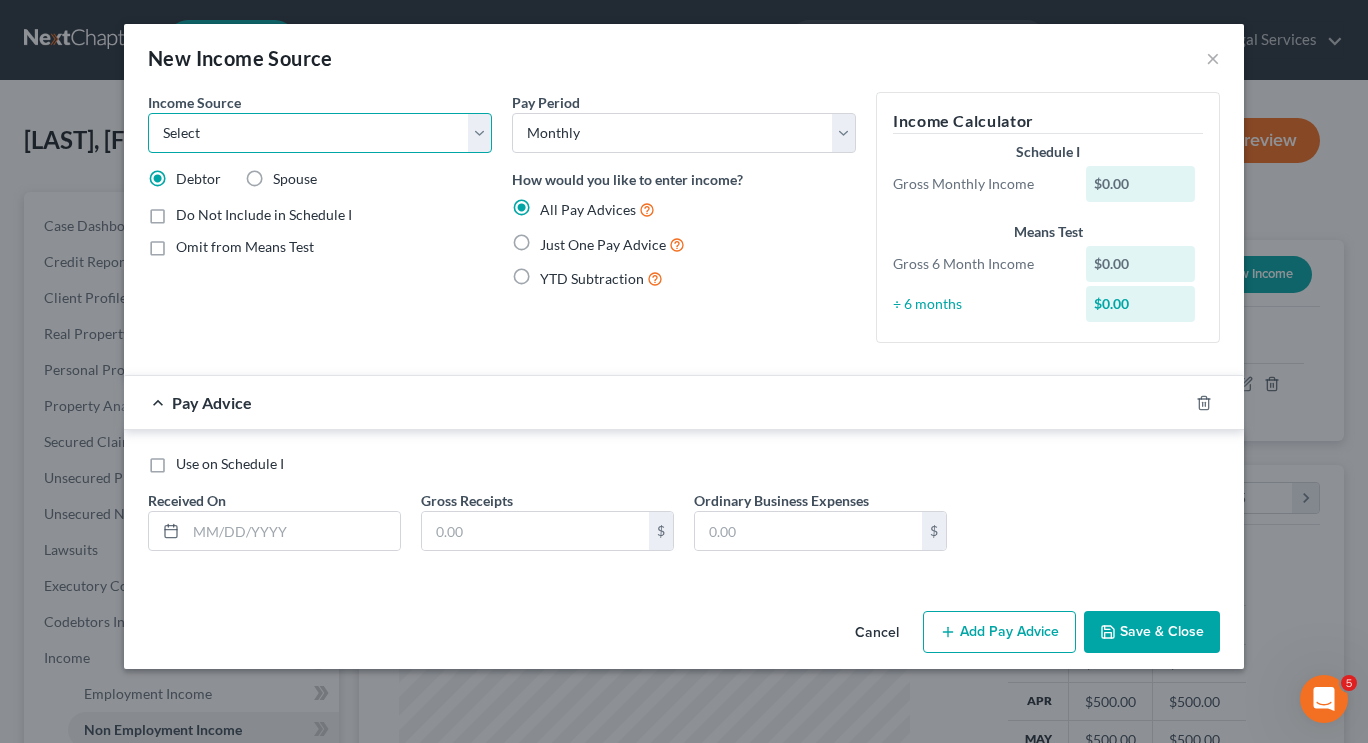 click on "Select Unemployment Disability (from employer) Pension Retirement Social Security / Social Security Disability Other Government Assistance Interests, Dividends or Royalties Child / Family Support Contributions to Household Property / Rental Business, Professional or Farm Alimony / Maintenance Payments Military Disability Benefits Other Monthly Income" at bounding box center (320, 133) 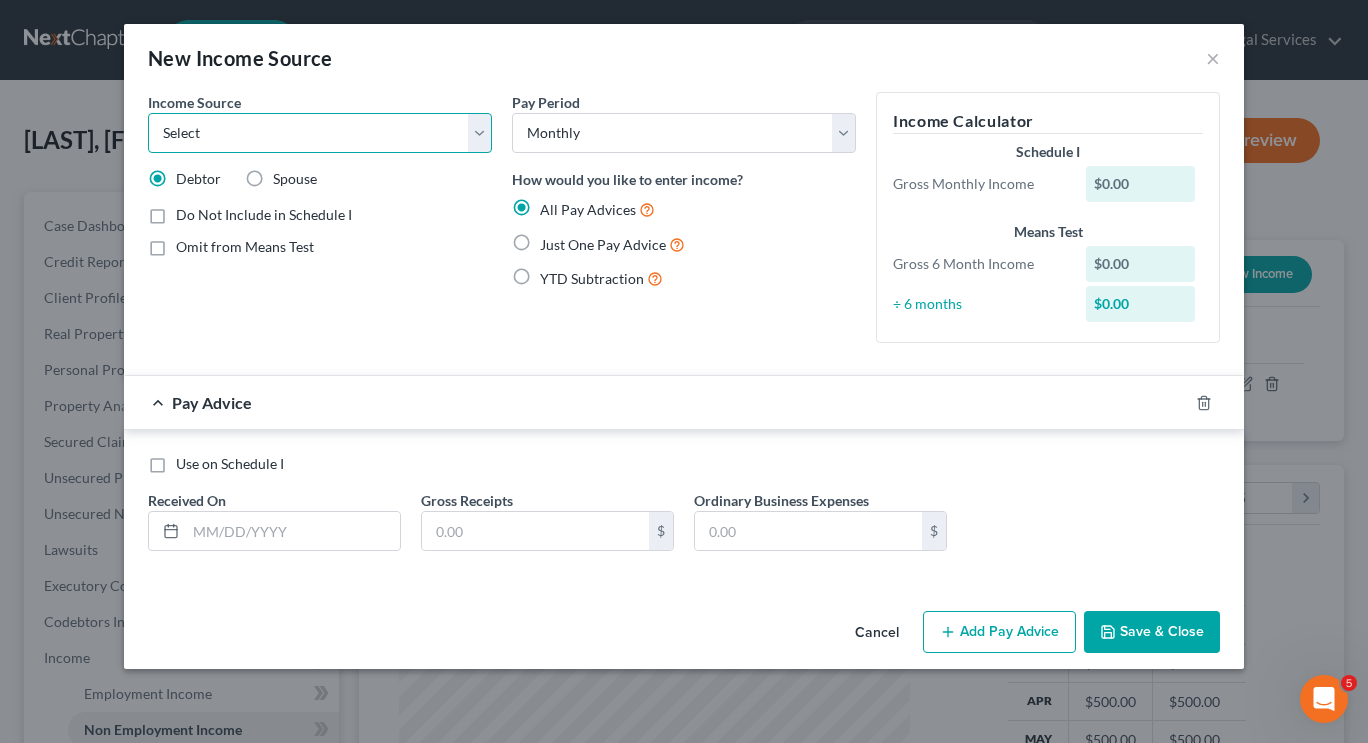 select on "5" 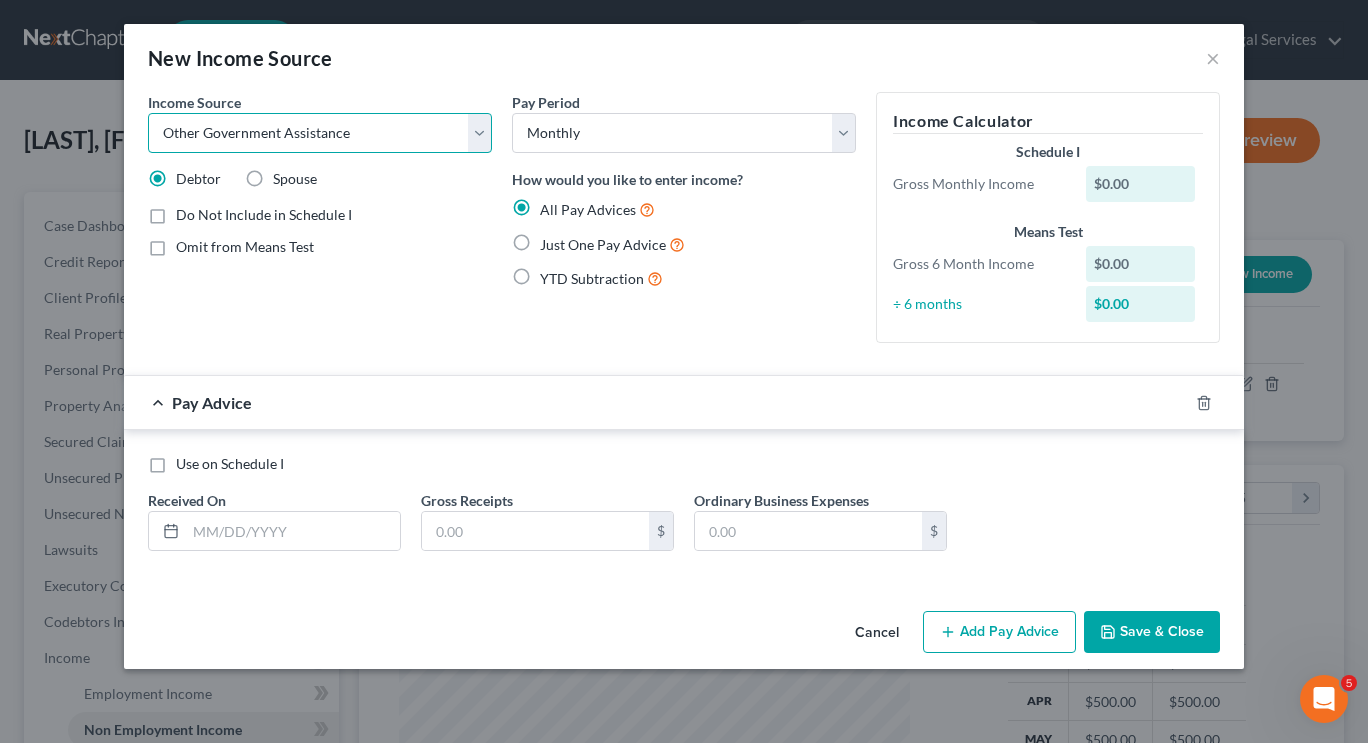 click on "Select Unemployment Disability (from employer) Pension Retirement Social Security / Social Security Disability Other Government Assistance Interests, Dividends or Royalties Child / Family Support Contributions to Household Property / Rental Business, Professional or Farm Alimony / Maintenance Payments Military Disability Benefits Other Monthly Income" at bounding box center (320, 133) 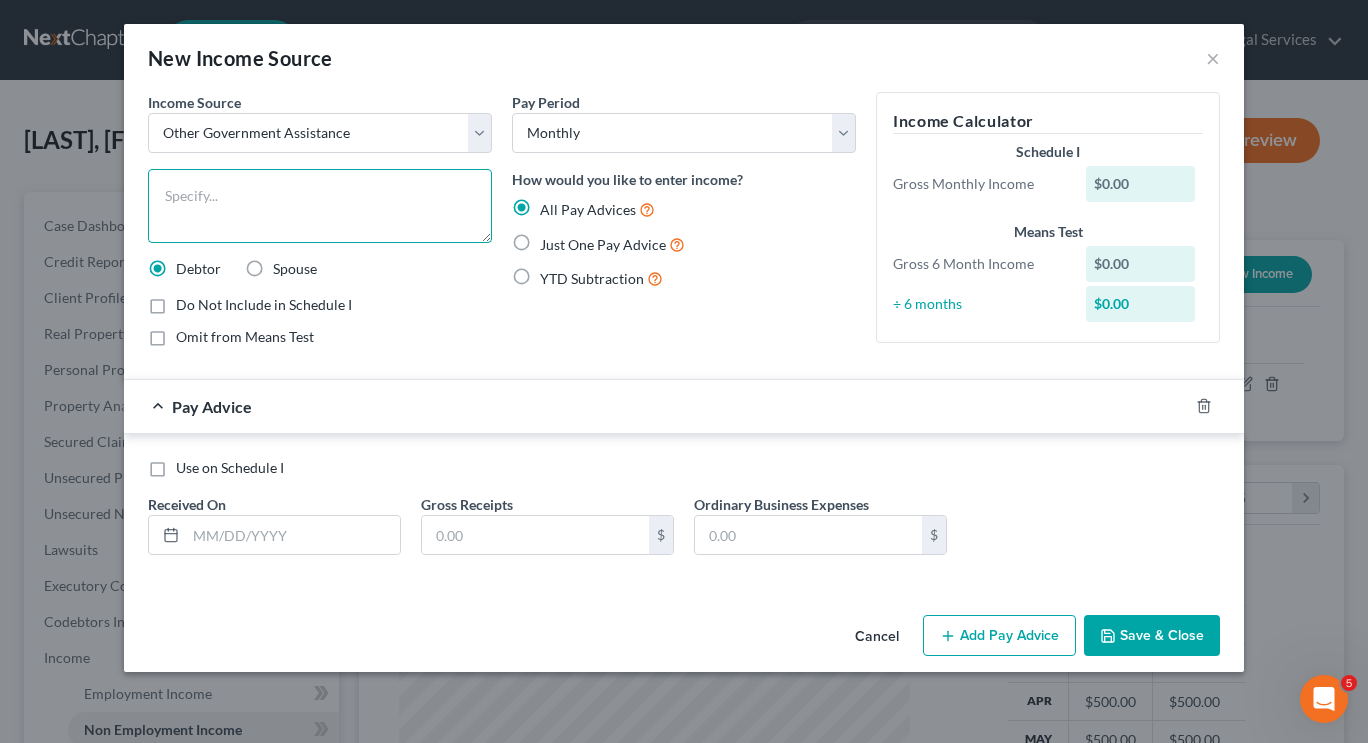 click at bounding box center (320, 206) 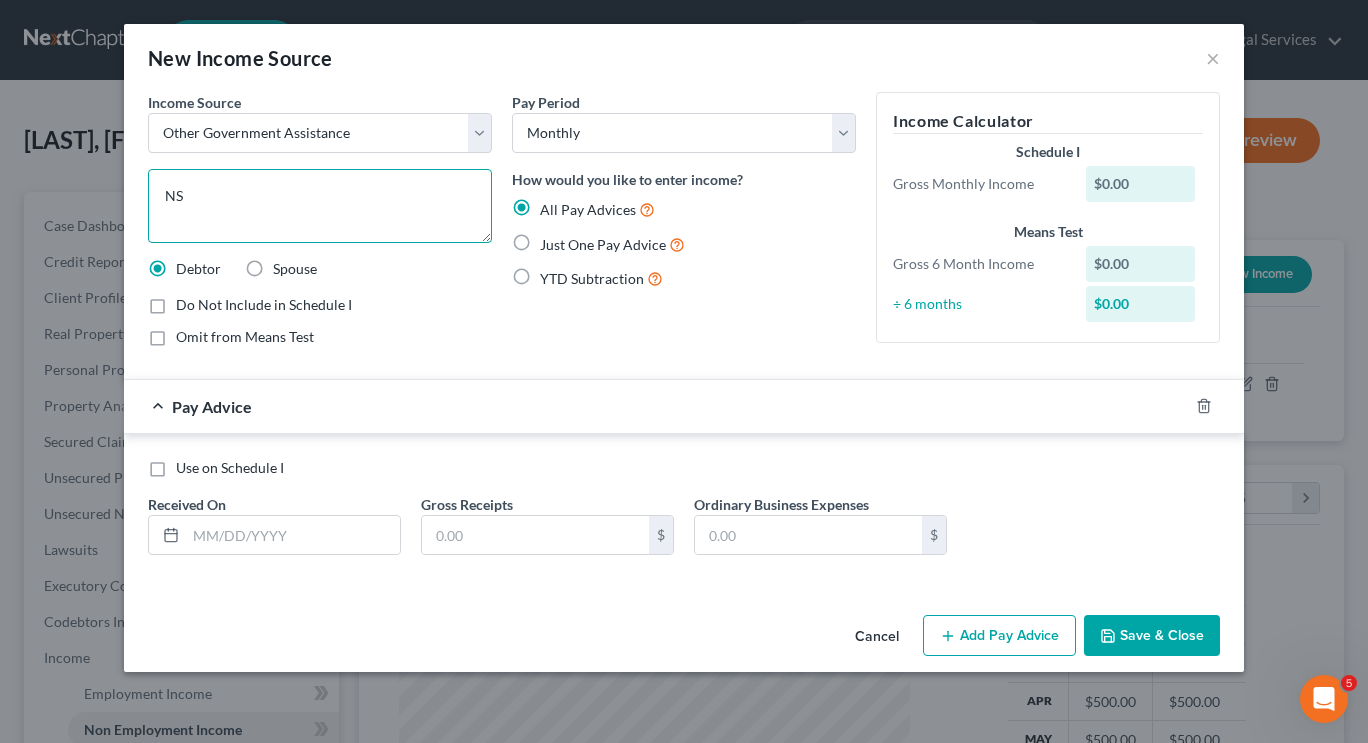 type on "N" 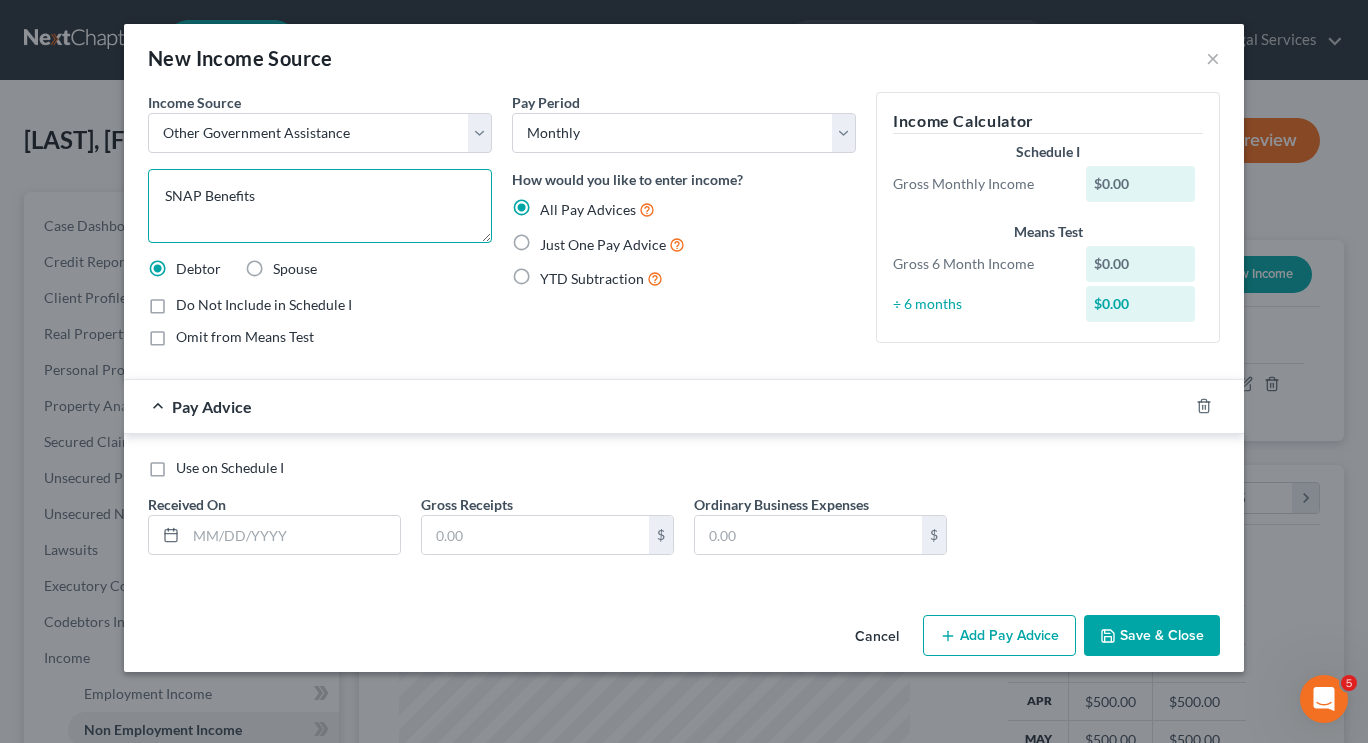 type on "SNAP Benefits" 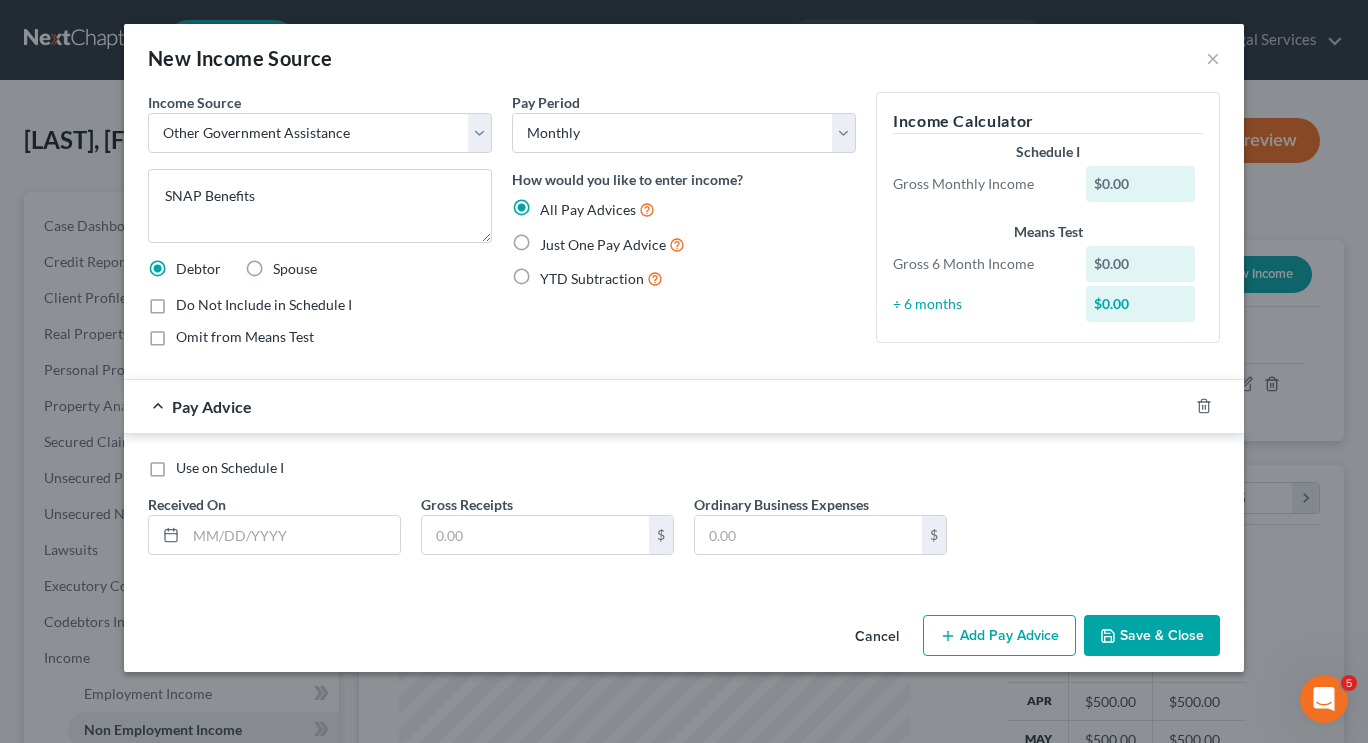 click on "Just One Pay Advice" at bounding box center (612, 244) 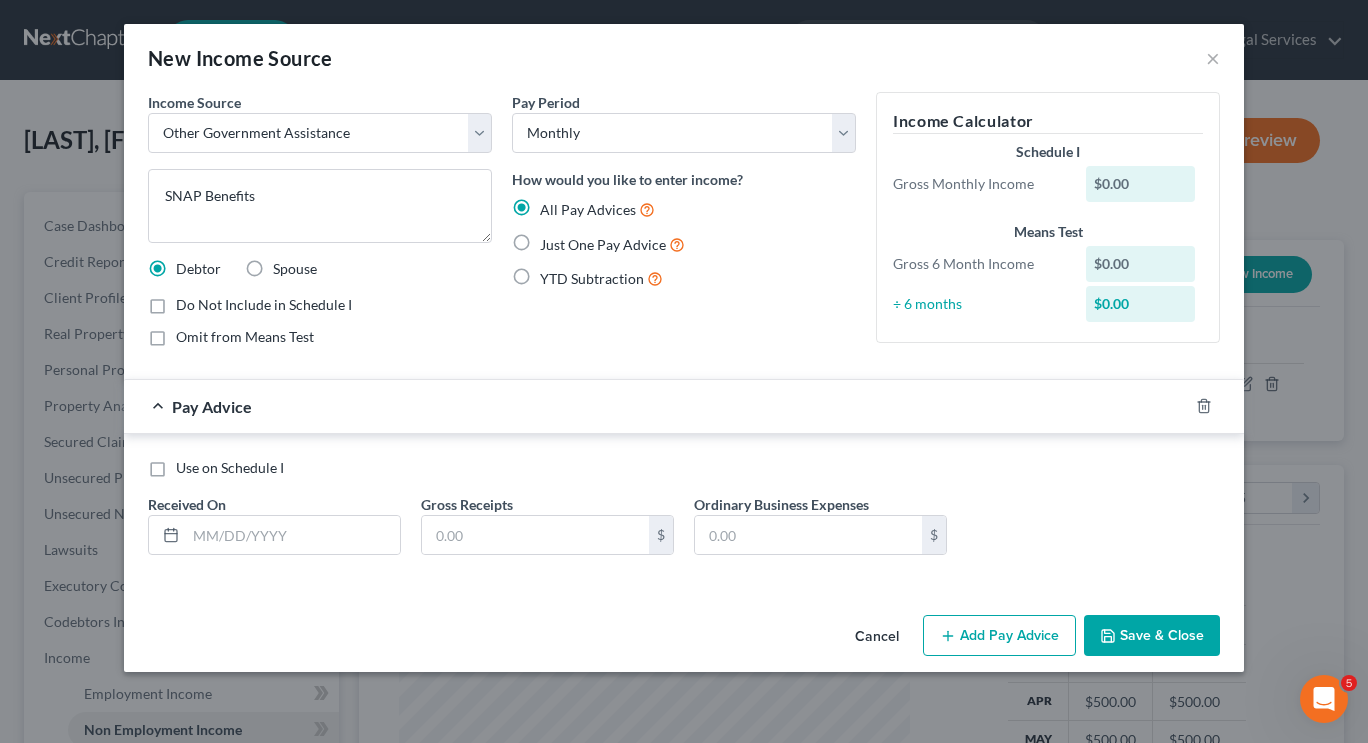 radio on "true" 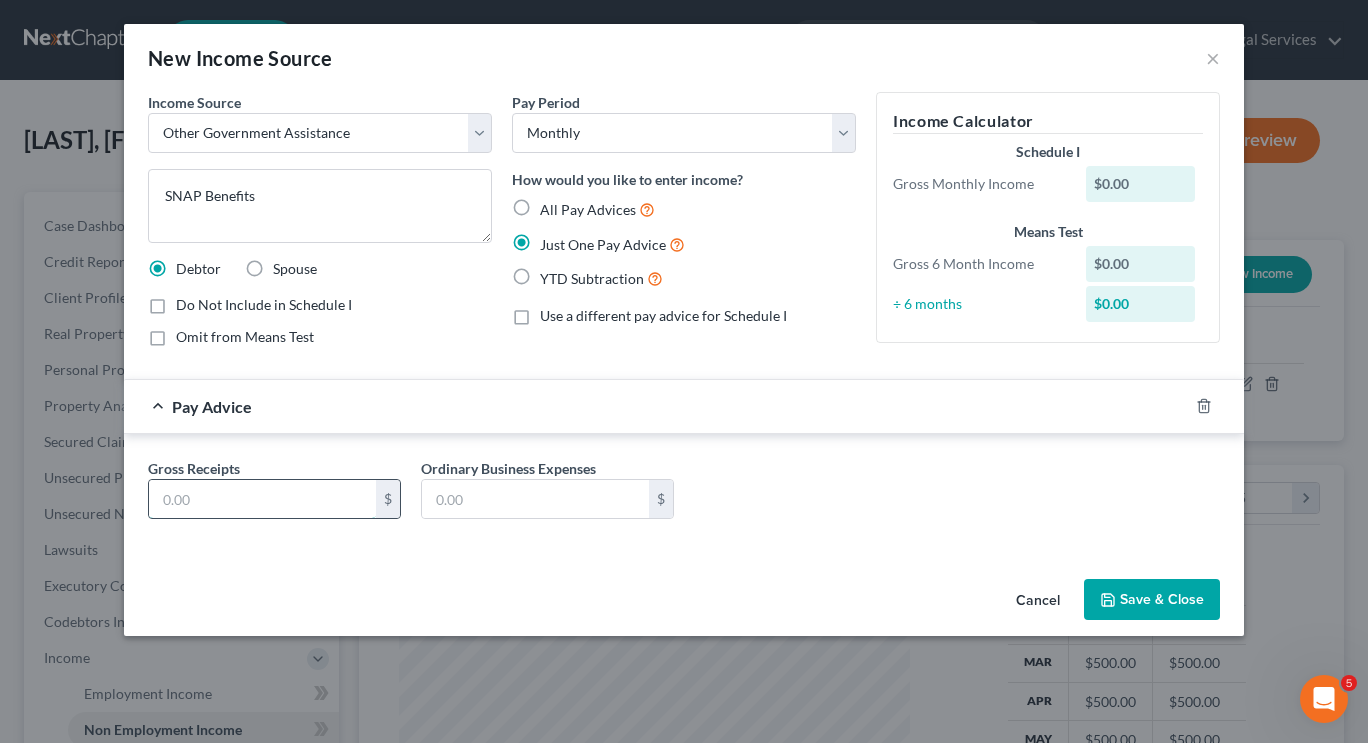 click at bounding box center (262, 499) 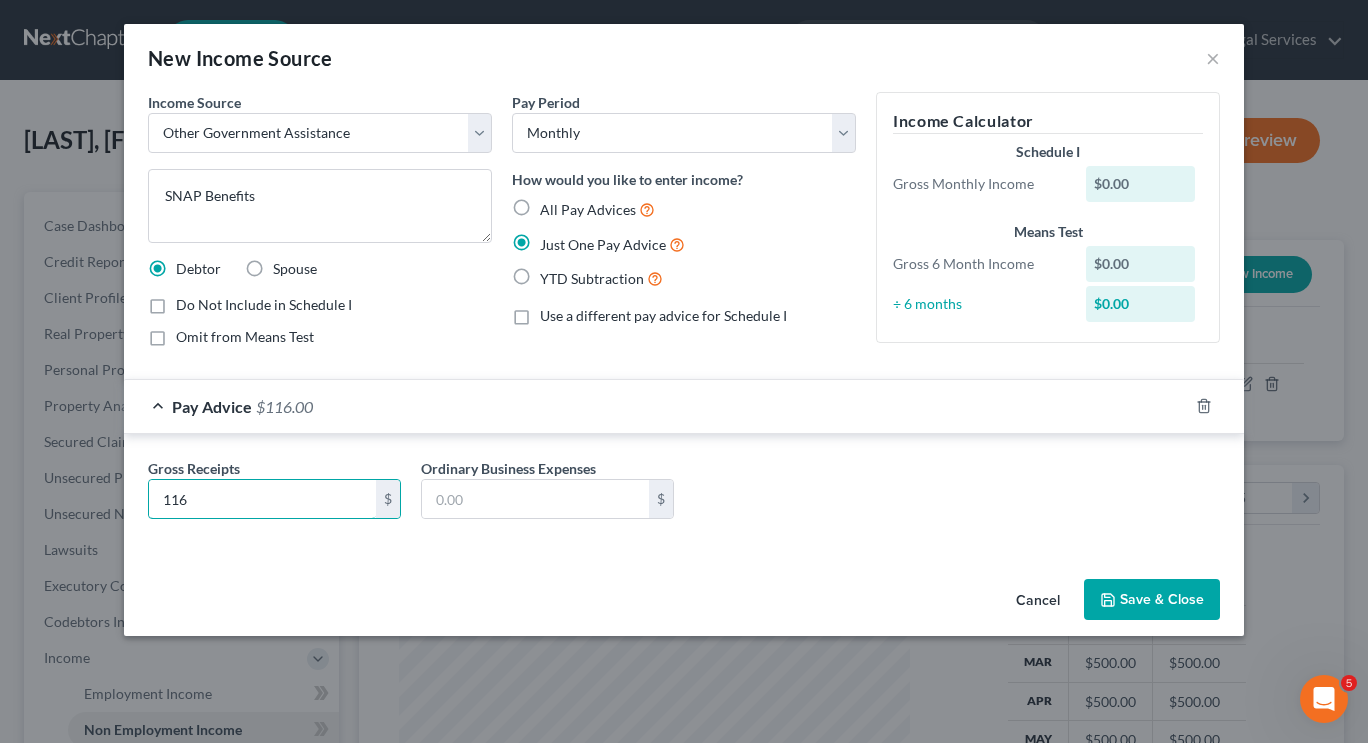 type on "116" 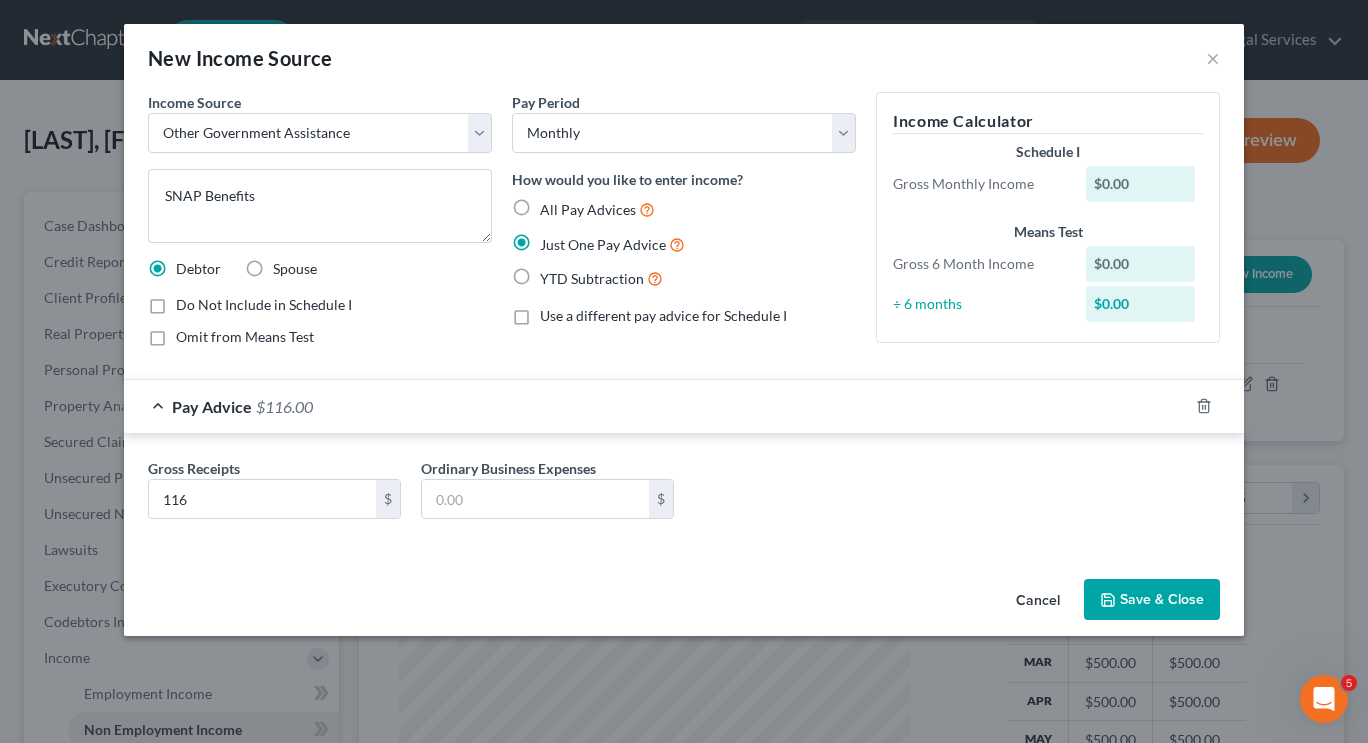 click on "Gross Receipts $[AMOUNT] $ Ordinary Business Expenses $" at bounding box center (684, 496) 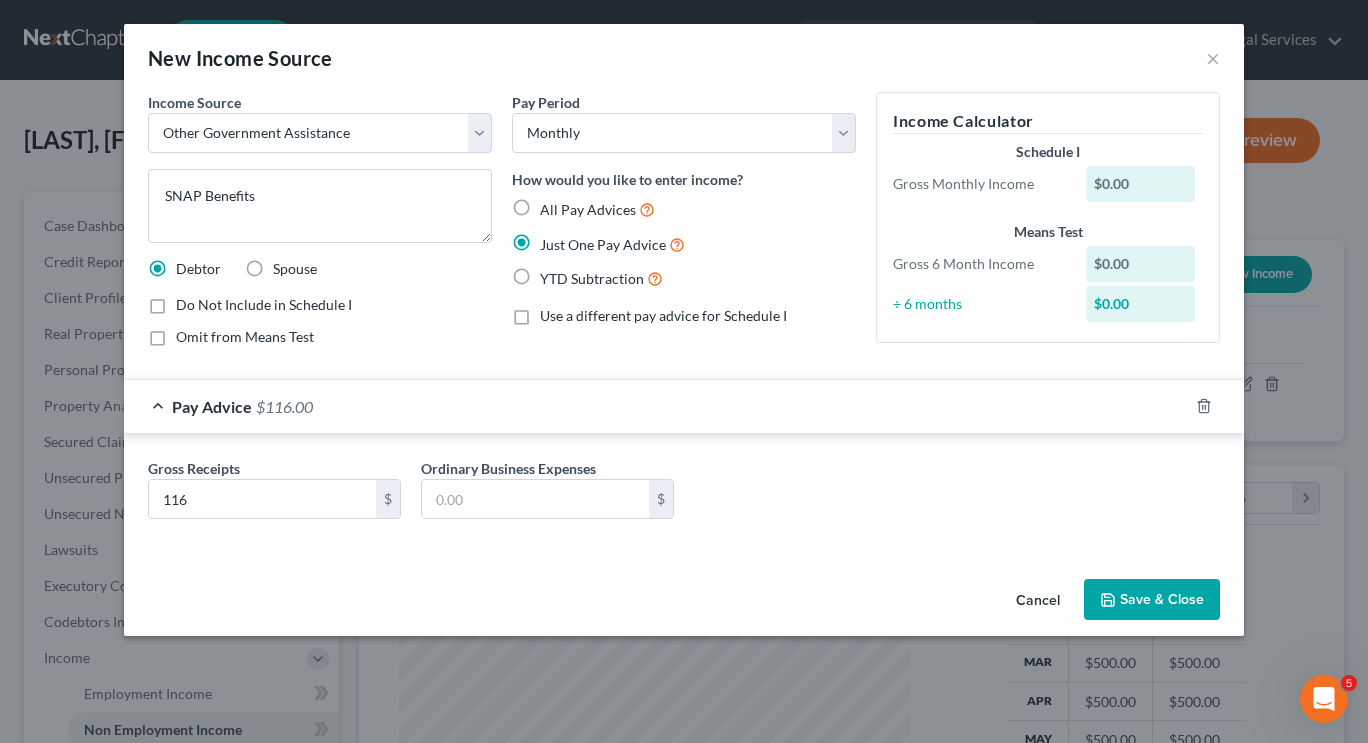 click on "Save & Close" at bounding box center [1152, 600] 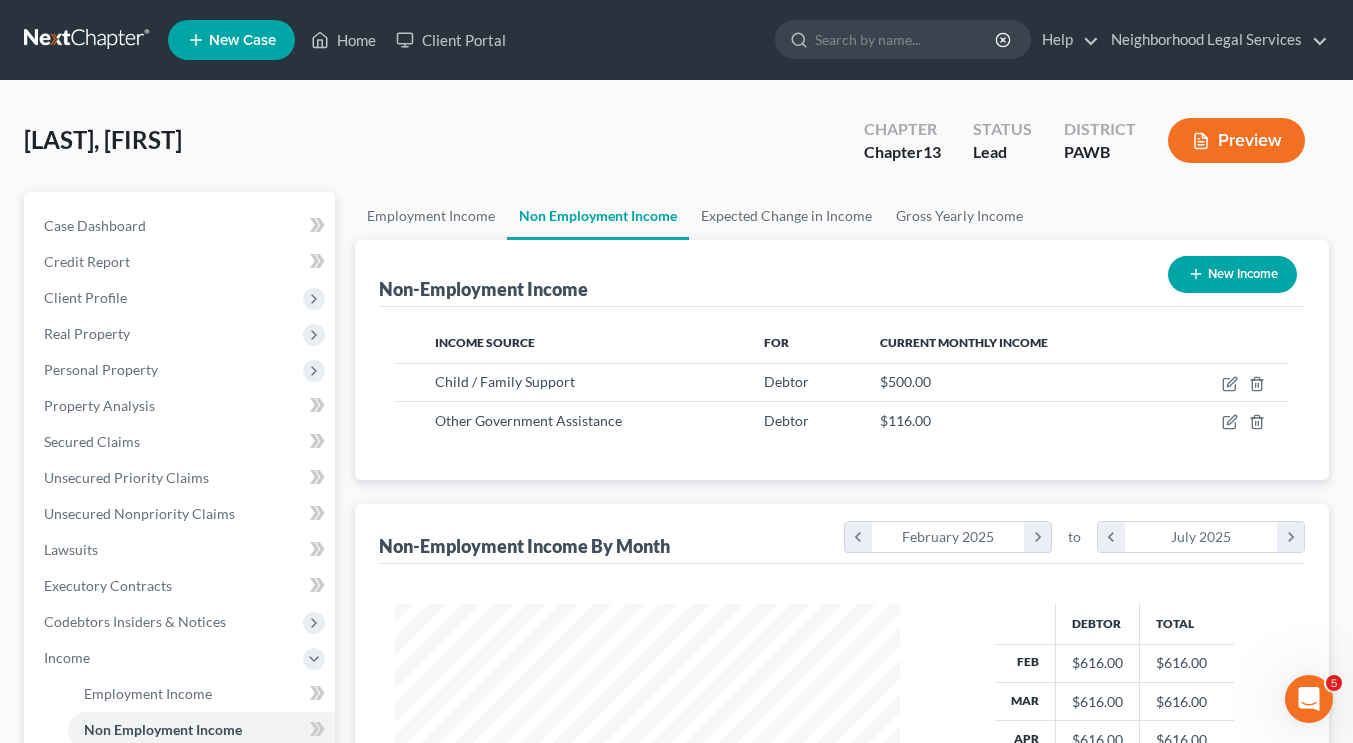 scroll, scrollTop: 358, scrollLeft: 545, axis: both 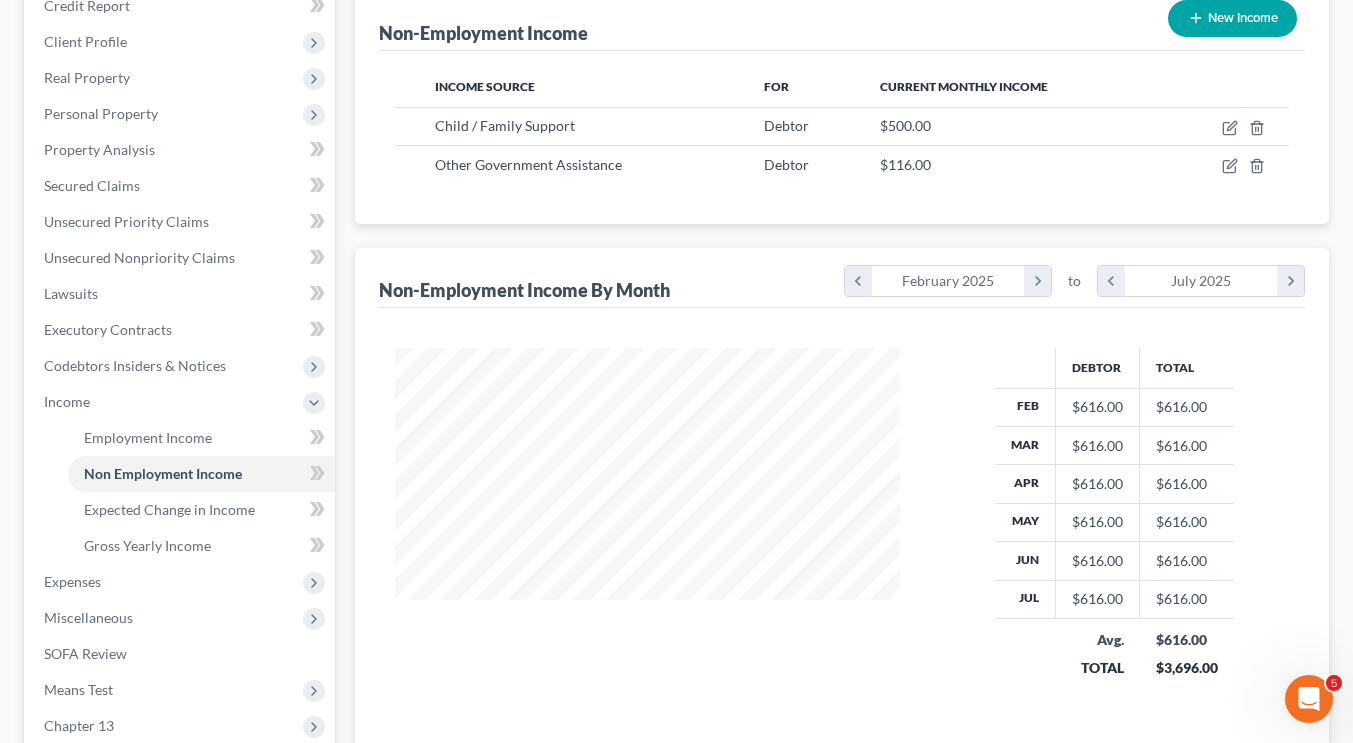 click on "$616.00" at bounding box center (1098, 599) 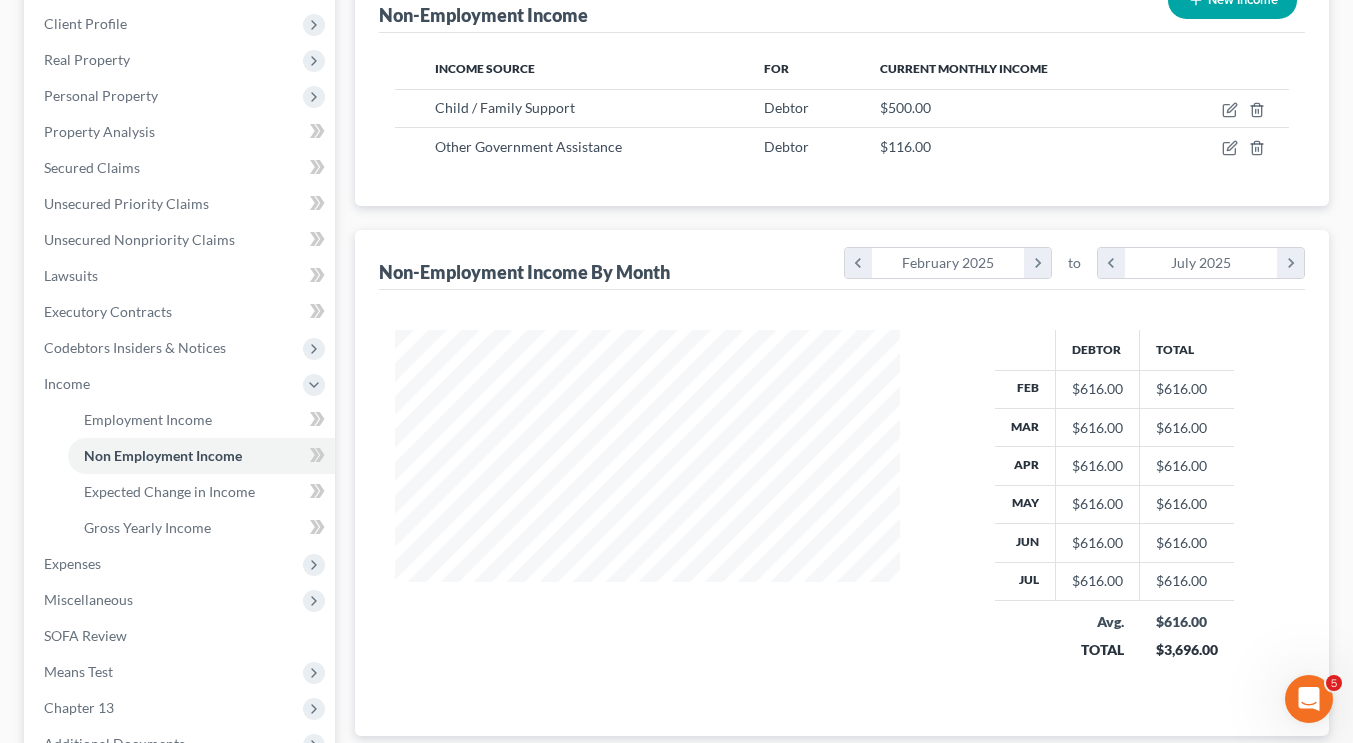 scroll, scrollTop: 276, scrollLeft: 0, axis: vertical 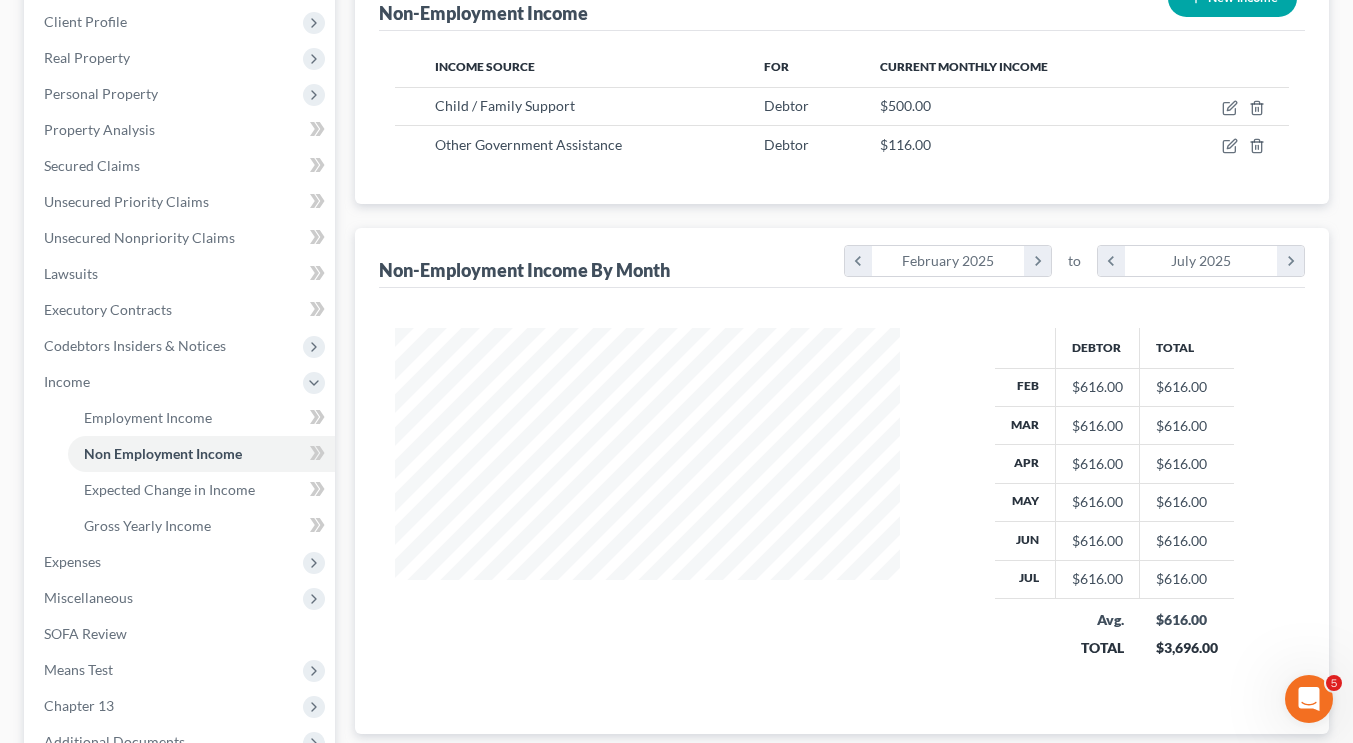 click on "Non-Employment Income By Month
chevron_left
[MONTH] [YEAR]
chevron_right
to
chevron_left
[MONTH] [YEAR]
chevron_right
Debtor
Total
Feb
$[AMOUNT]
$[AMOUNT]
Mar
$[AMOUNT]
$[AMOUNT]
Apr
$[AMOUNT]
$[AMOUNT]
May
$[AMOUNT]
$[AMOUNT]
Jun
$[AMOUNT]
$[AMOUNT]
Jul
$[AMOUNT]
$[AMOUNT]
Avg.
TOTAL
$[AMOUNT]
$[AMOUNT]" at bounding box center [842, 481] 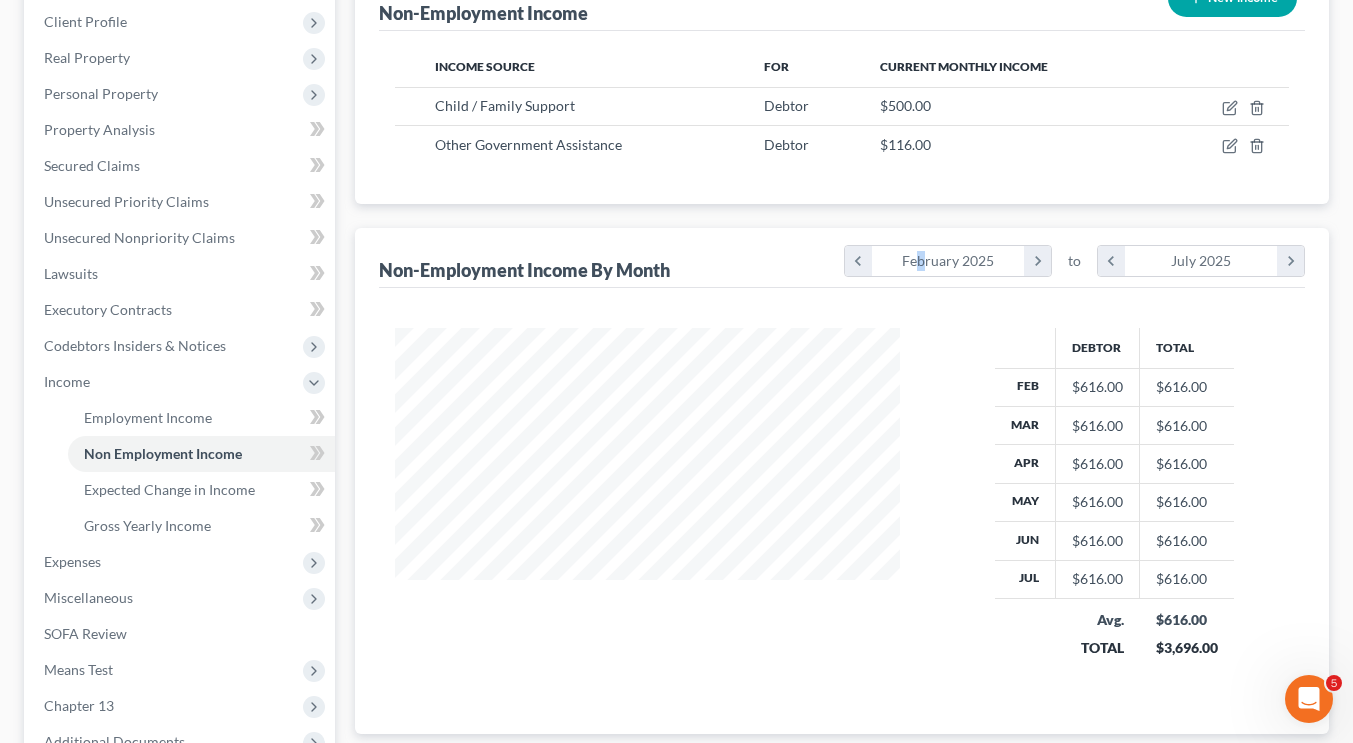 drag, startPoint x: 366, startPoint y: 522, endPoint x: 921, endPoint y: 226, distance: 629 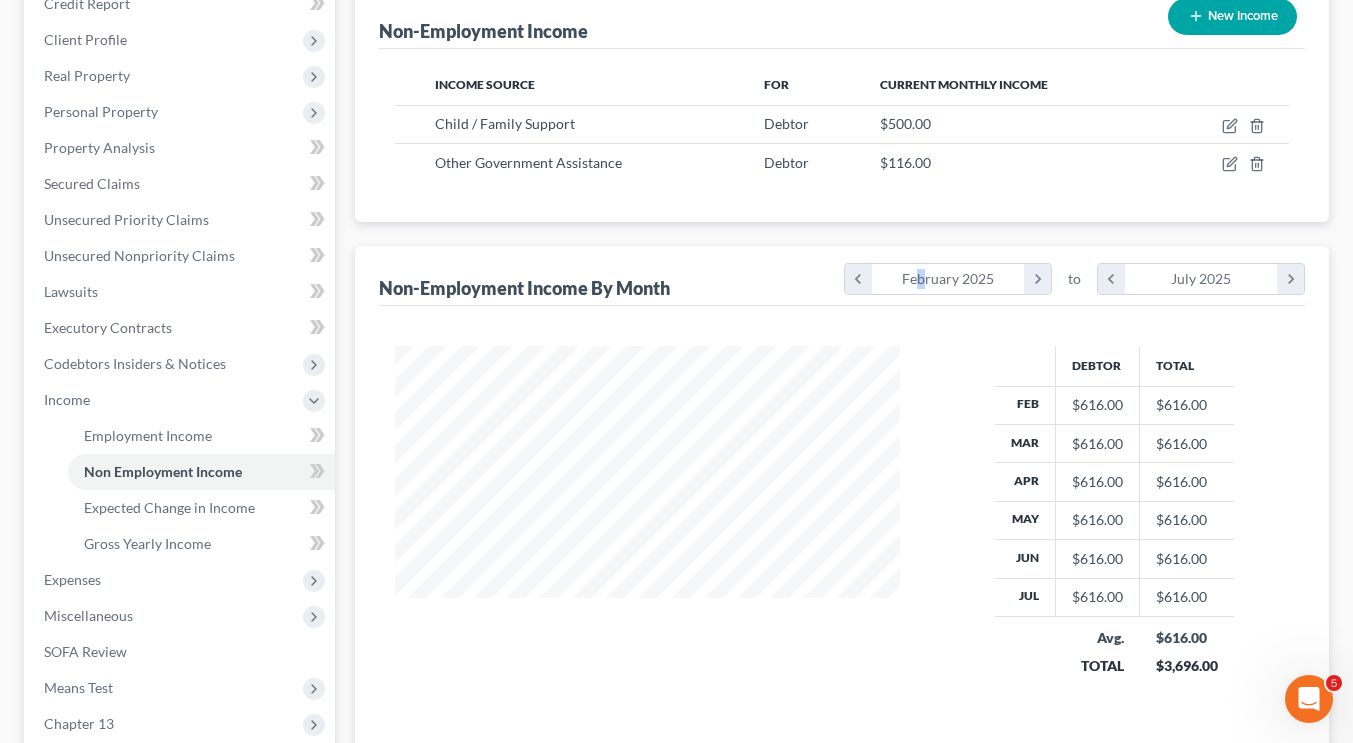 scroll, scrollTop: 250, scrollLeft: 0, axis: vertical 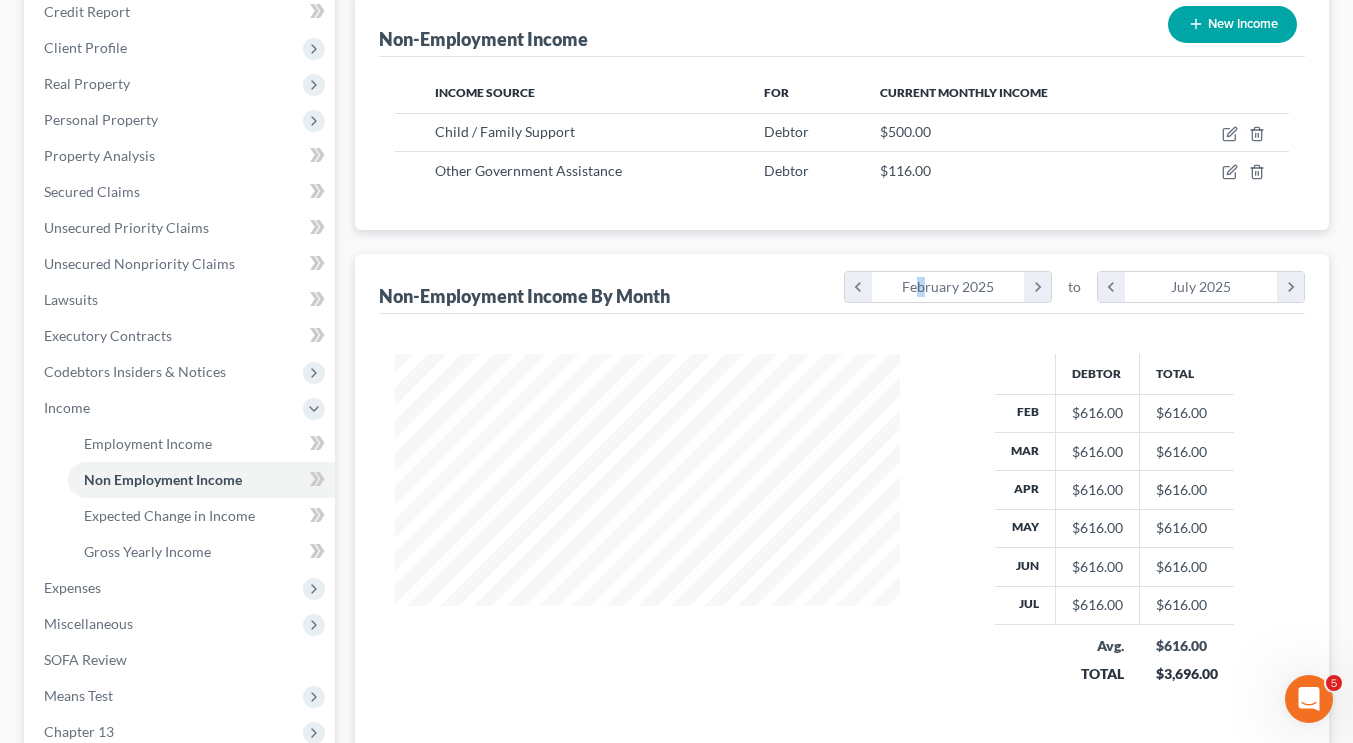 click on "chevron_left
[MONTH] [YEAR]
chevron_right
to
chevron_left
[MONTH] [YEAR]
chevron_right" at bounding box center (1070, 285) 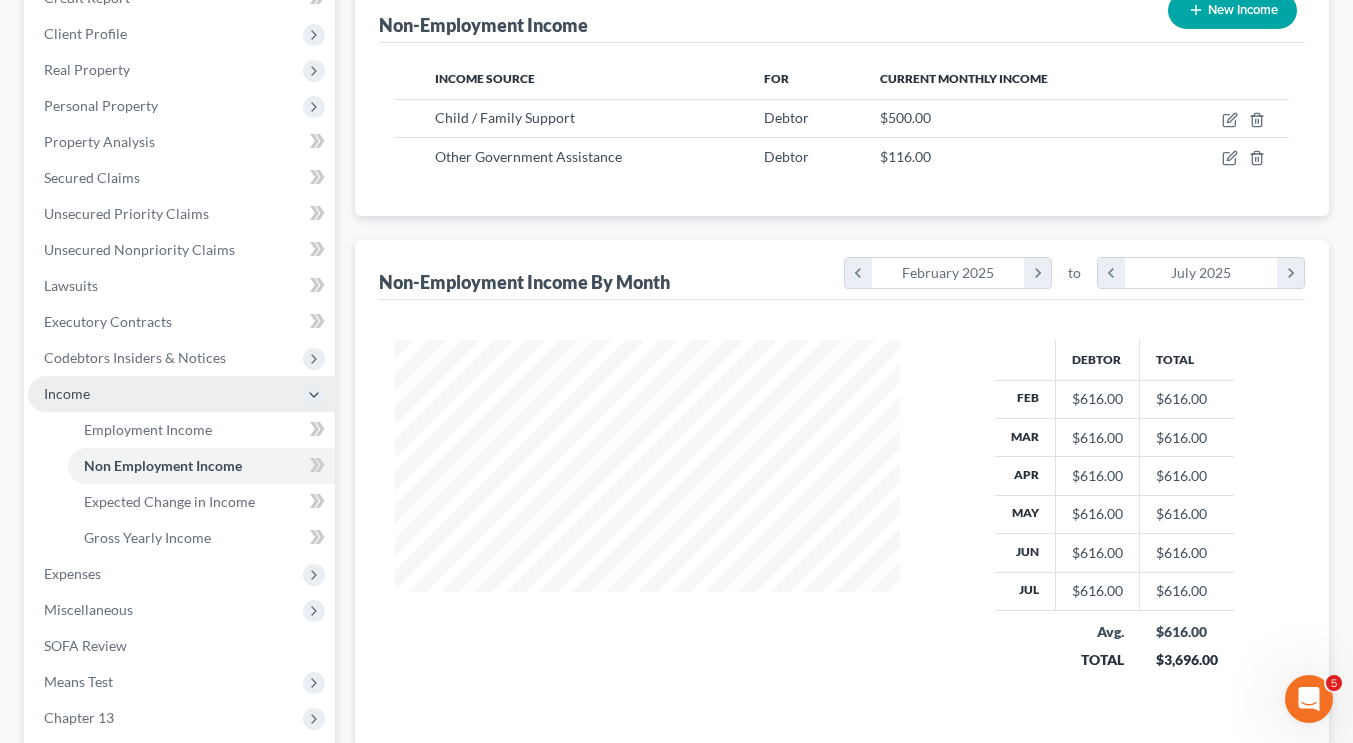 scroll, scrollTop: 263, scrollLeft: 0, axis: vertical 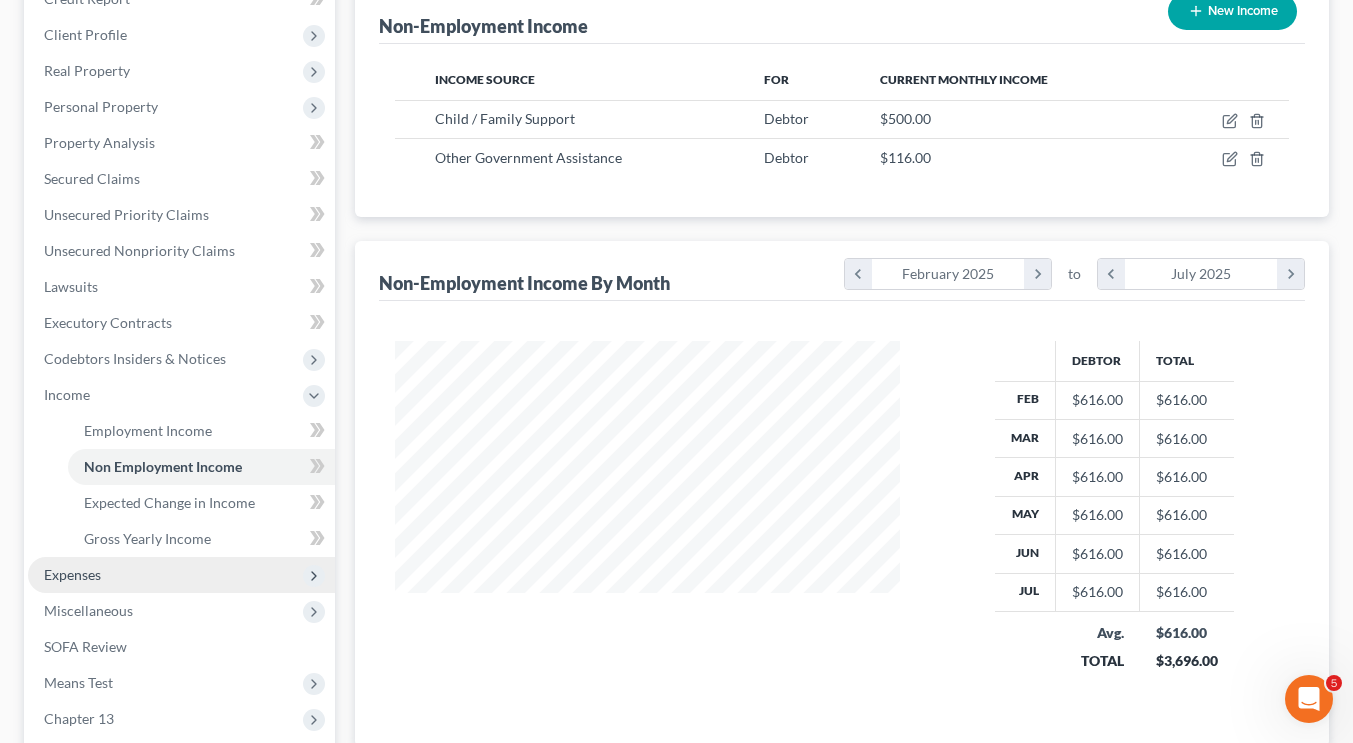 click on "Expenses" at bounding box center [181, 575] 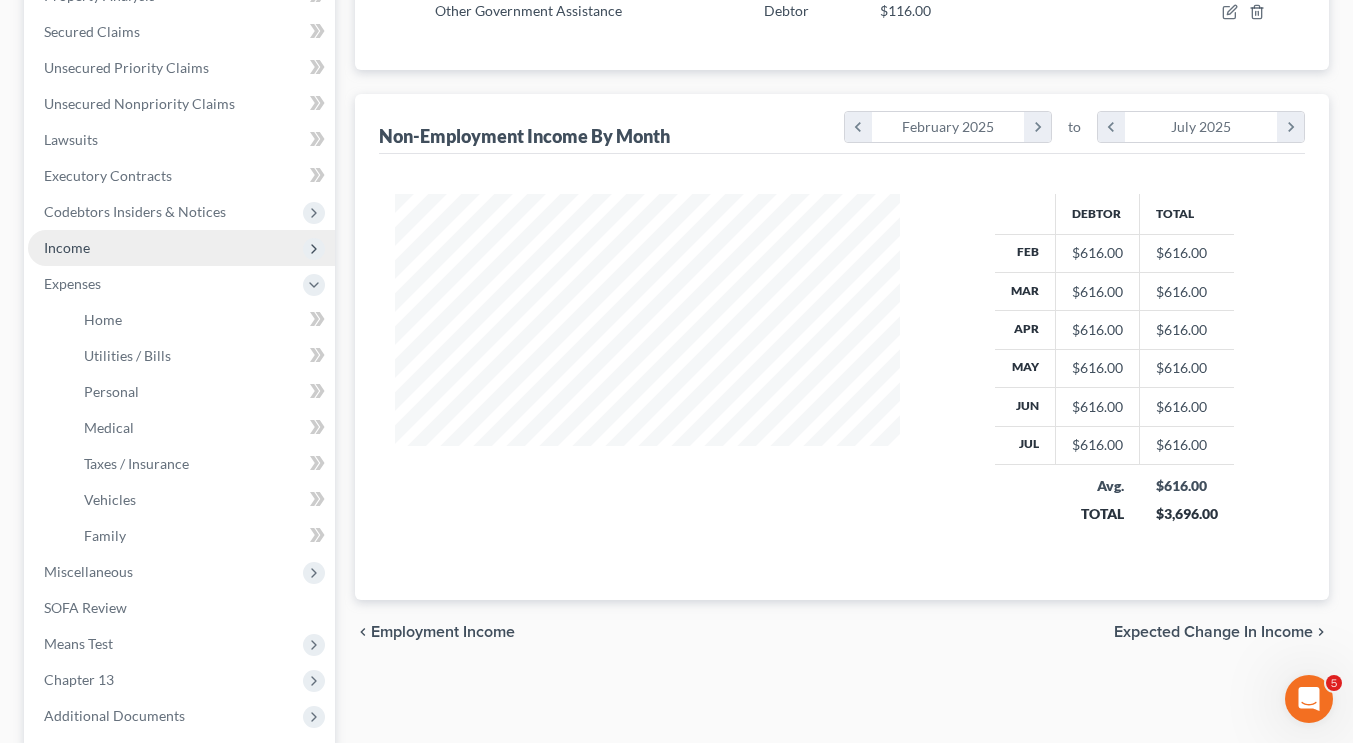 scroll, scrollTop: 409, scrollLeft: 0, axis: vertical 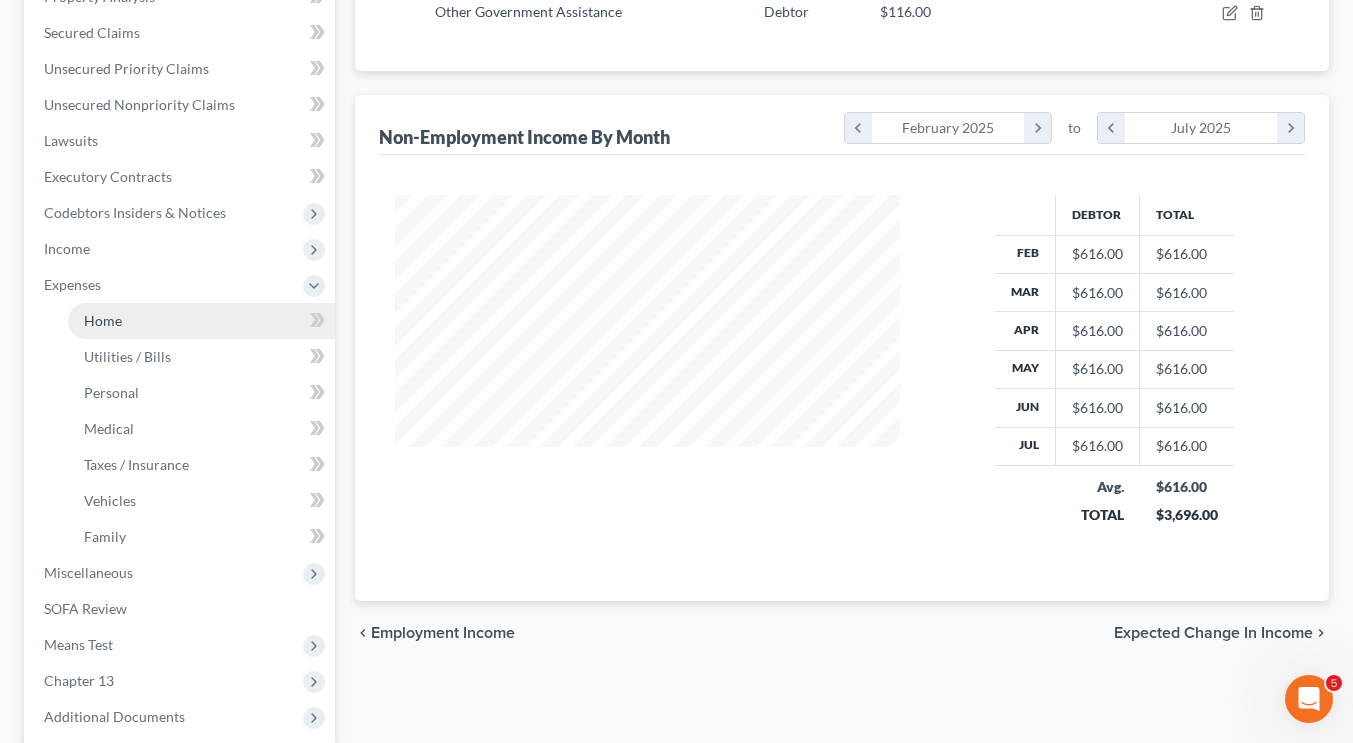 click on "Home" at bounding box center (201, 321) 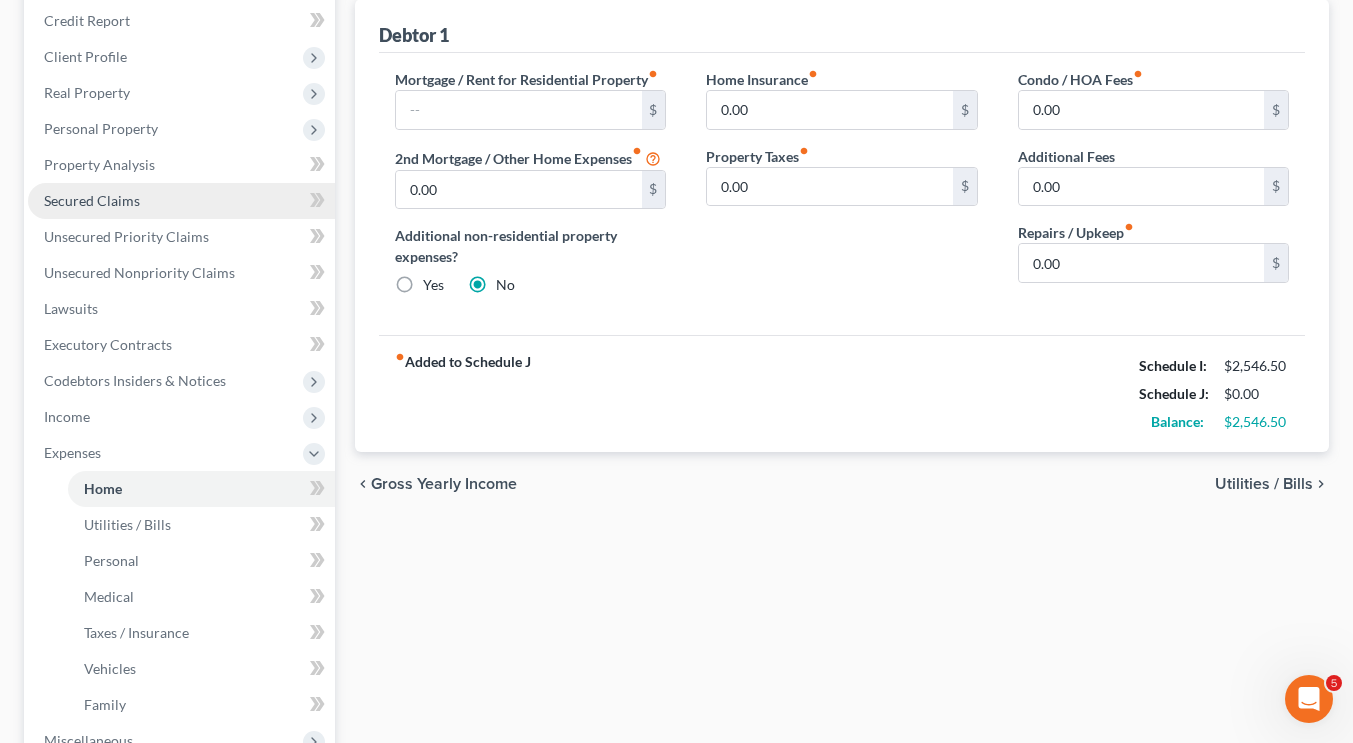 scroll, scrollTop: 242, scrollLeft: 0, axis: vertical 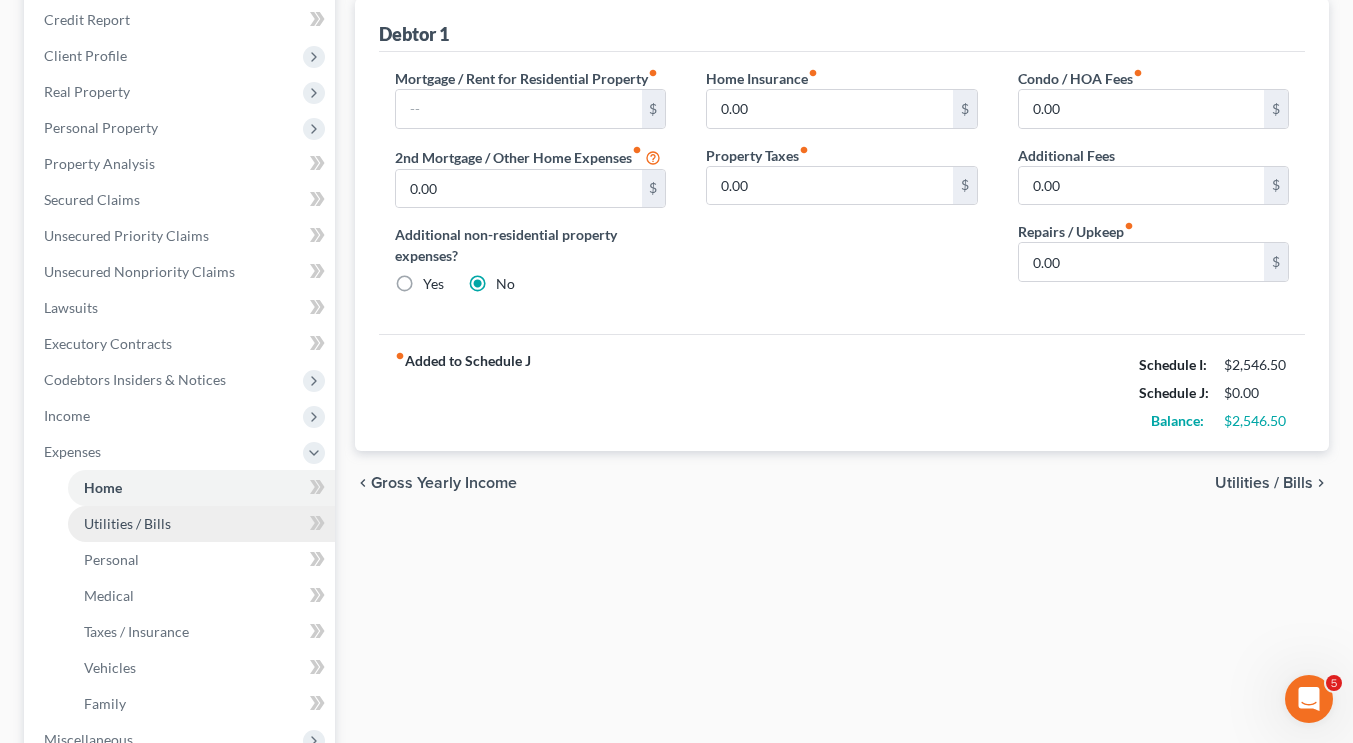 click on "Utilities / Bills" at bounding box center [127, 523] 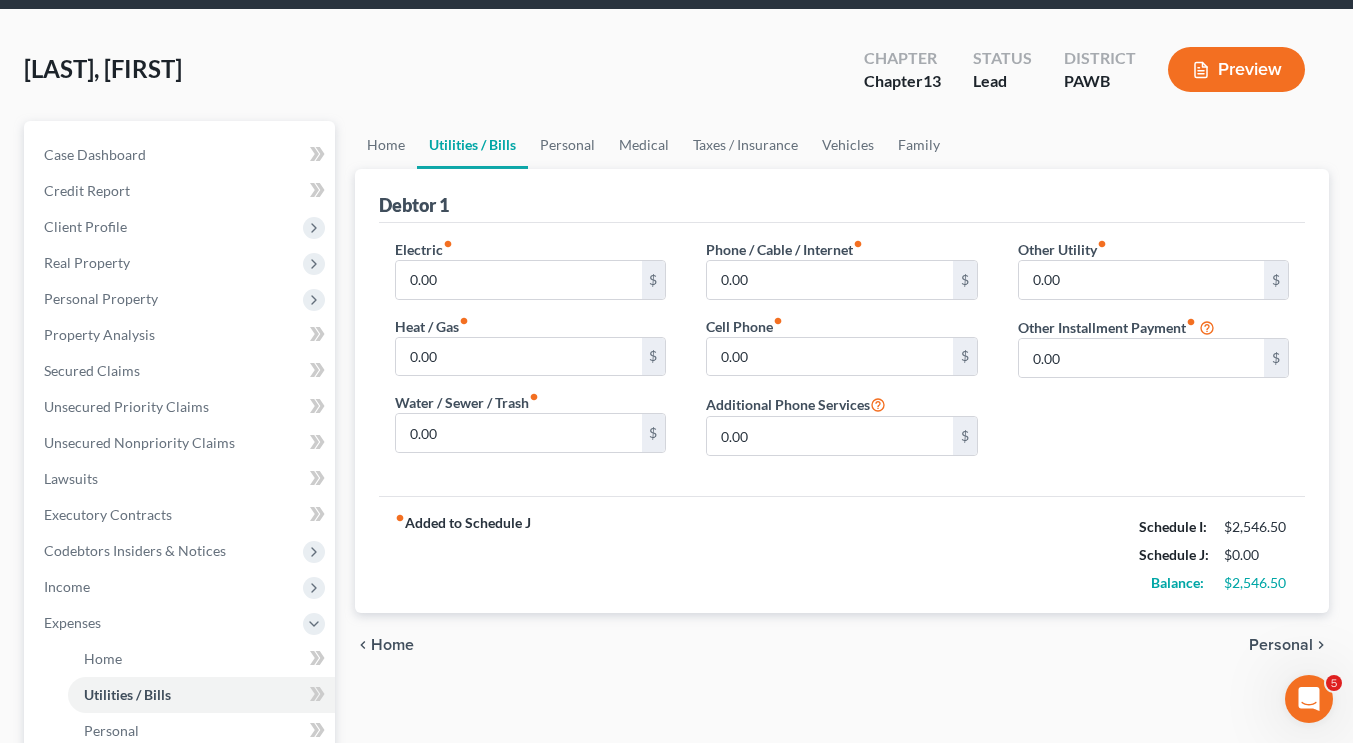 scroll, scrollTop: 72, scrollLeft: 0, axis: vertical 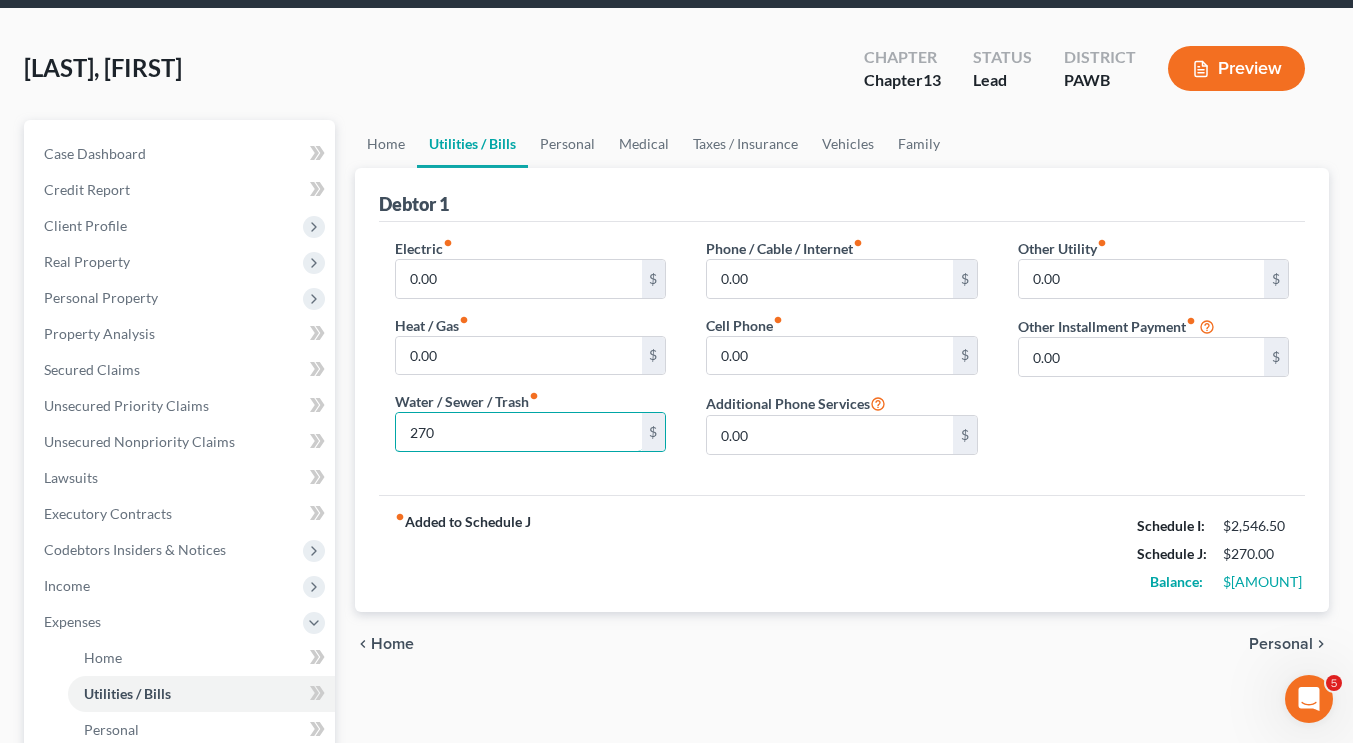 type on "270" 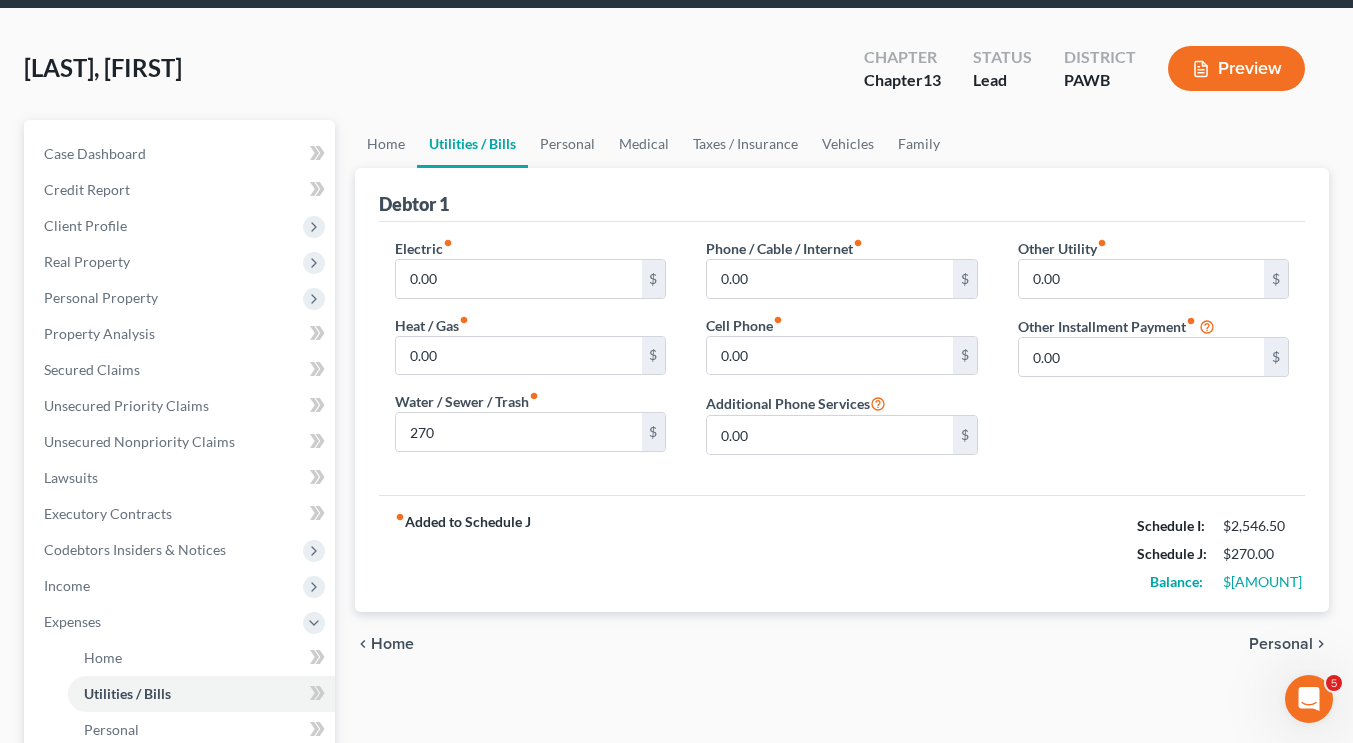 click on "fiber_manual_record  Added to Schedule J Schedule I: $[AMOUNT] Schedule J: $[AMOUNT] Balance: $[AMOUNT]" at bounding box center (842, 553) 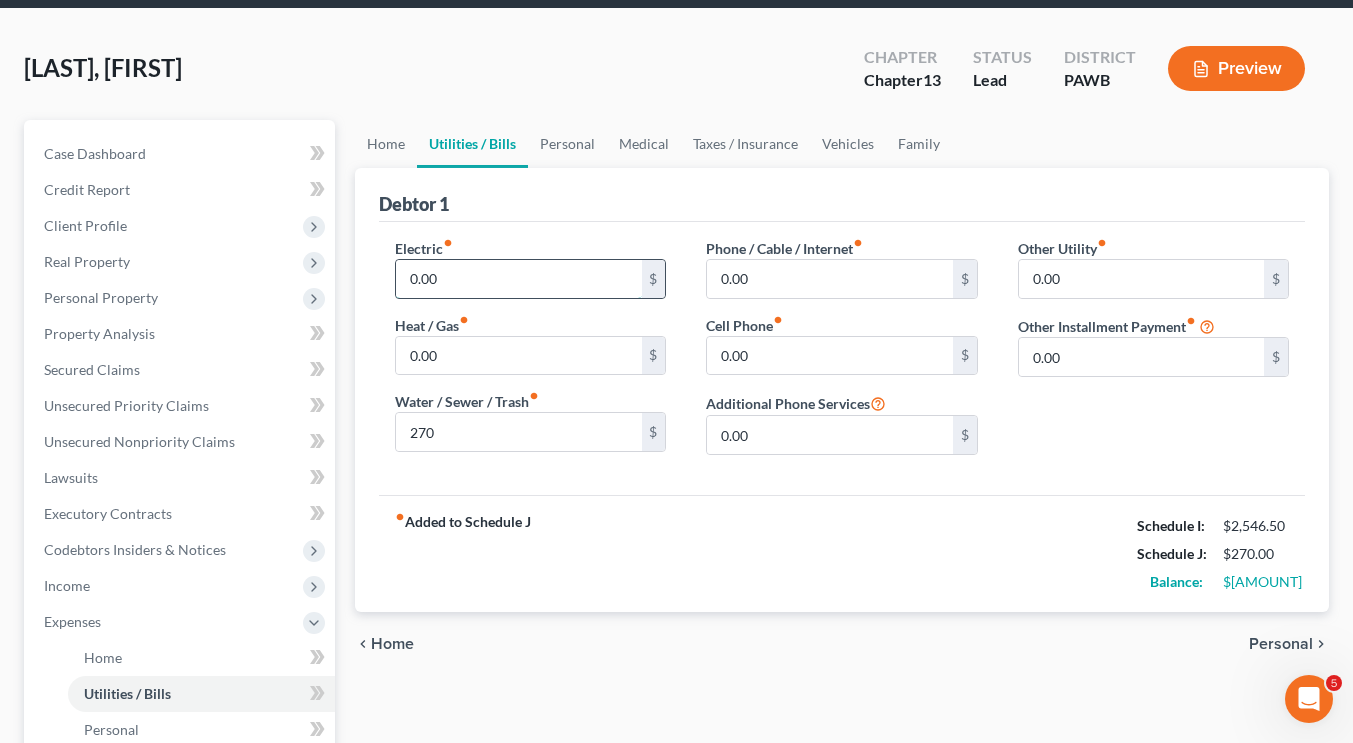 click on "0.00" at bounding box center (518, 279) 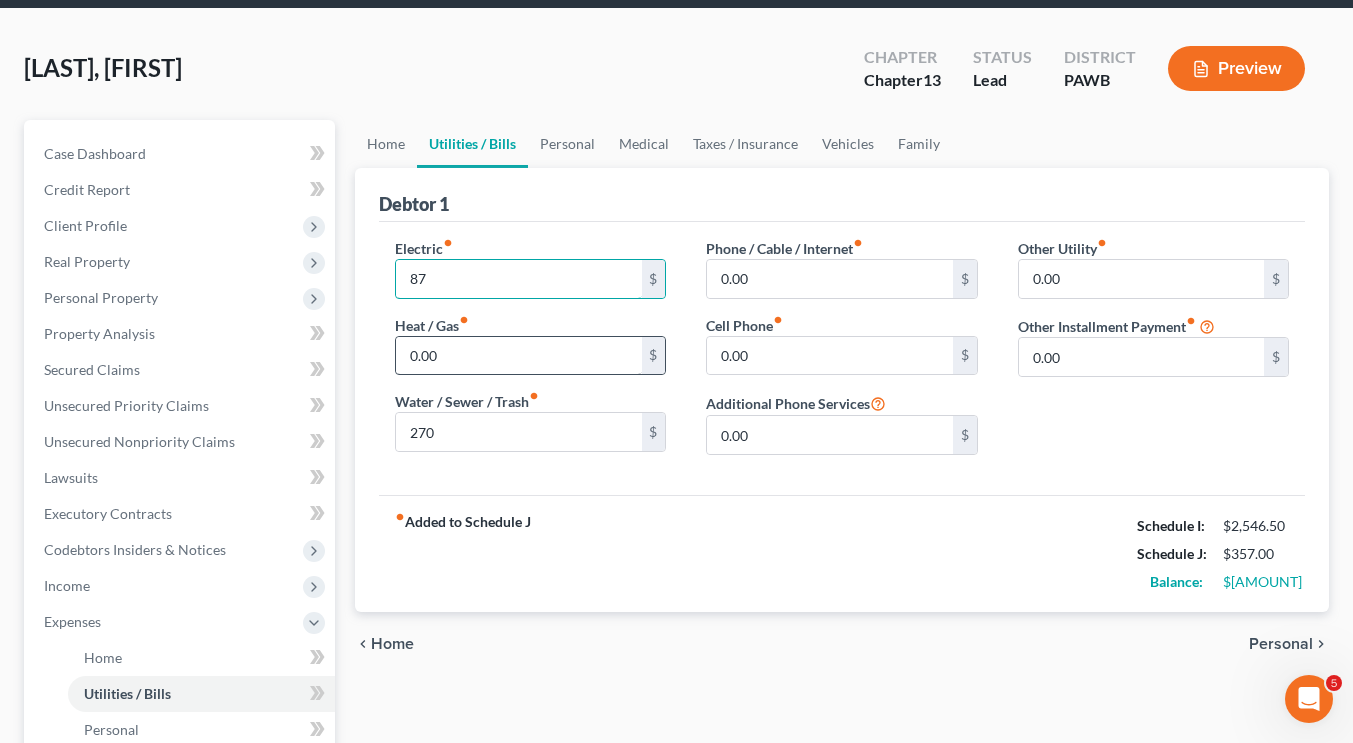 type on "87" 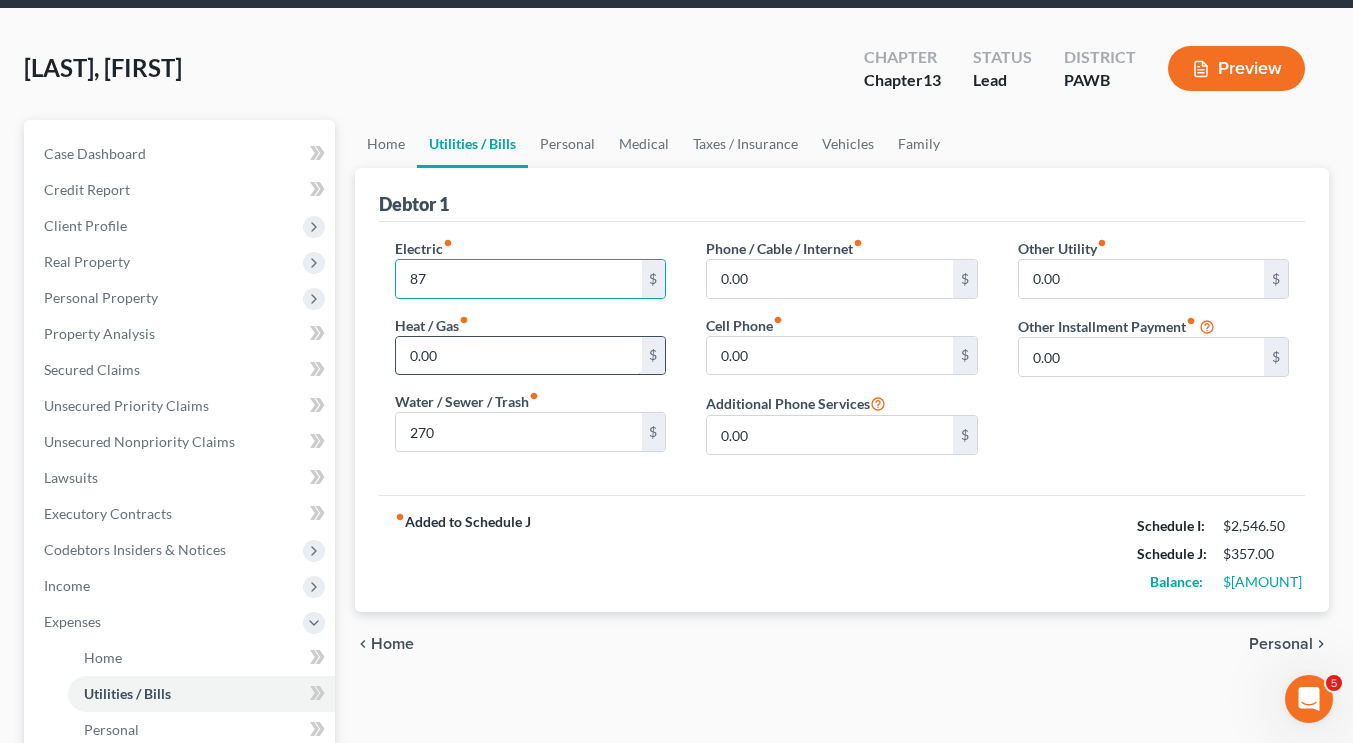 click on "0.00" at bounding box center [518, 356] 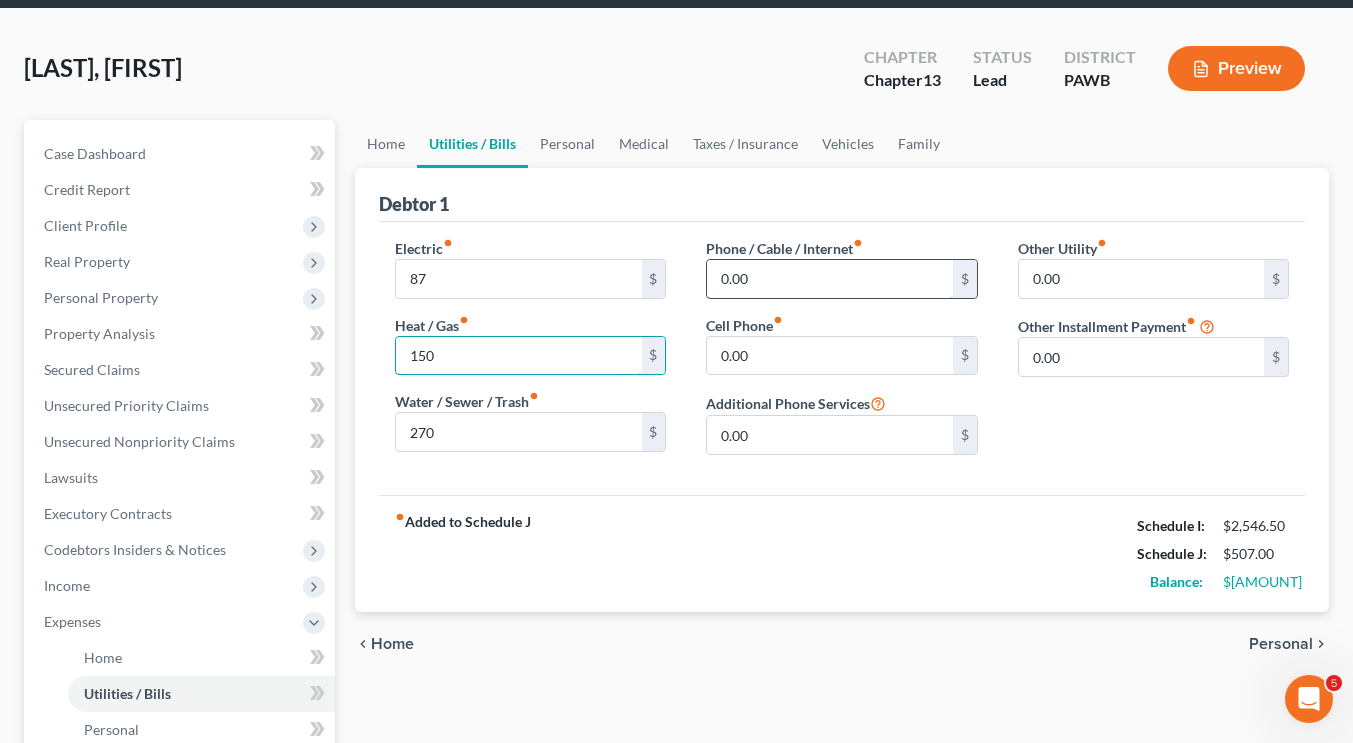 type on "150" 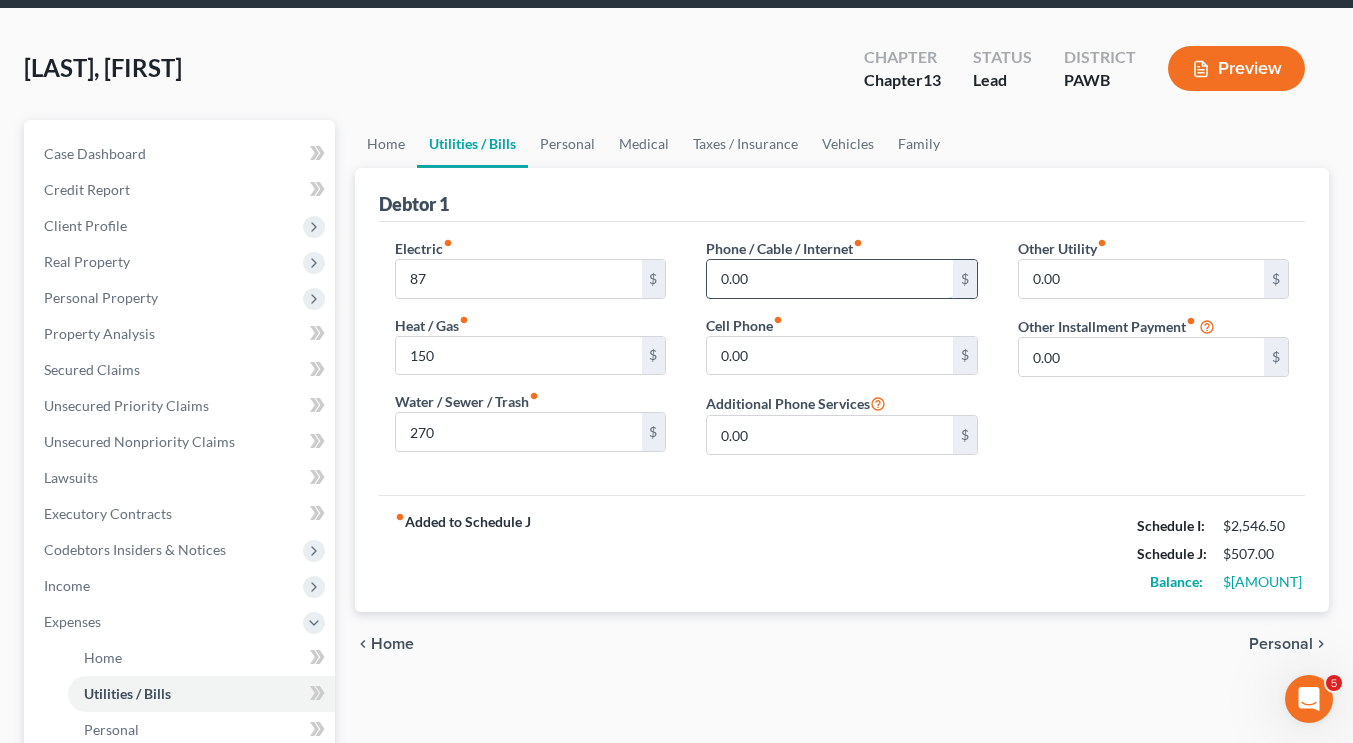 click on "0.00" at bounding box center (829, 279) 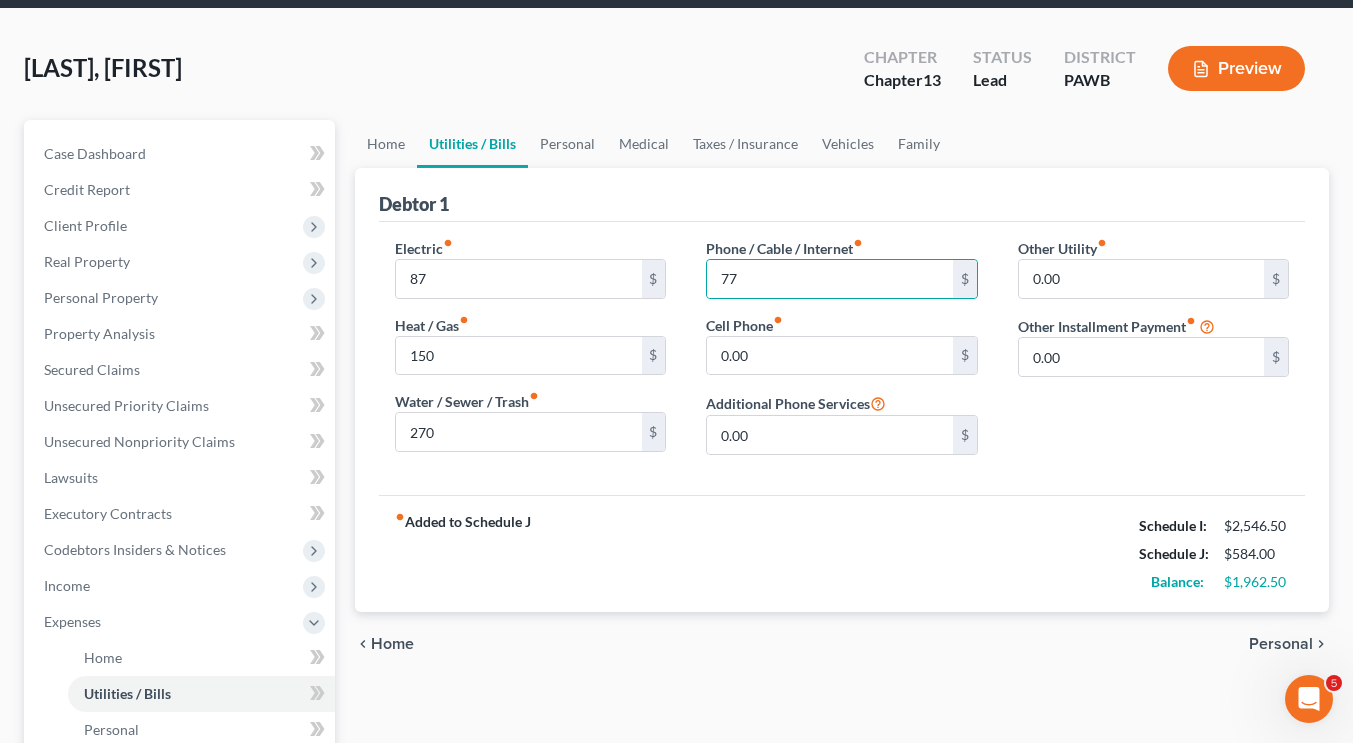 click on "Other Utility  fiber_manual_record 0.00 $ Other Installment Payment  fiber_manual_record   0.00 $" at bounding box center [1153, 354] 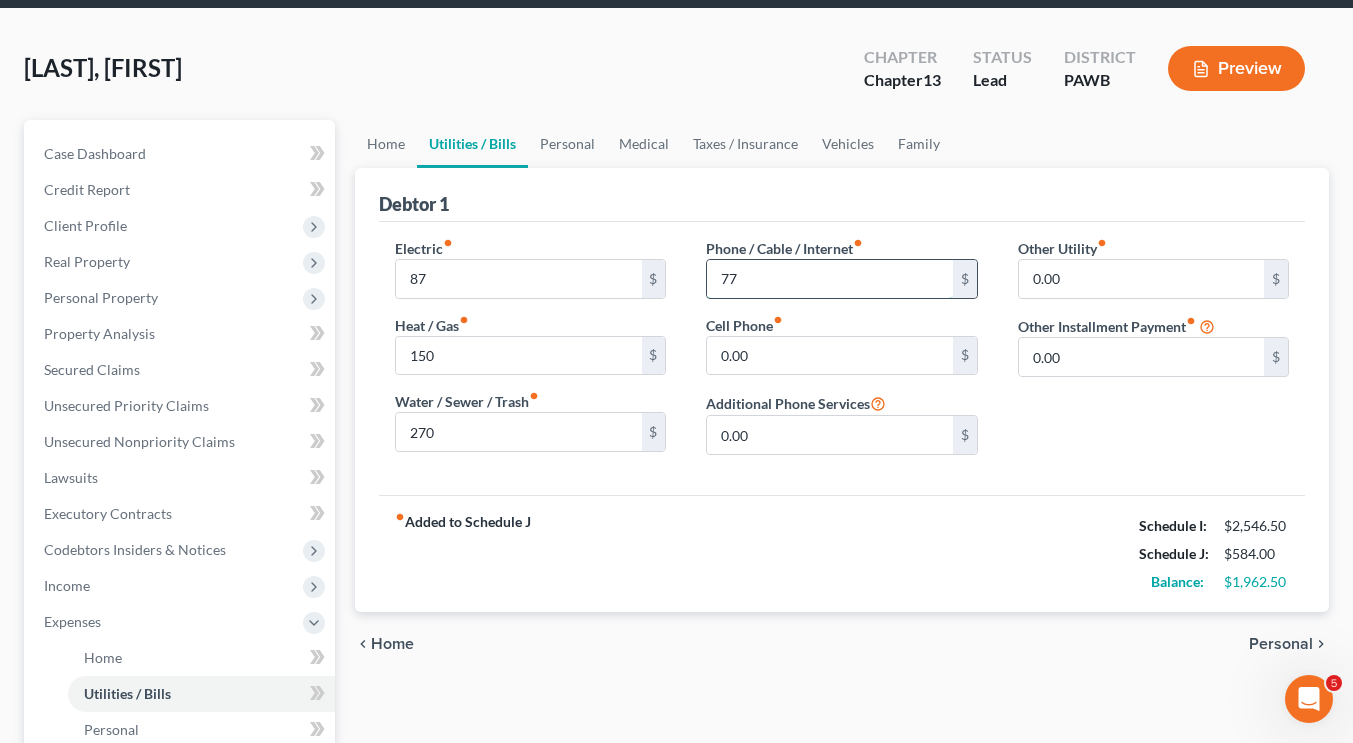 click on "77" at bounding box center [829, 279] 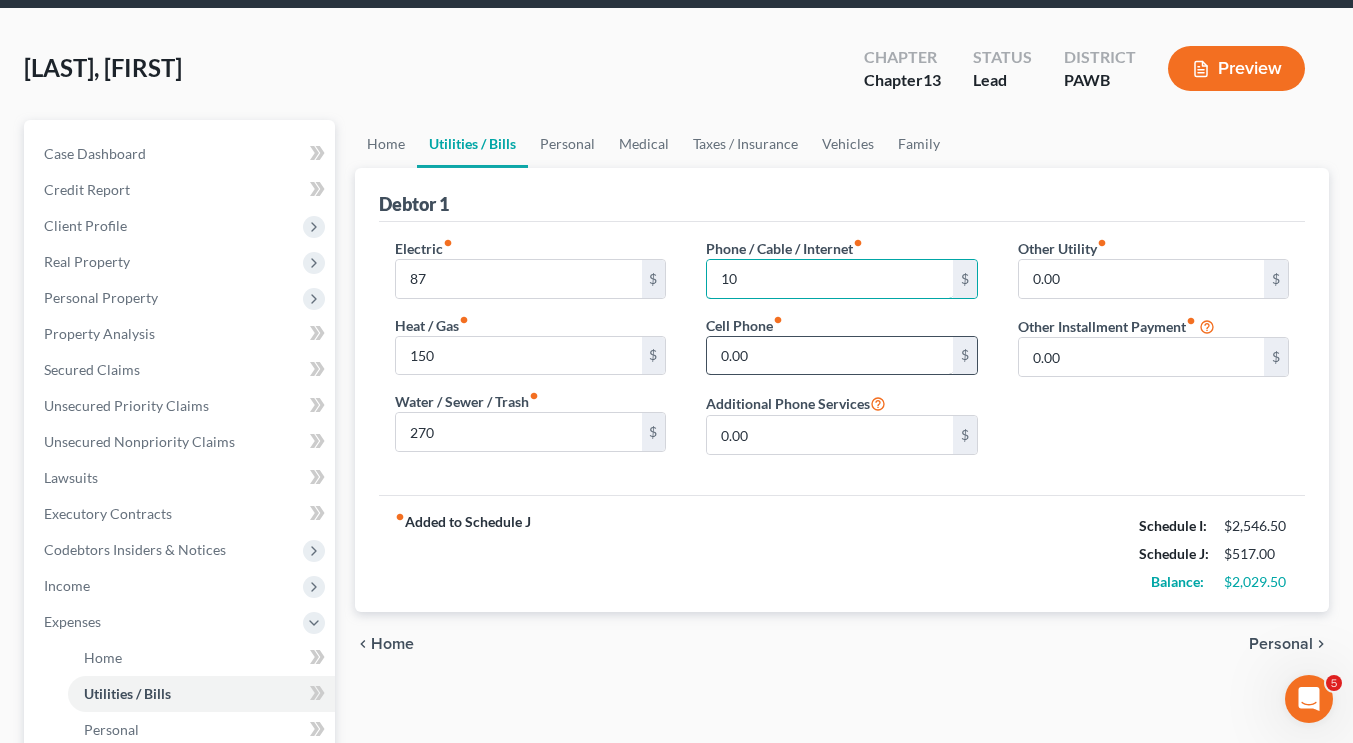 type on "10" 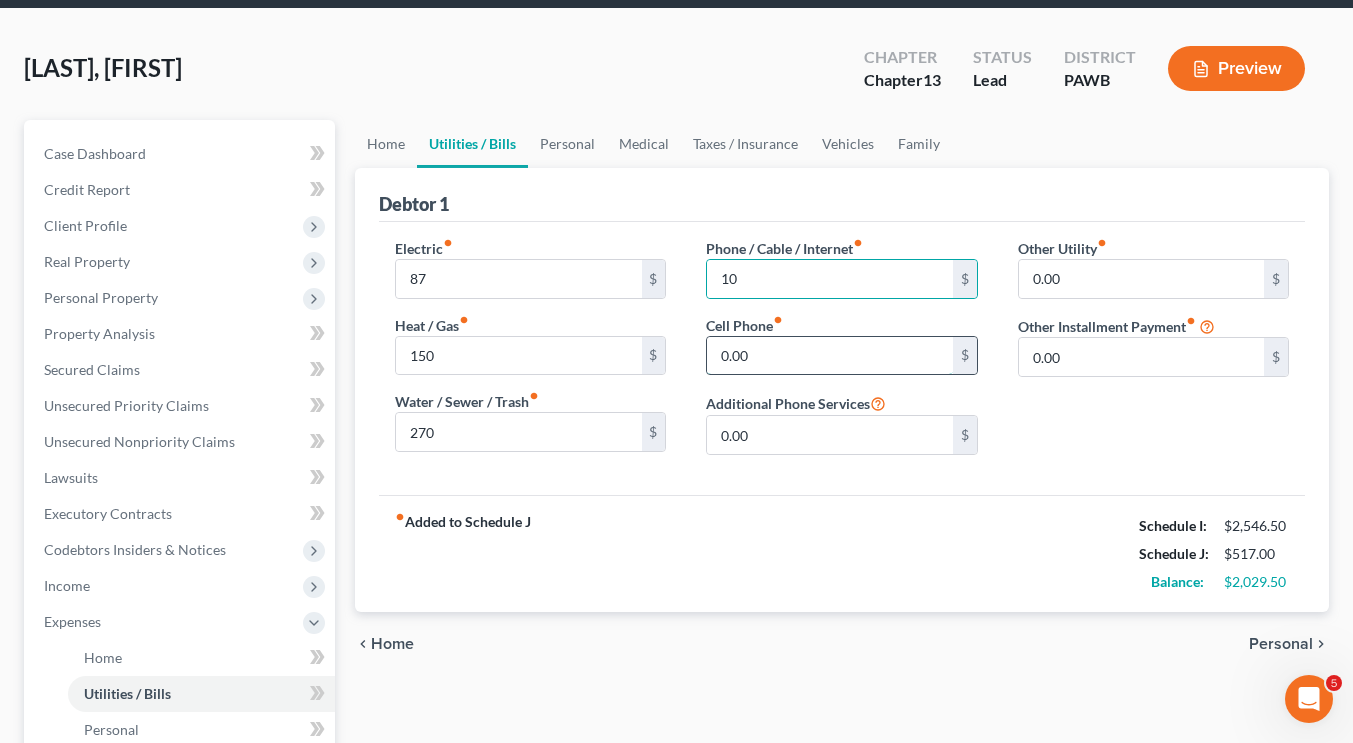 click on "0.00" at bounding box center (829, 356) 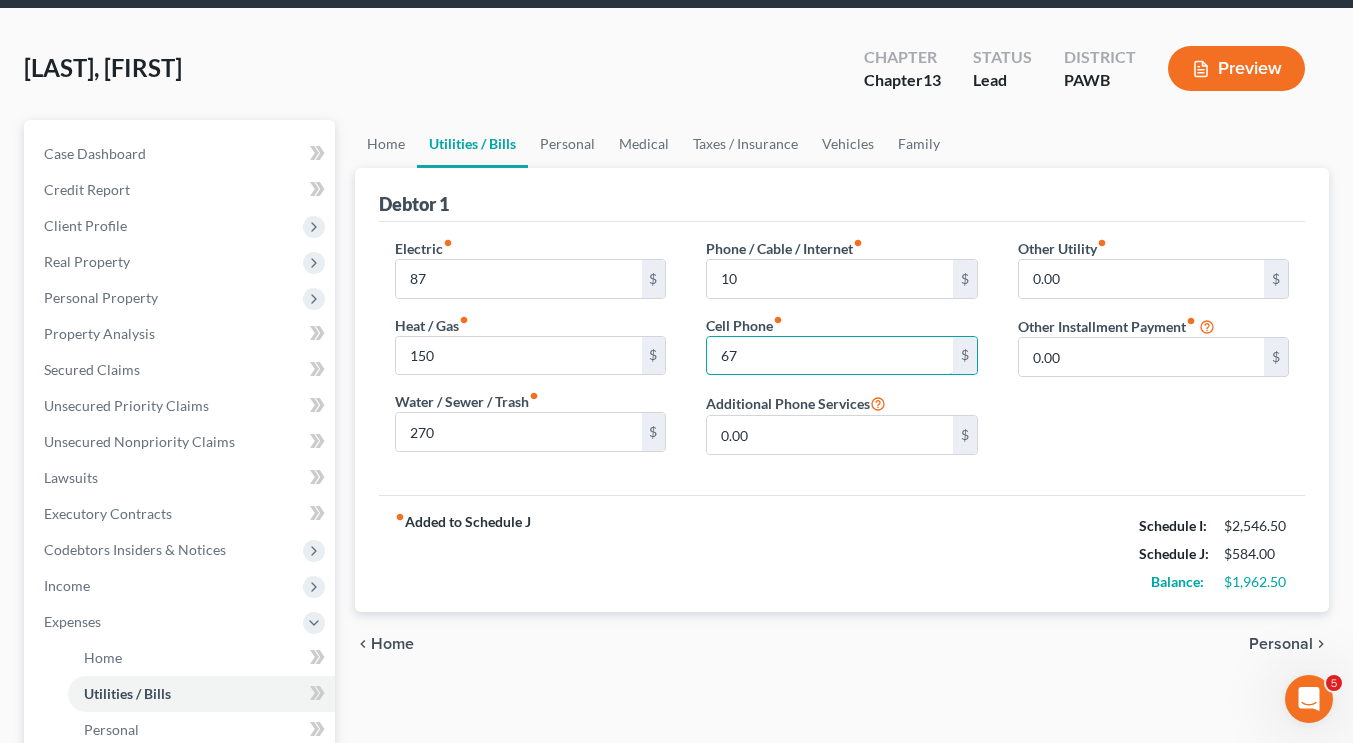 type on "67" 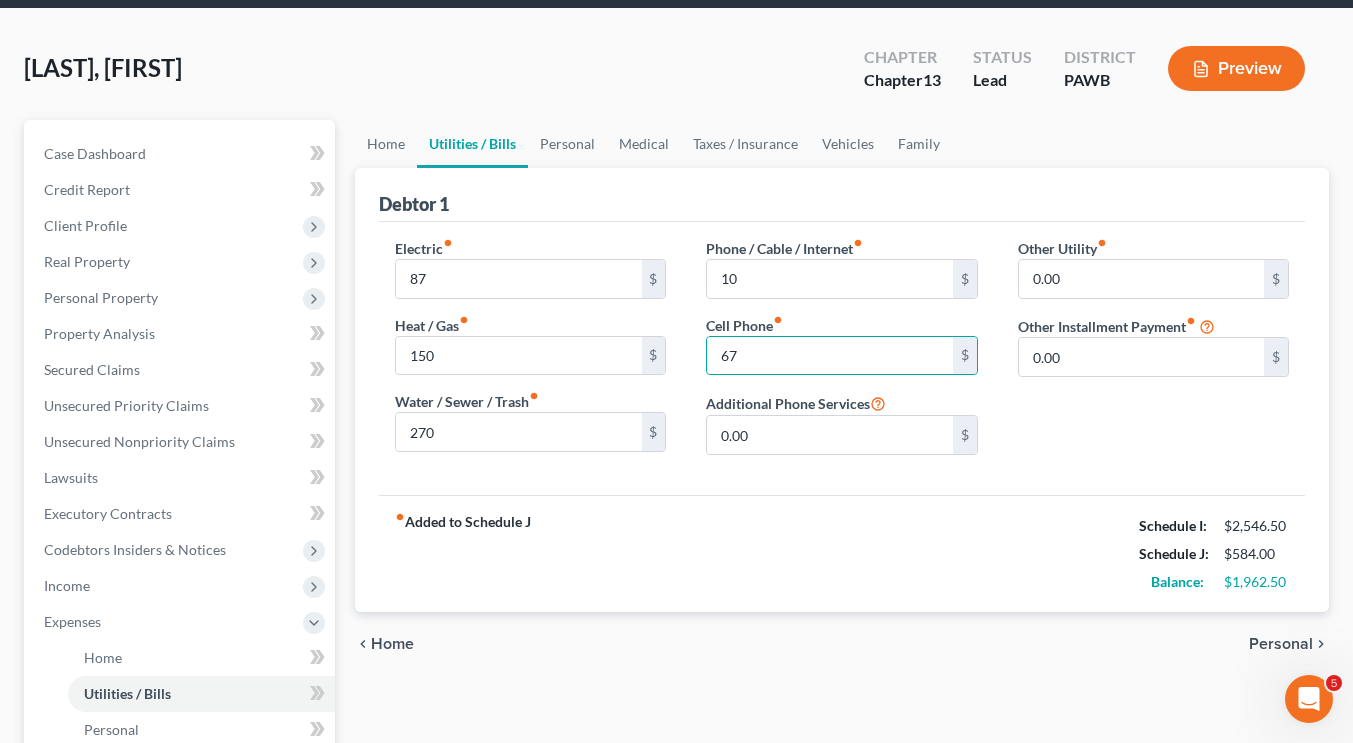 click on "Other Utility  fiber_manual_record 0.00 $ Other Installment Payment  fiber_manual_record   0.00 $" at bounding box center [1153, 354] 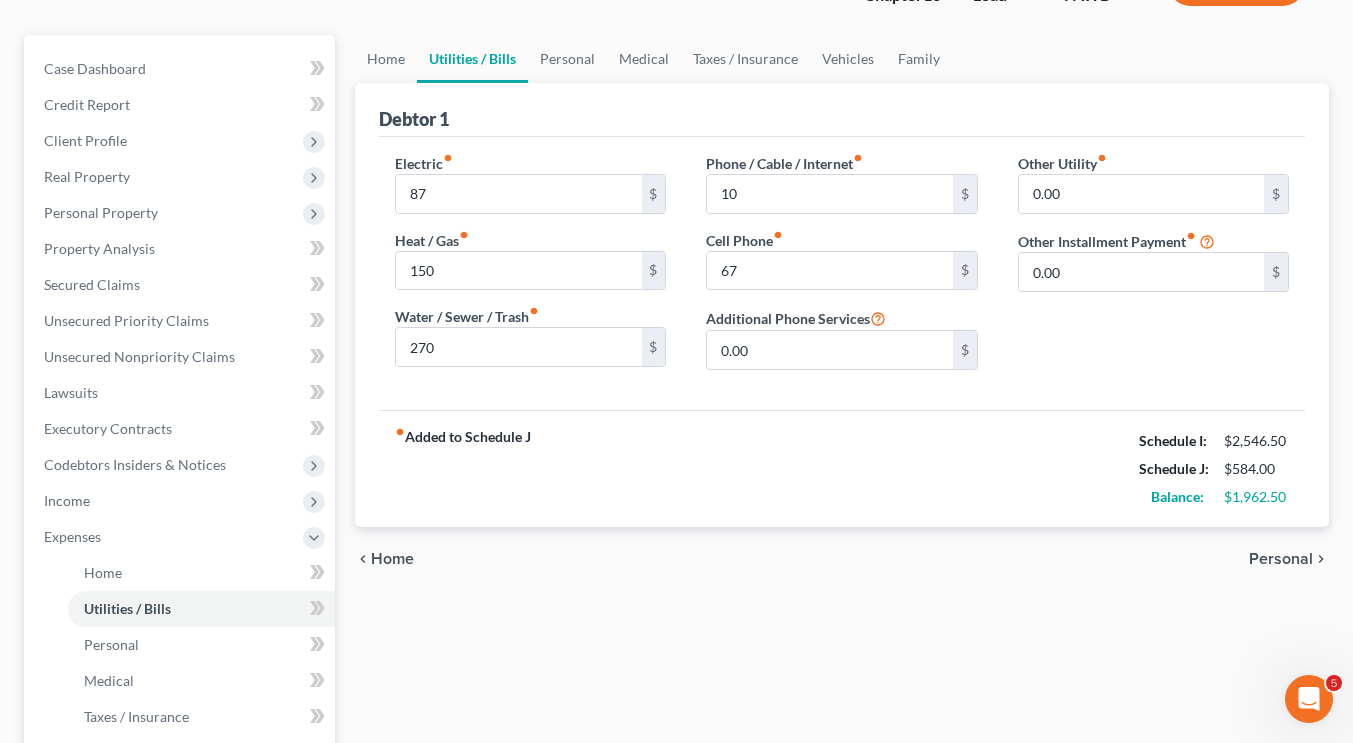 scroll, scrollTop: 153, scrollLeft: 0, axis: vertical 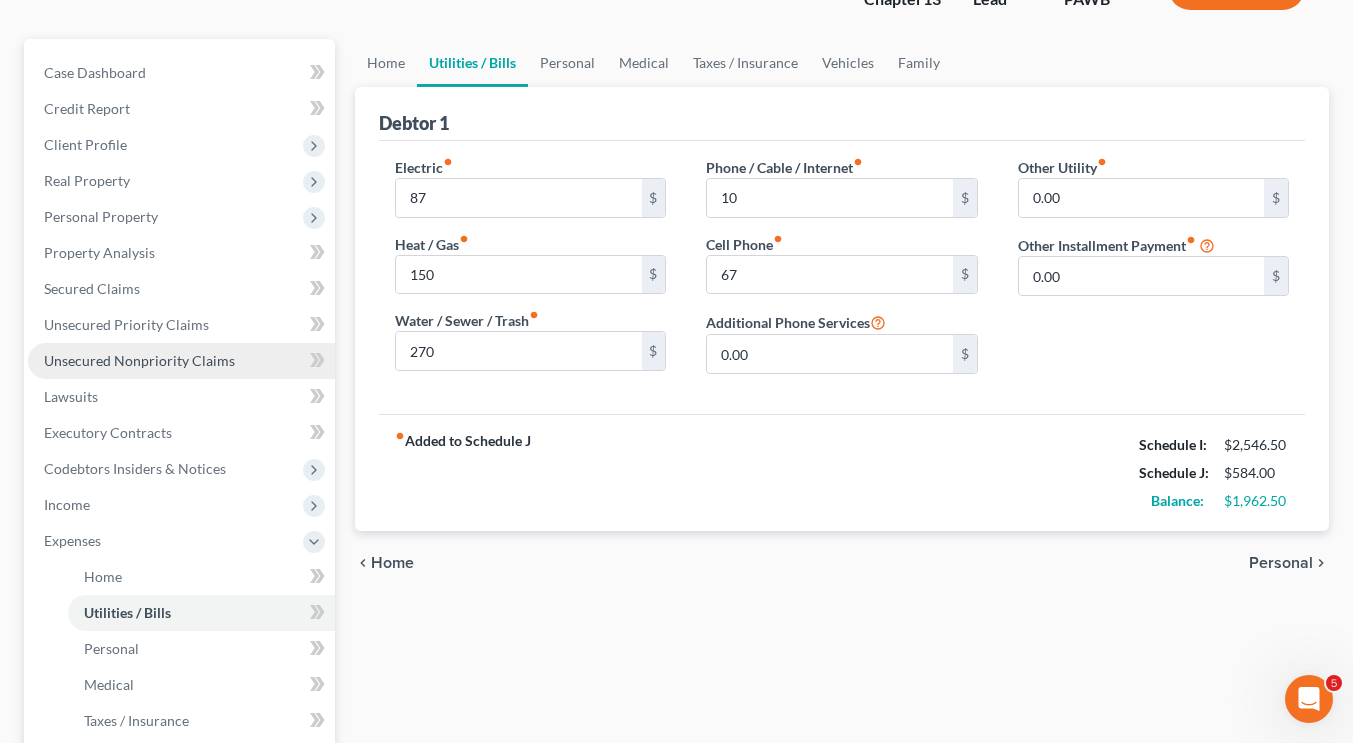 click on "Unsecured Nonpriority Claims" at bounding box center [181, 361] 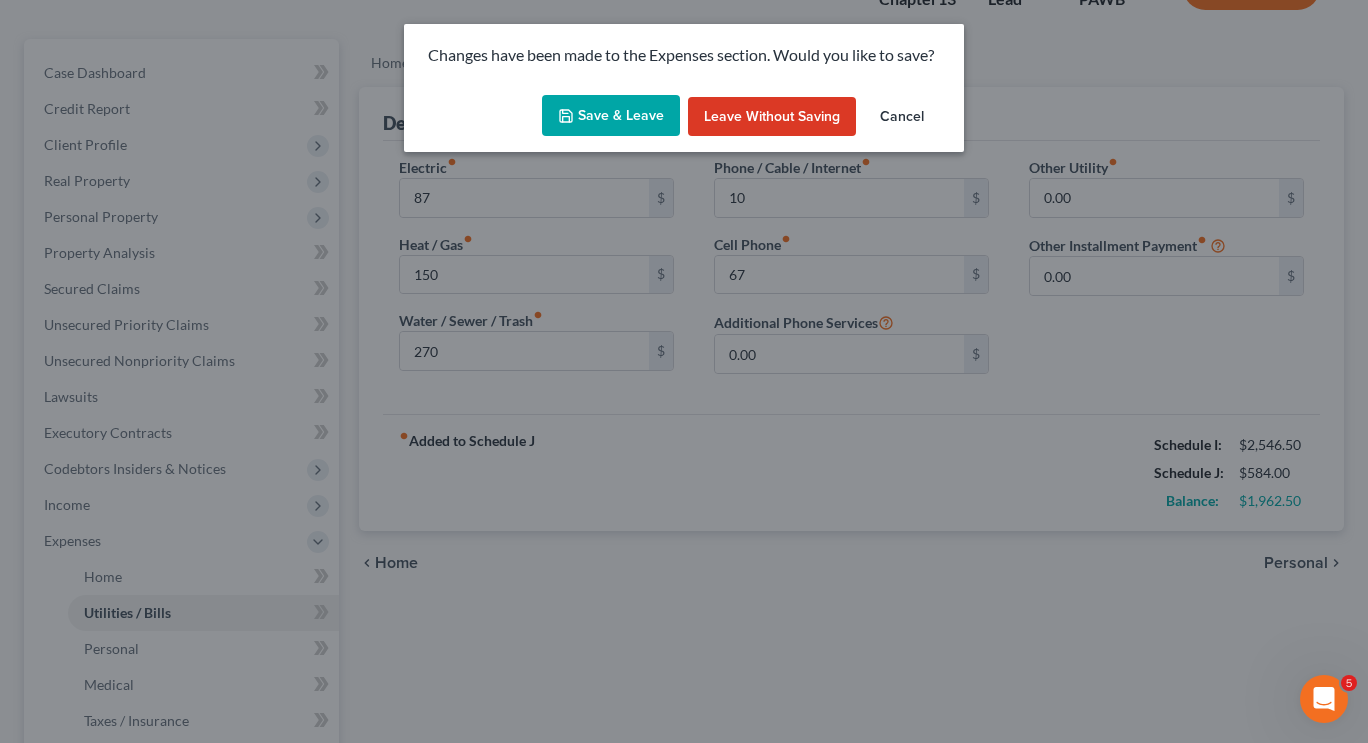 click on "Cancel" at bounding box center (902, 117) 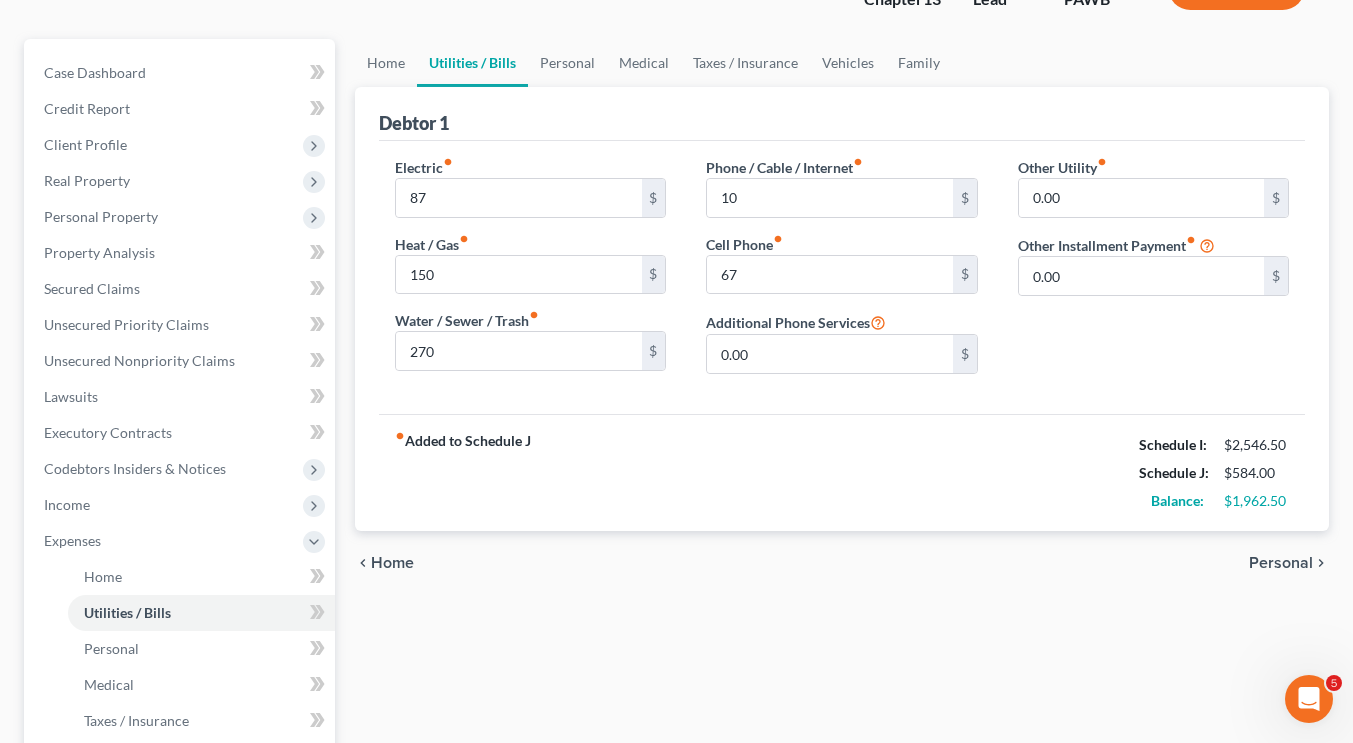 click on "Personal" at bounding box center (1281, 563) 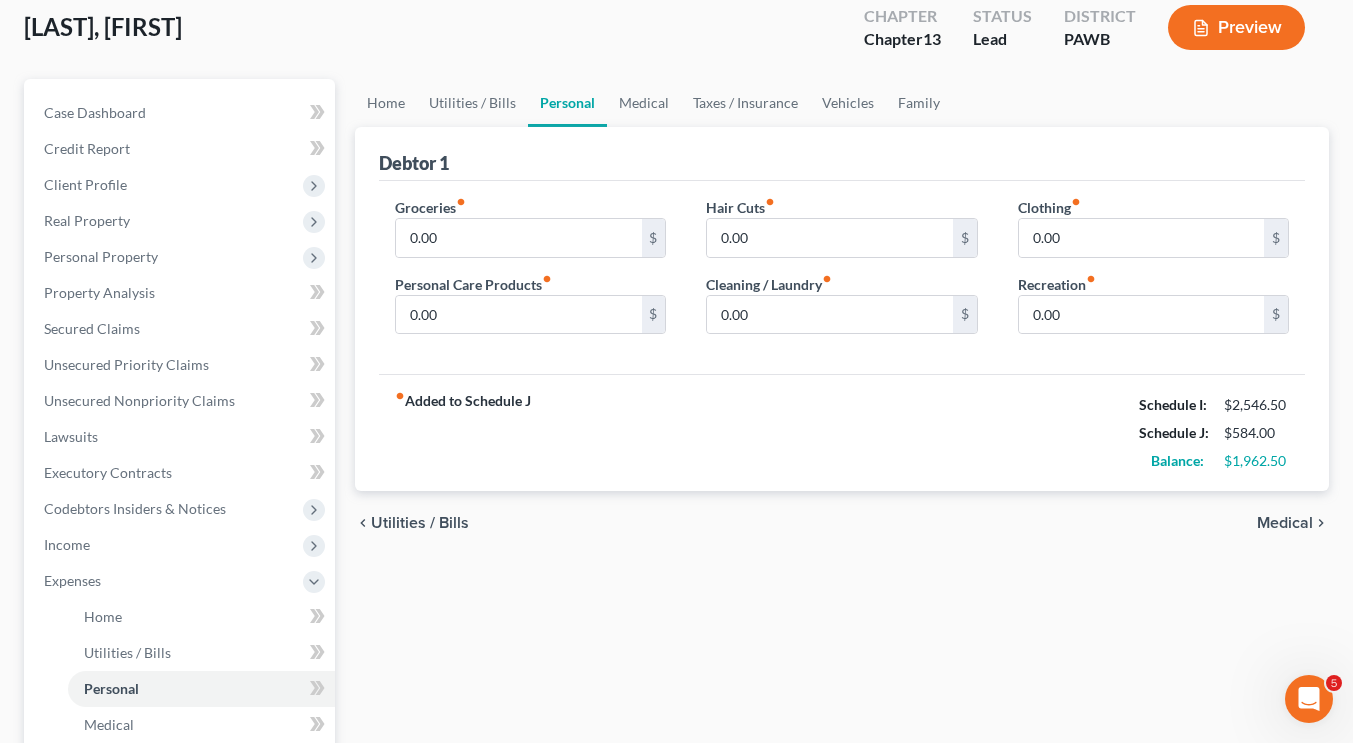 scroll, scrollTop: 114, scrollLeft: 0, axis: vertical 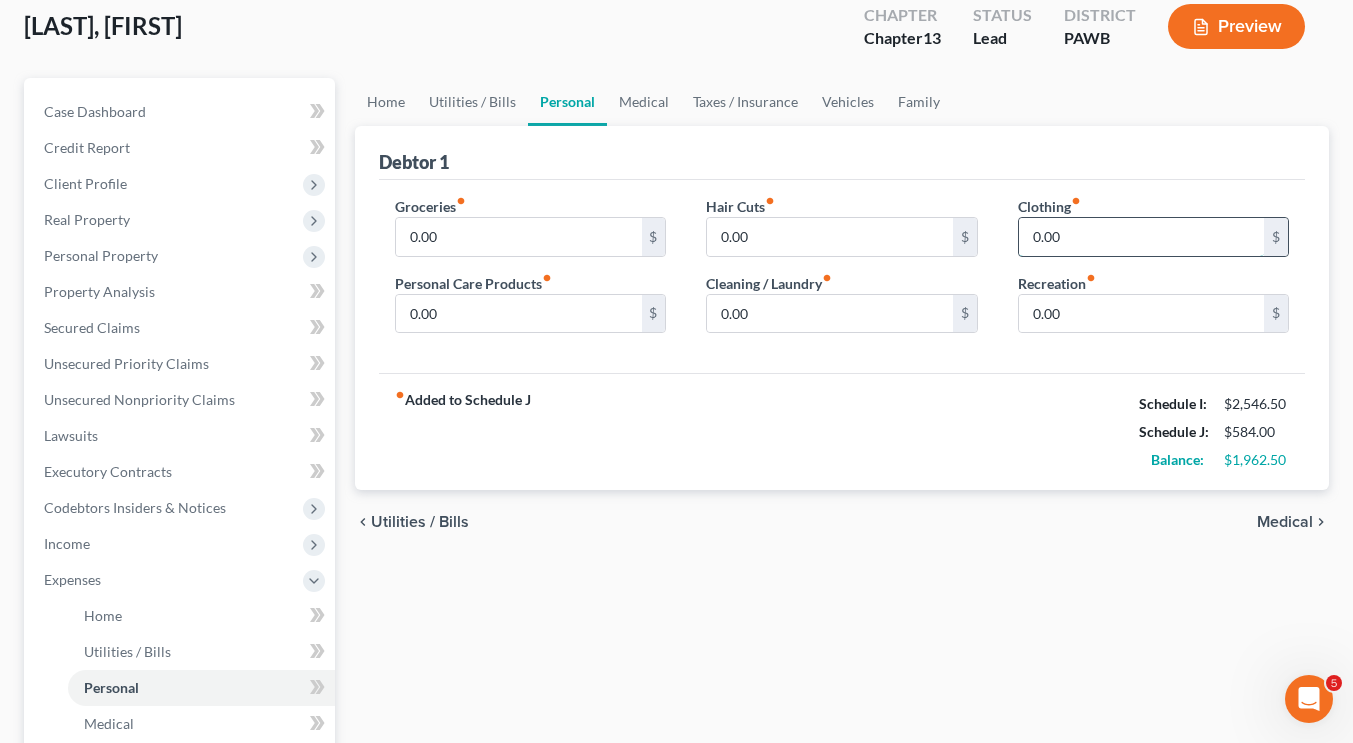 click on "0.00" at bounding box center [1141, 237] 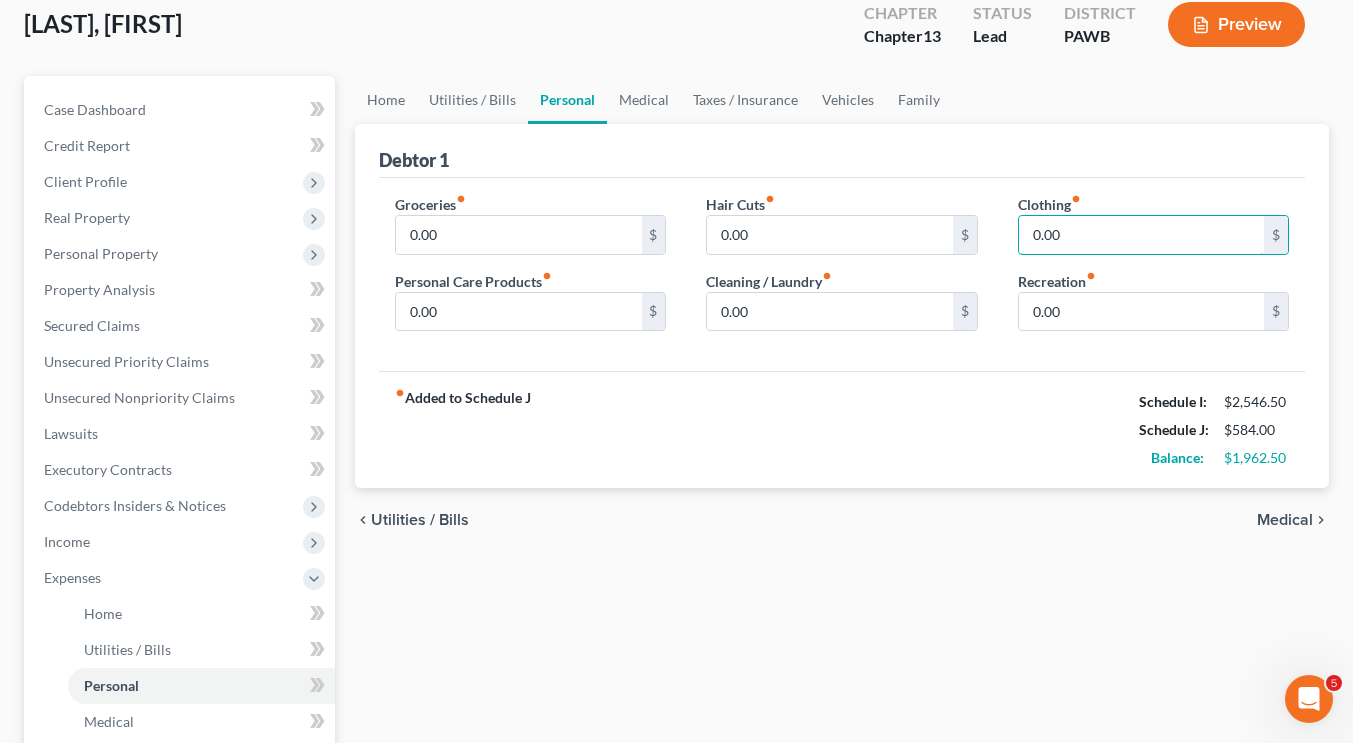 scroll, scrollTop: 117, scrollLeft: 0, axis: vertical 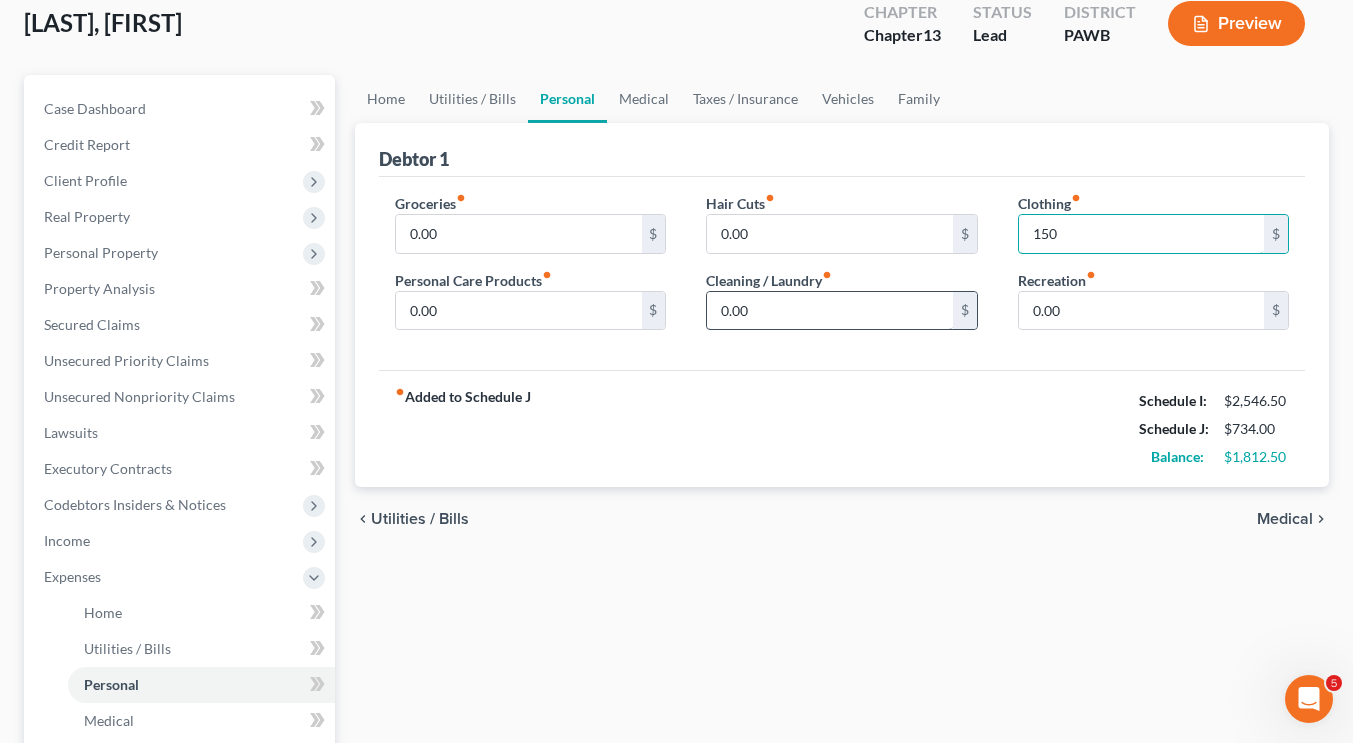 type on "150" 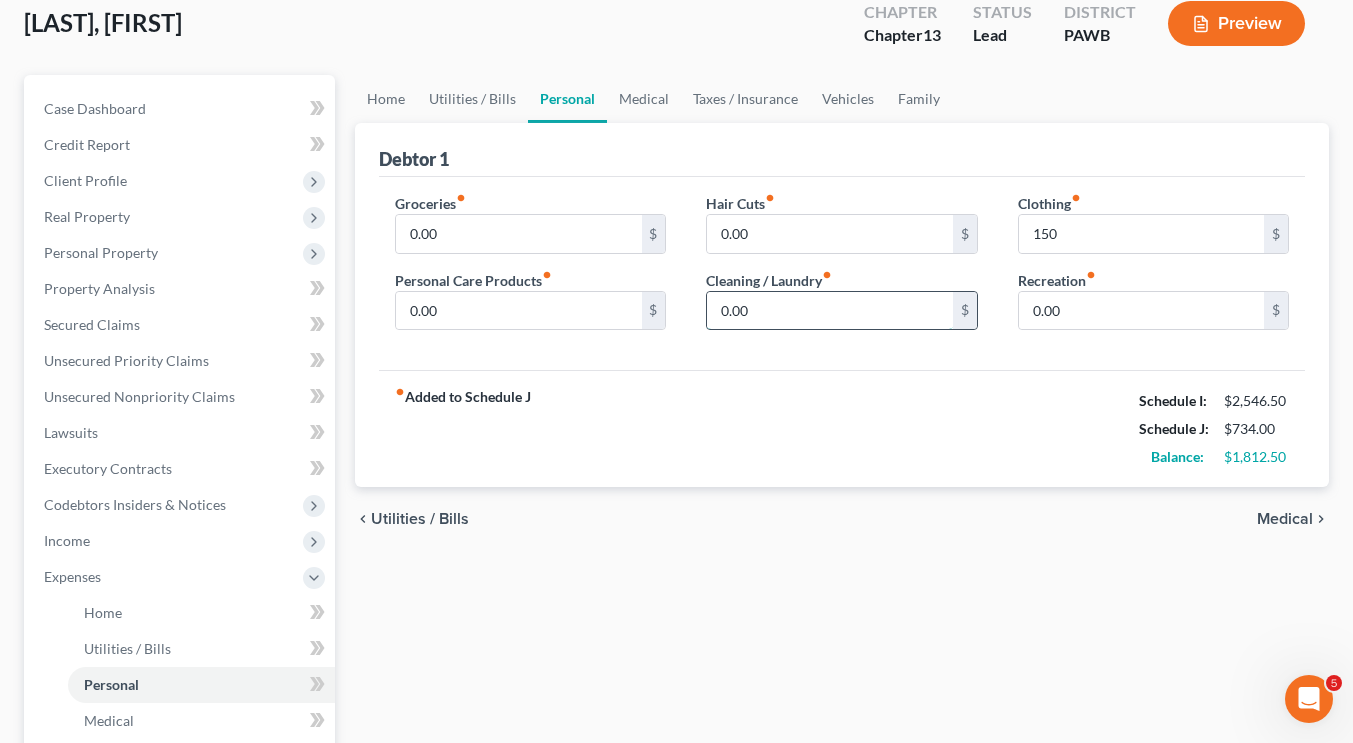 click on "0.00" at bounding box center (829, 311) 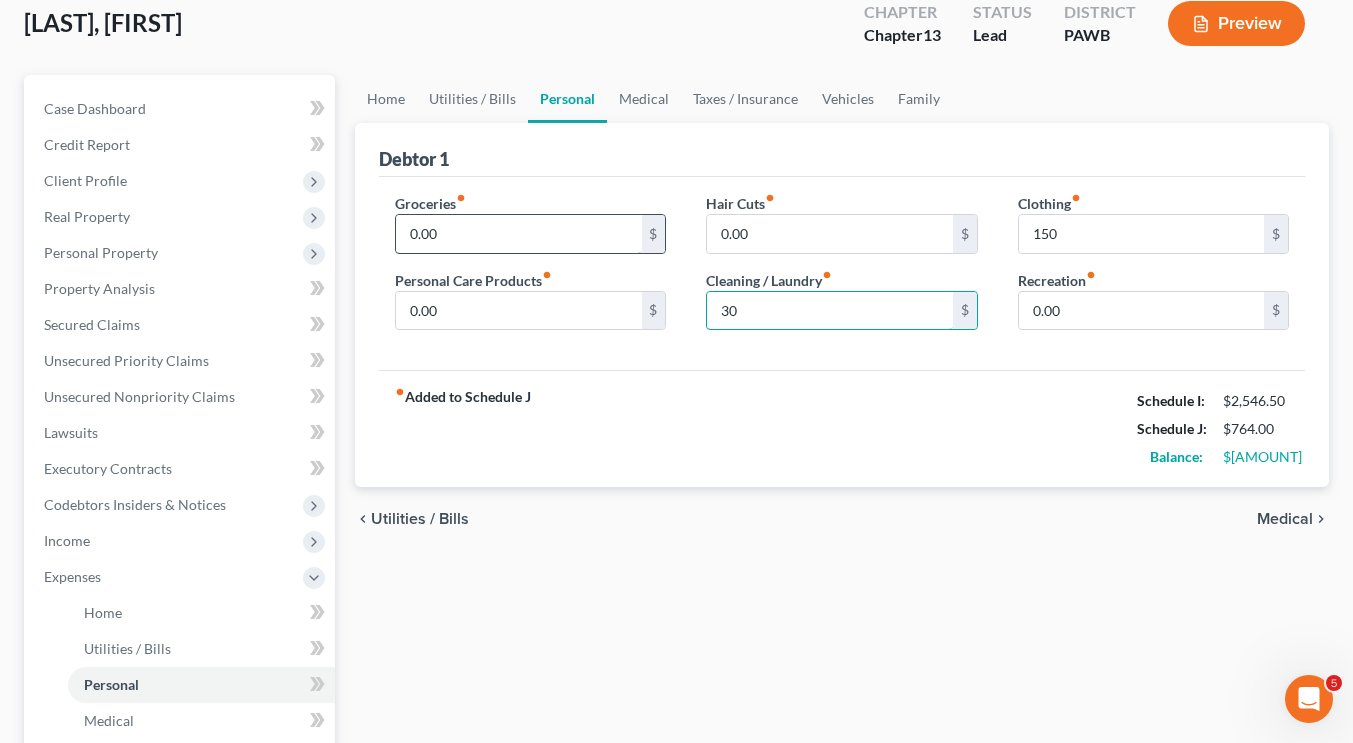 type on "30" 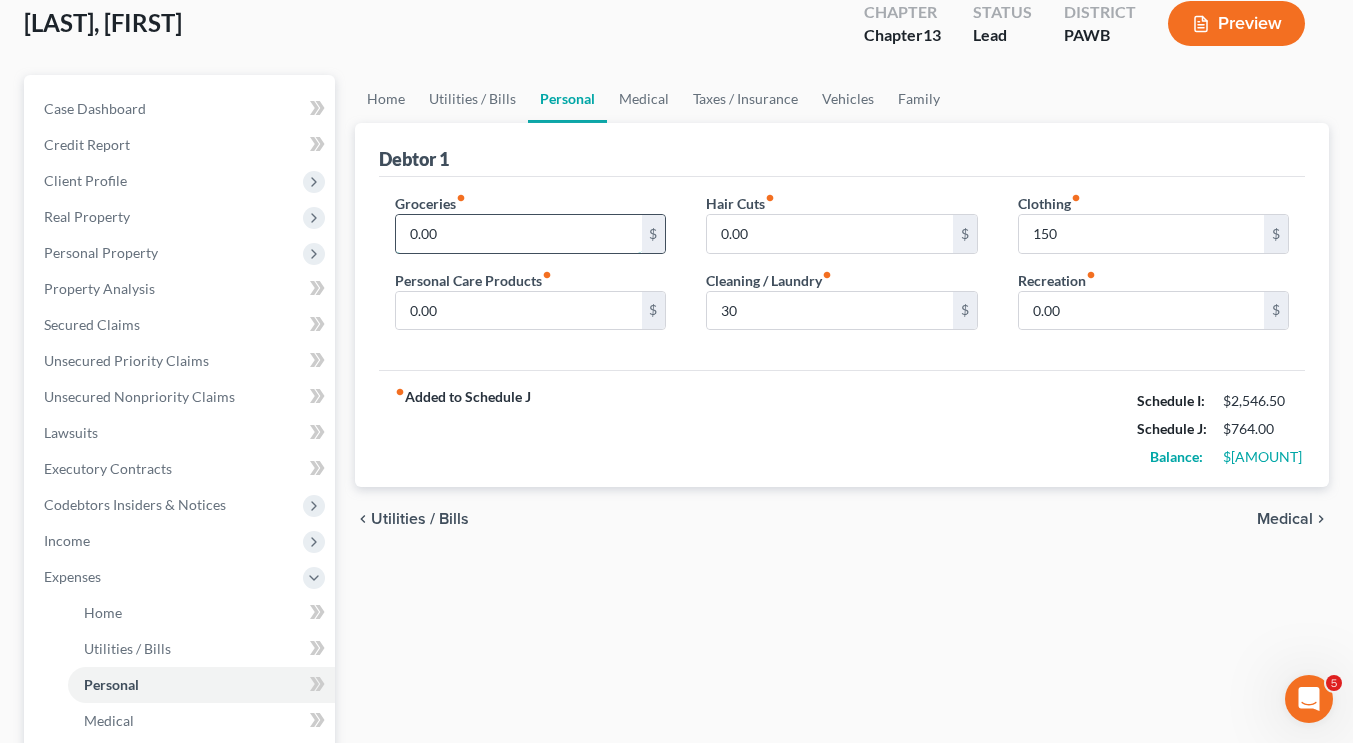 click on "0.00" at bounding box center (518, 234) 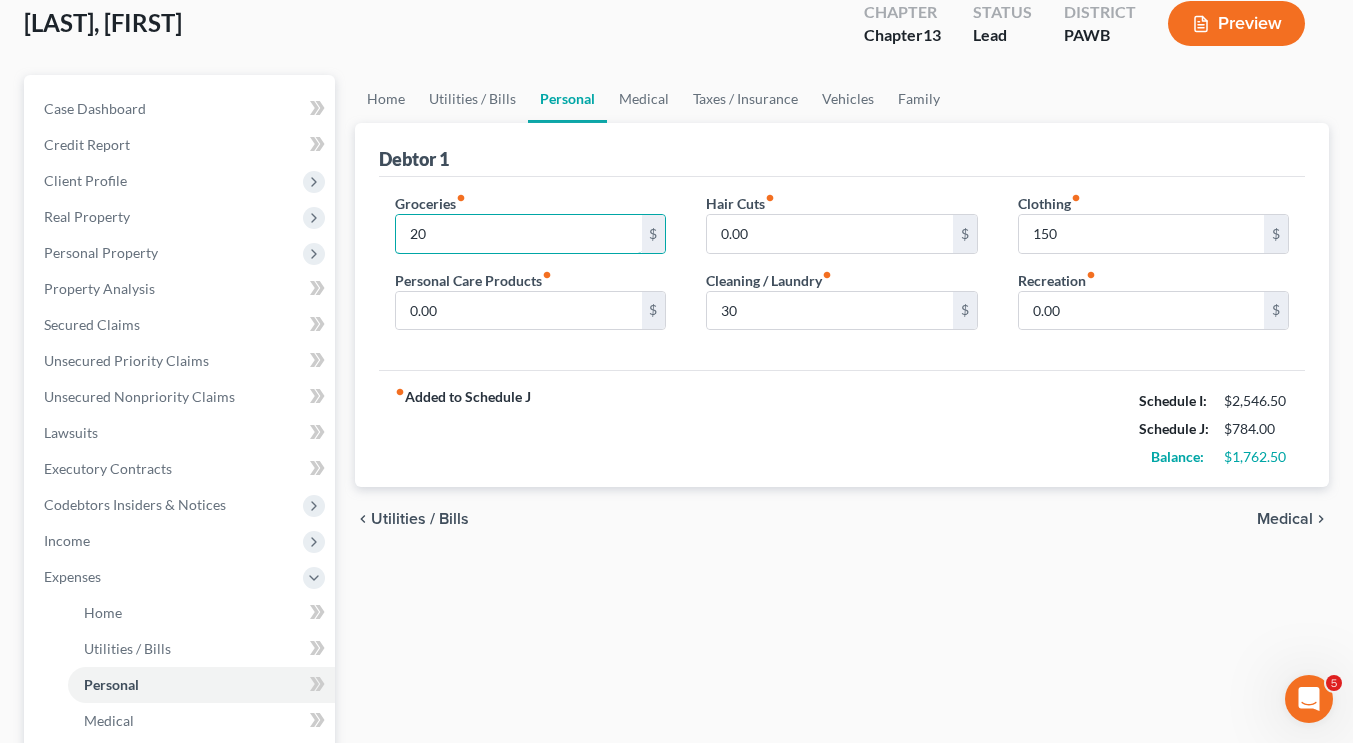 type on "2" 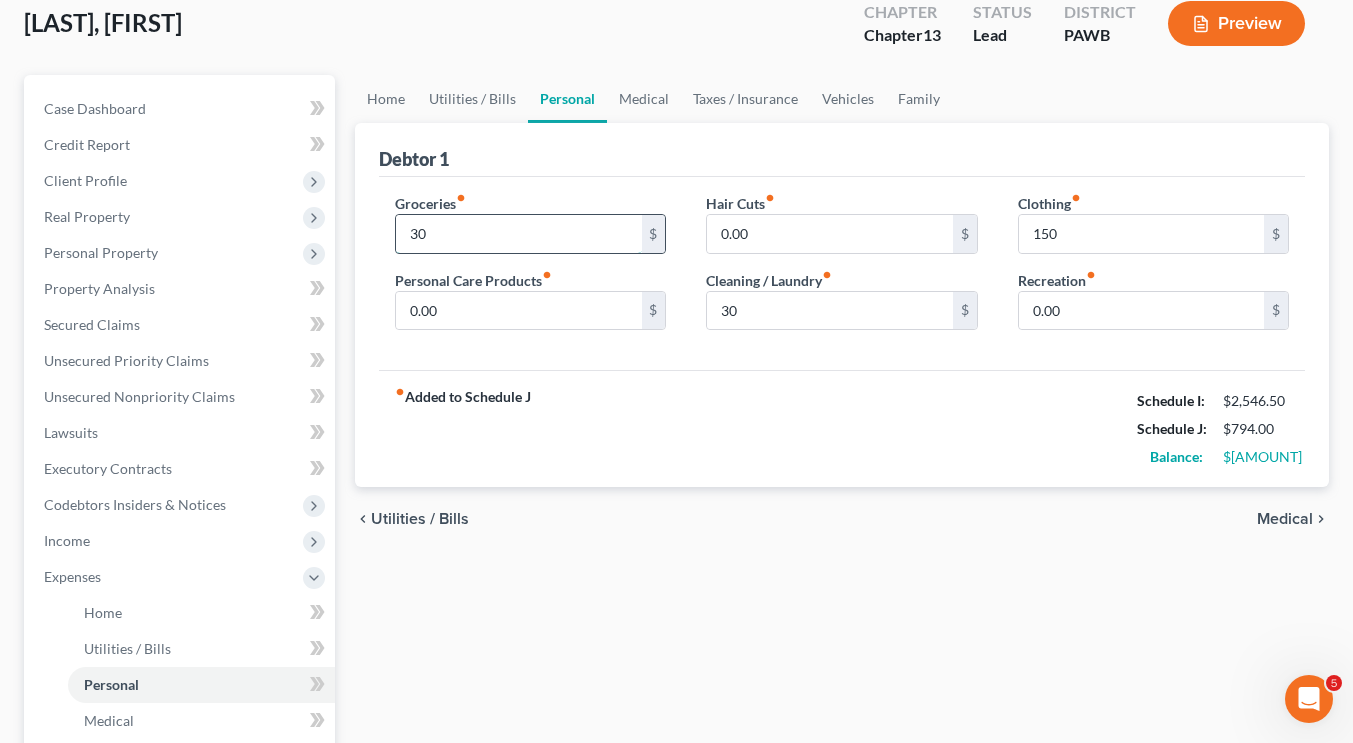 type on "3" 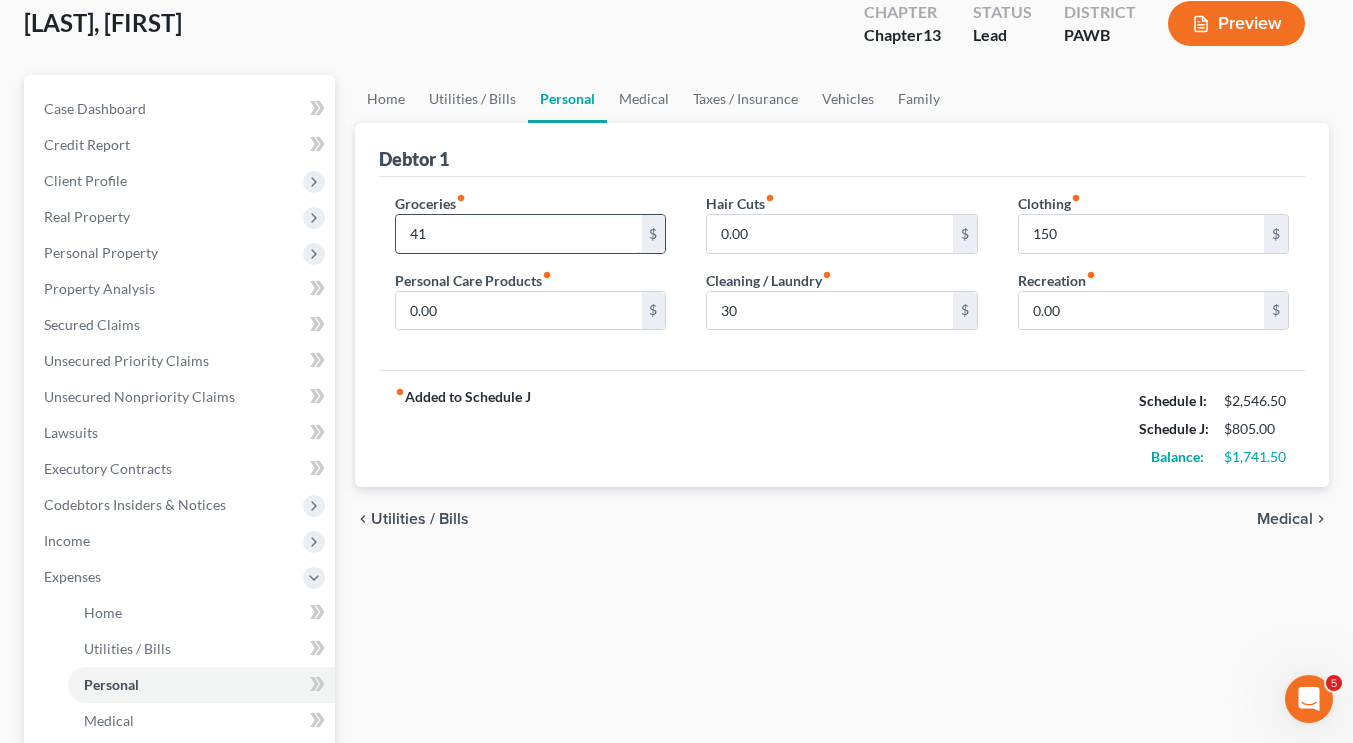 type on "4" 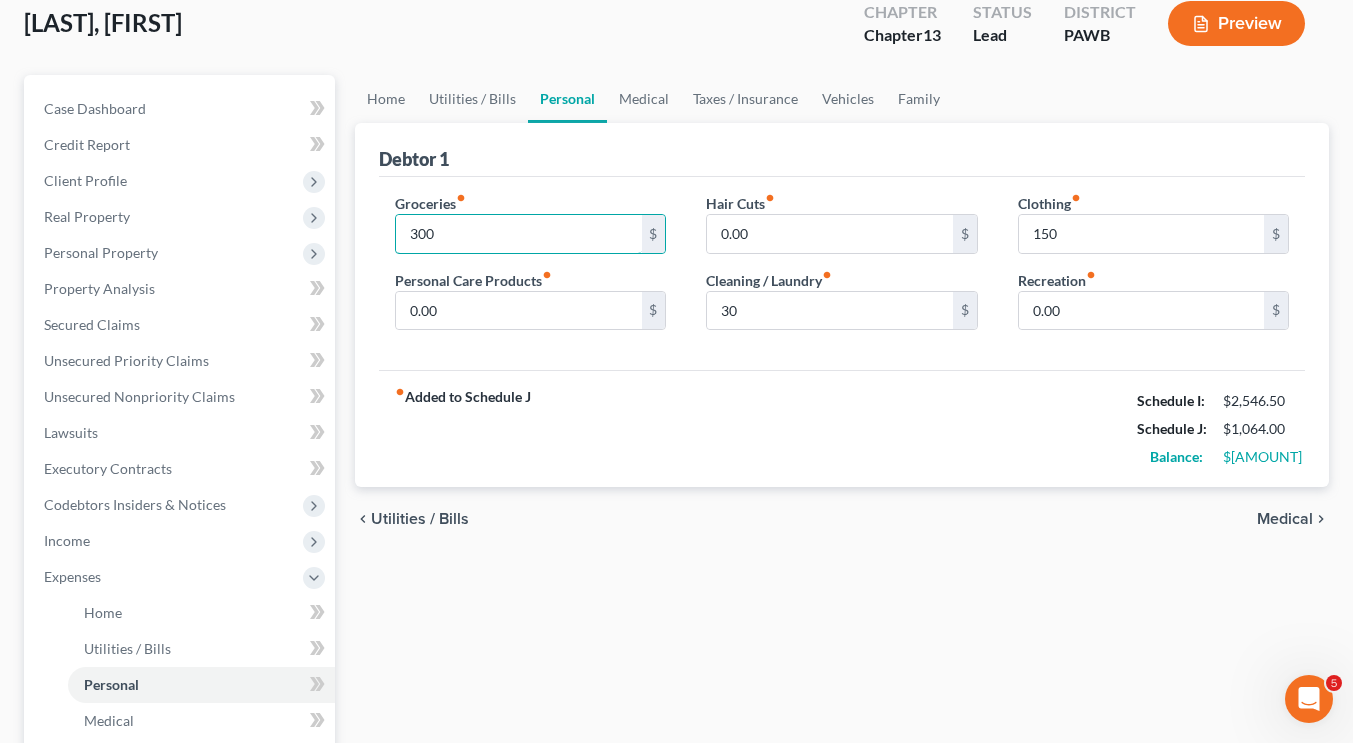 type on "300" 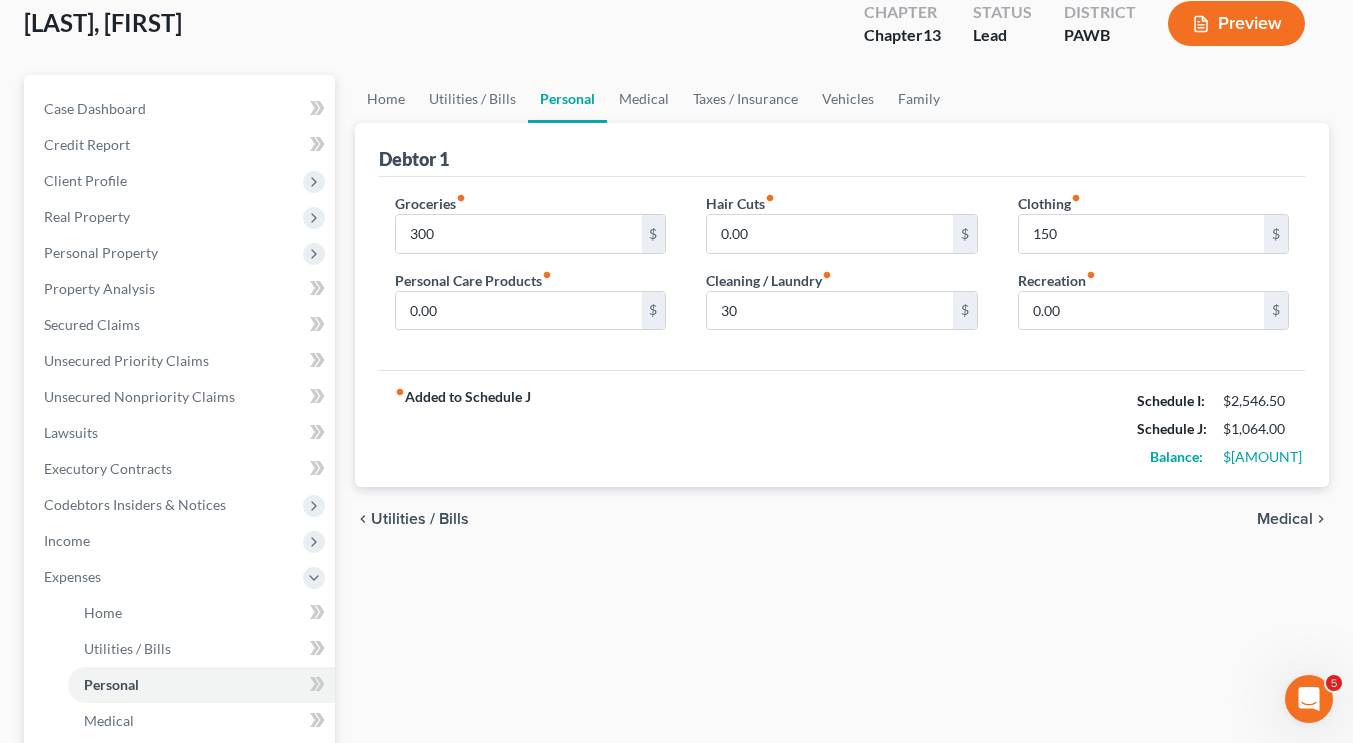 click on "Groceries  fiber_manual_record $[AMOUNT] $ Personal Care Products  fiber_manual_record $[AMOUNT] $ Hair Cuts  fiber_manual_record $[AMOUNT] $ Cleaning / Laundry  fiber_manual_record $[AMOUNT] $ Clothing  fiber_manual_record $[AMOUNT] $ Recreation  fiber_manual_record $[AMOUNT] $" at bounding box center (842, 274) 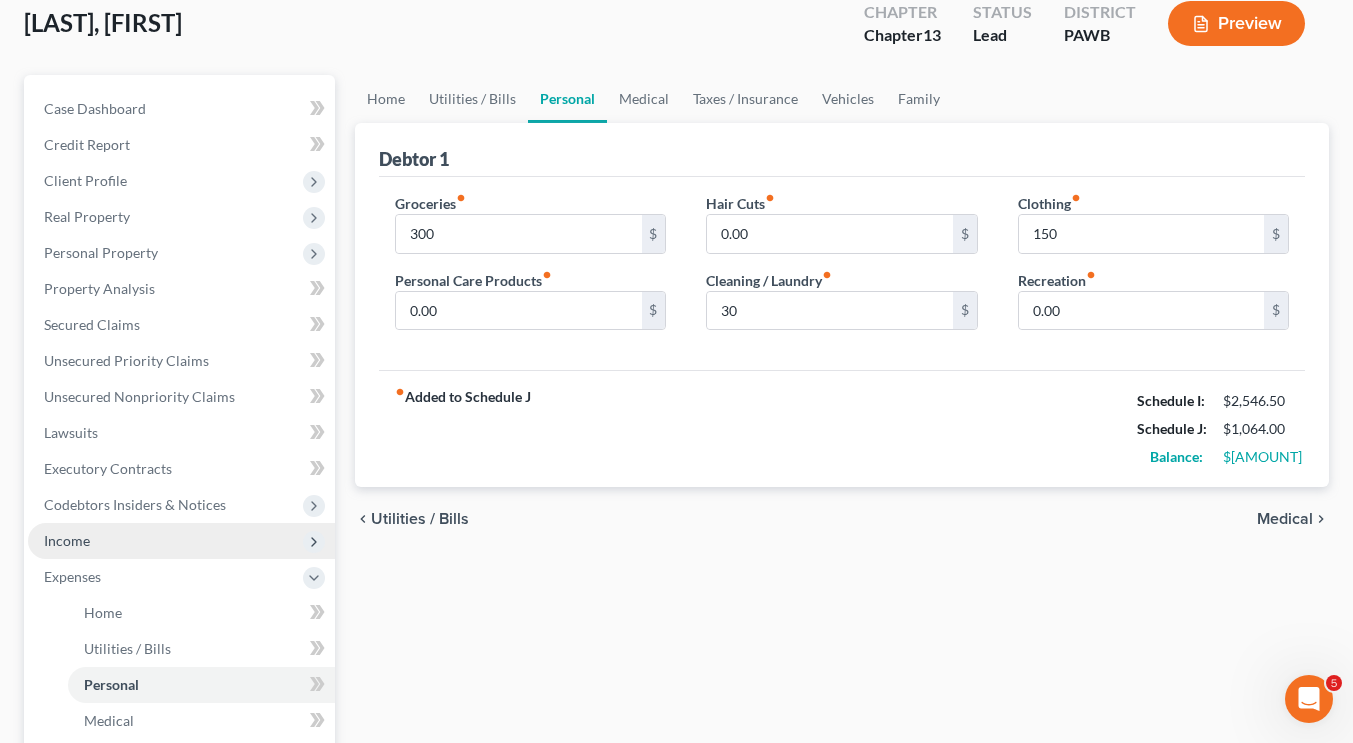 scroll, scrollTop: 278, scrollLeft: 0, axis: vertical 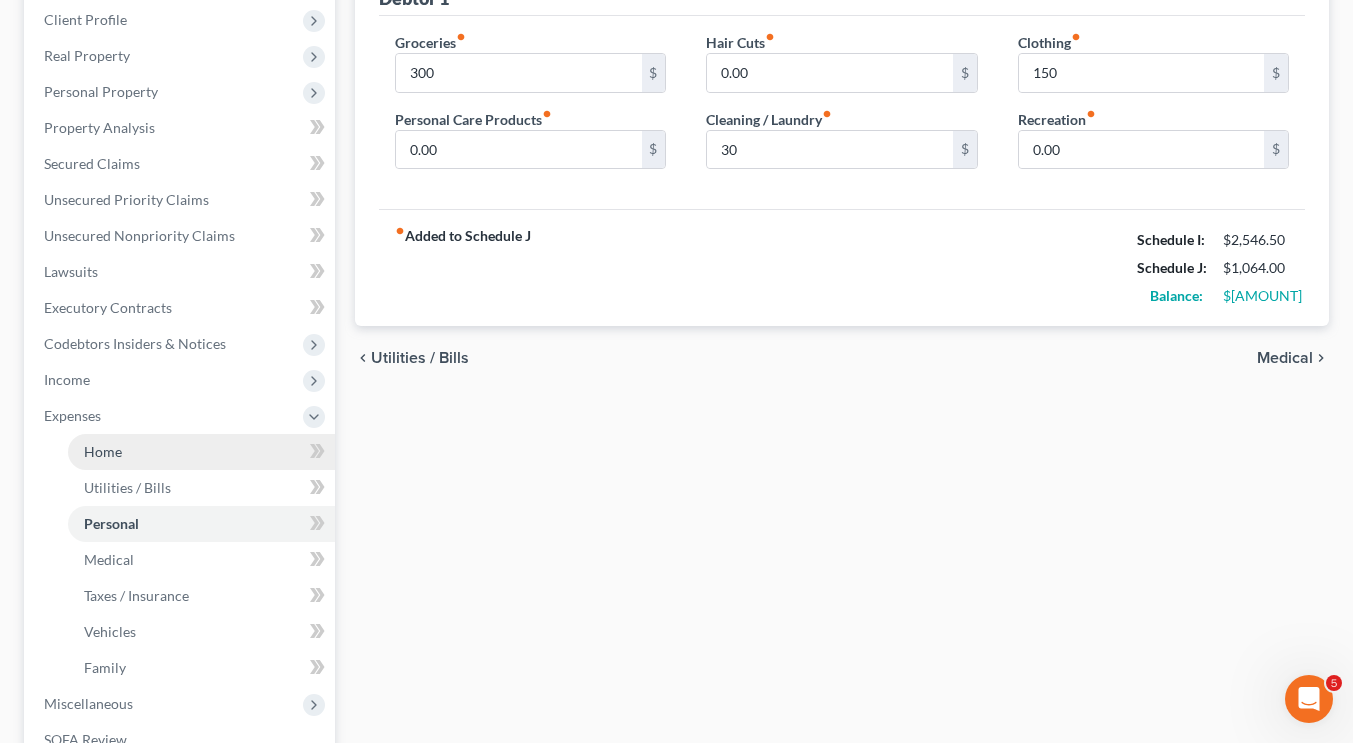 click on "Home" at bounding box center [201, 452] 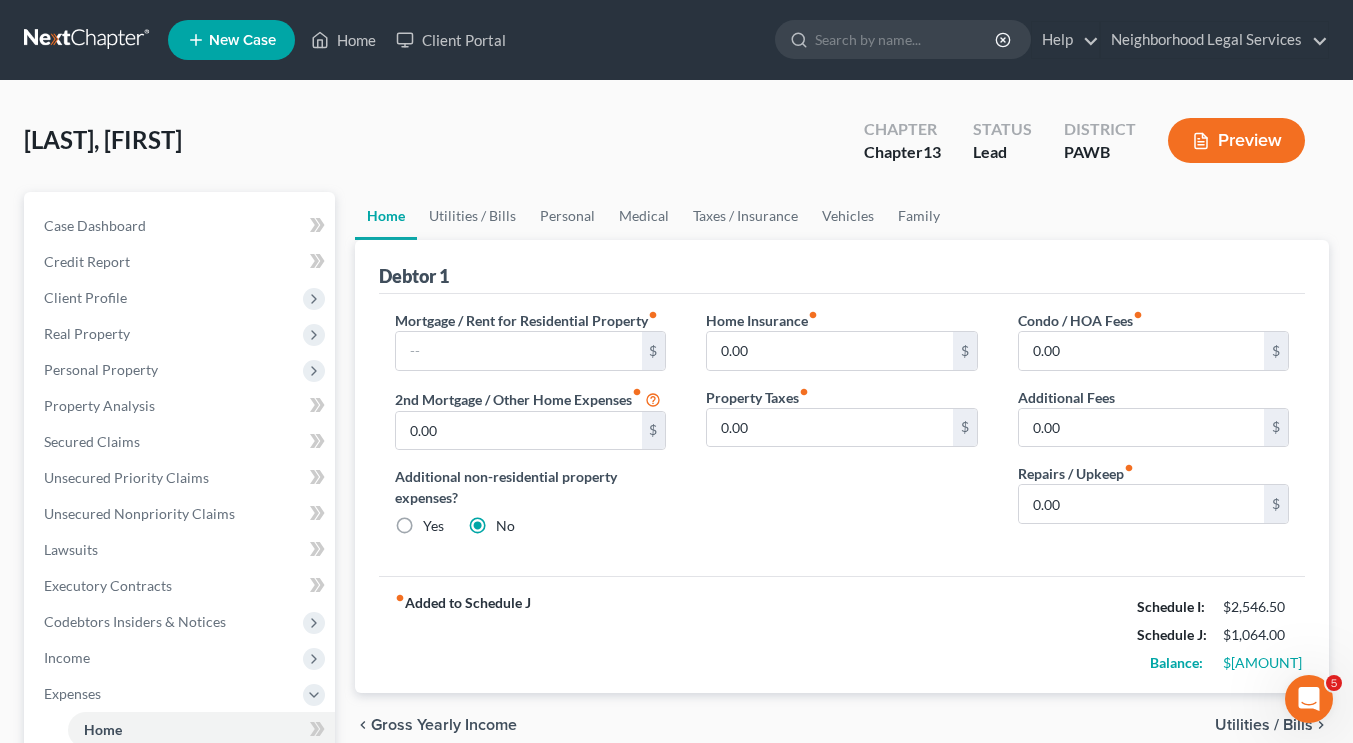 scroll, scrollTop: 0, scrollLeft: 0, axis: both 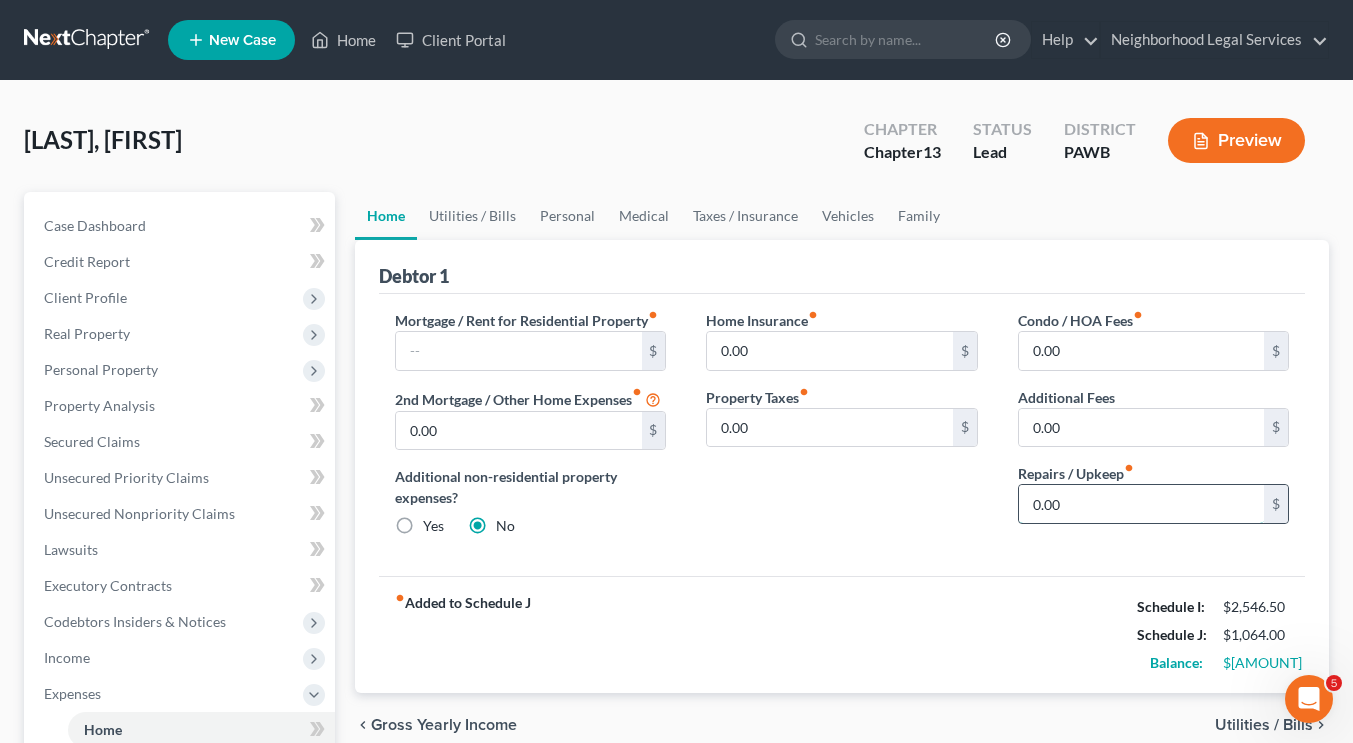 click on "0.00" at bounding box center (1141, 504) 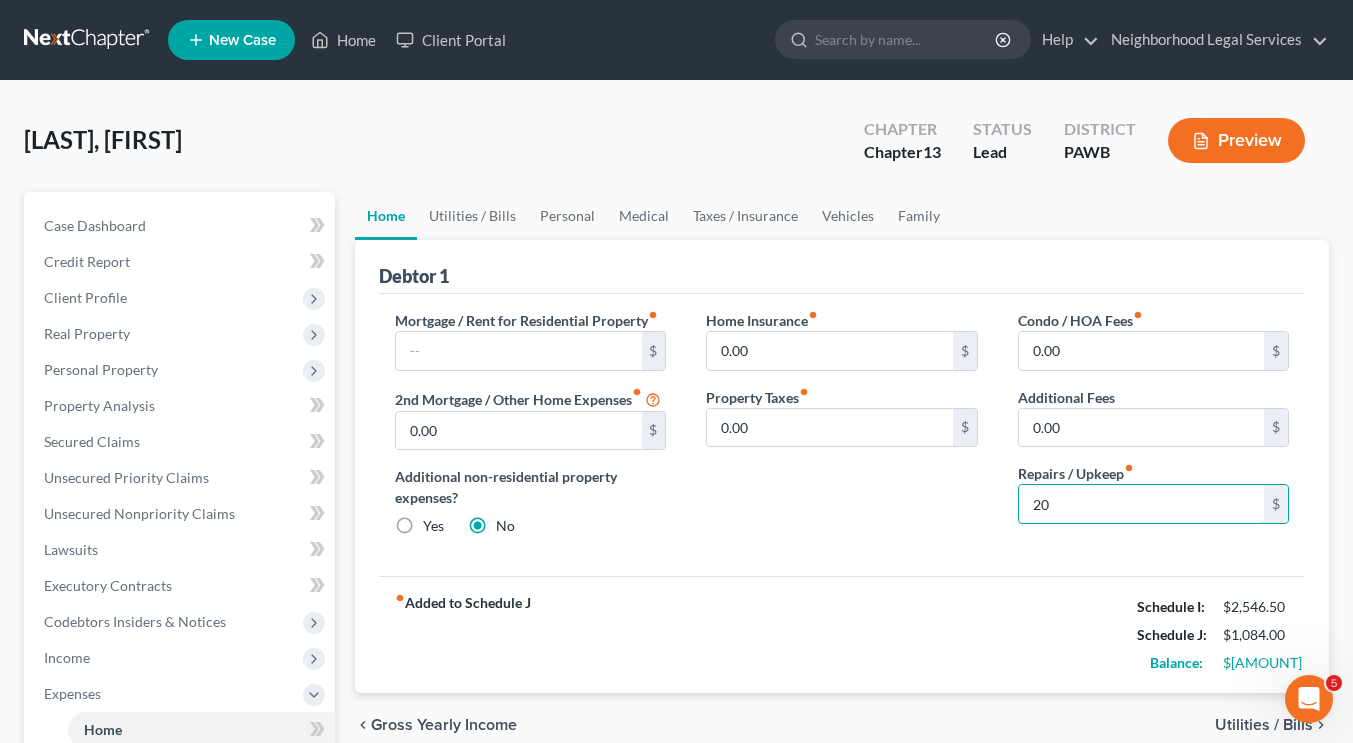 type on "20" 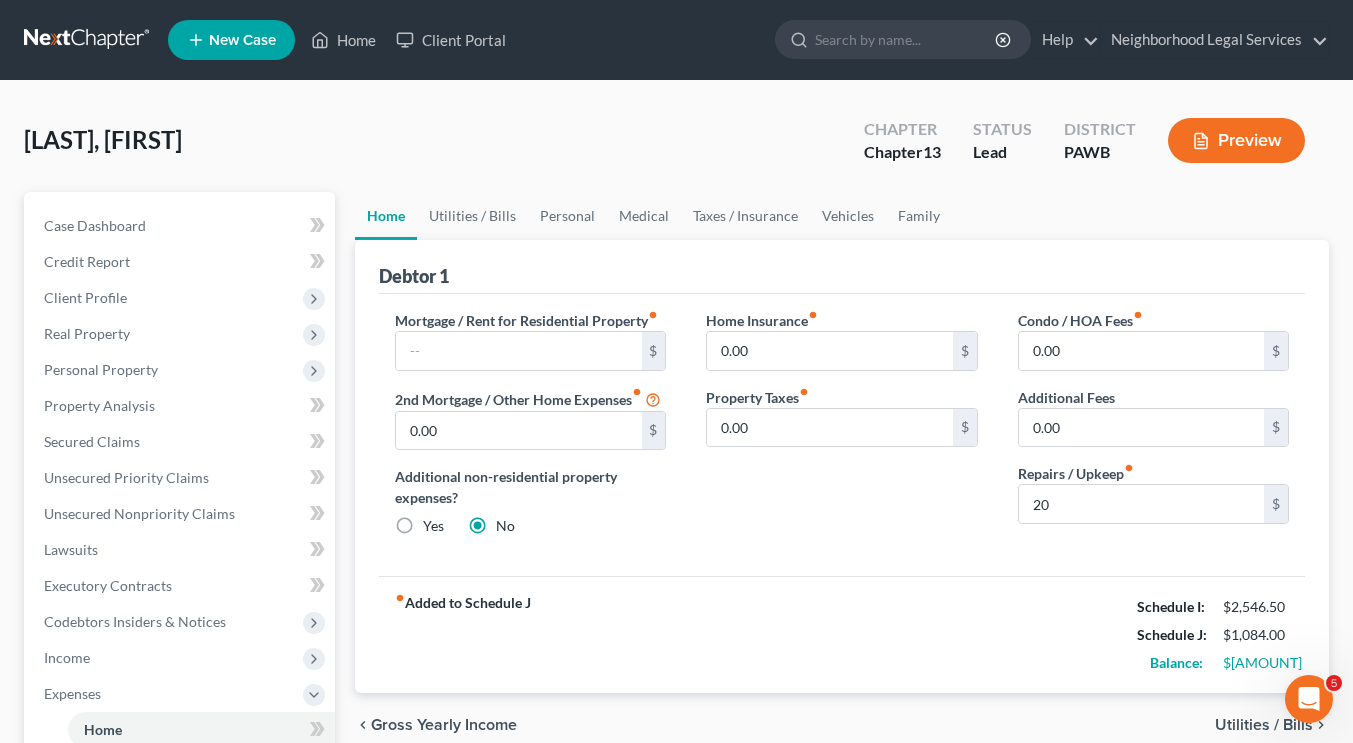 click on "fiber_manual_record  Added to Schedule J Schedule I: $[AMOUNT] Schedule J: $[AMOUNT] Balance: $[AMOUNT]" at bounding box center (842, 634) 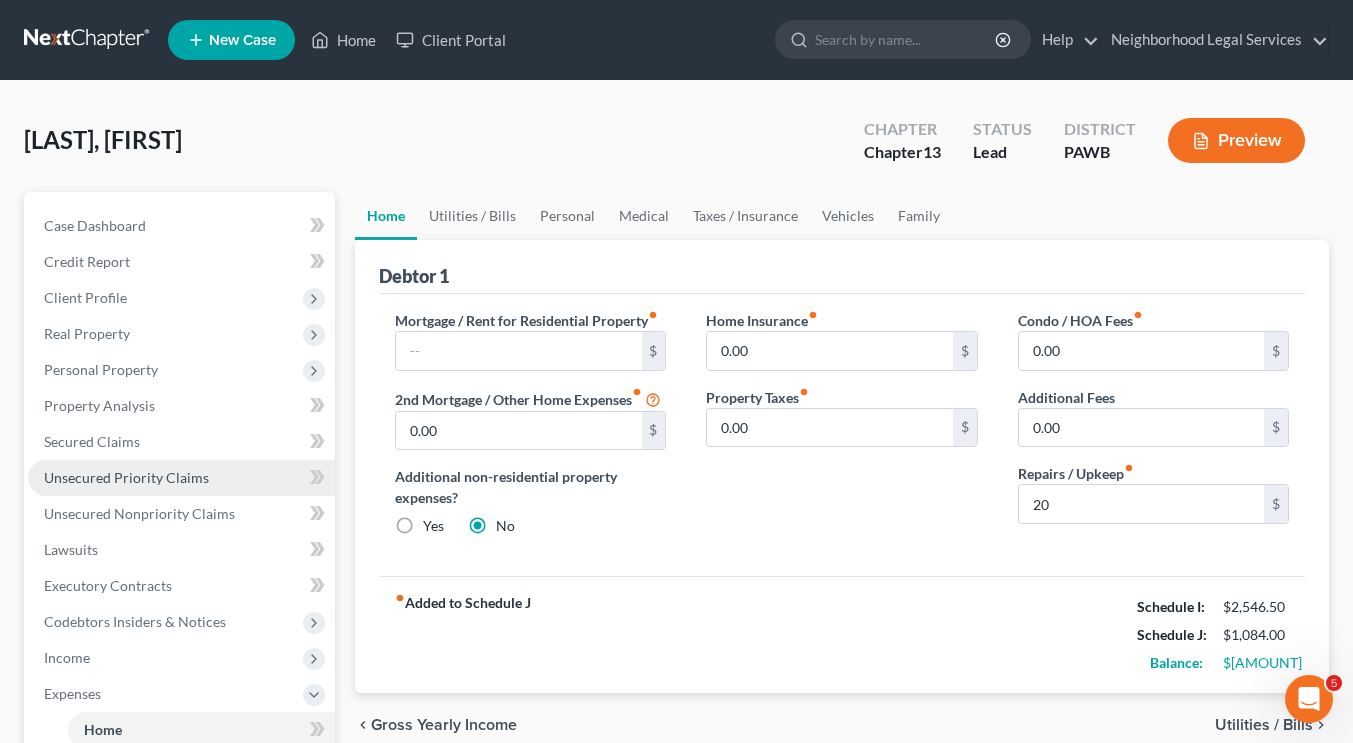 scroll, scrollTop: 401, scrollLeft: 0, axis: vertical 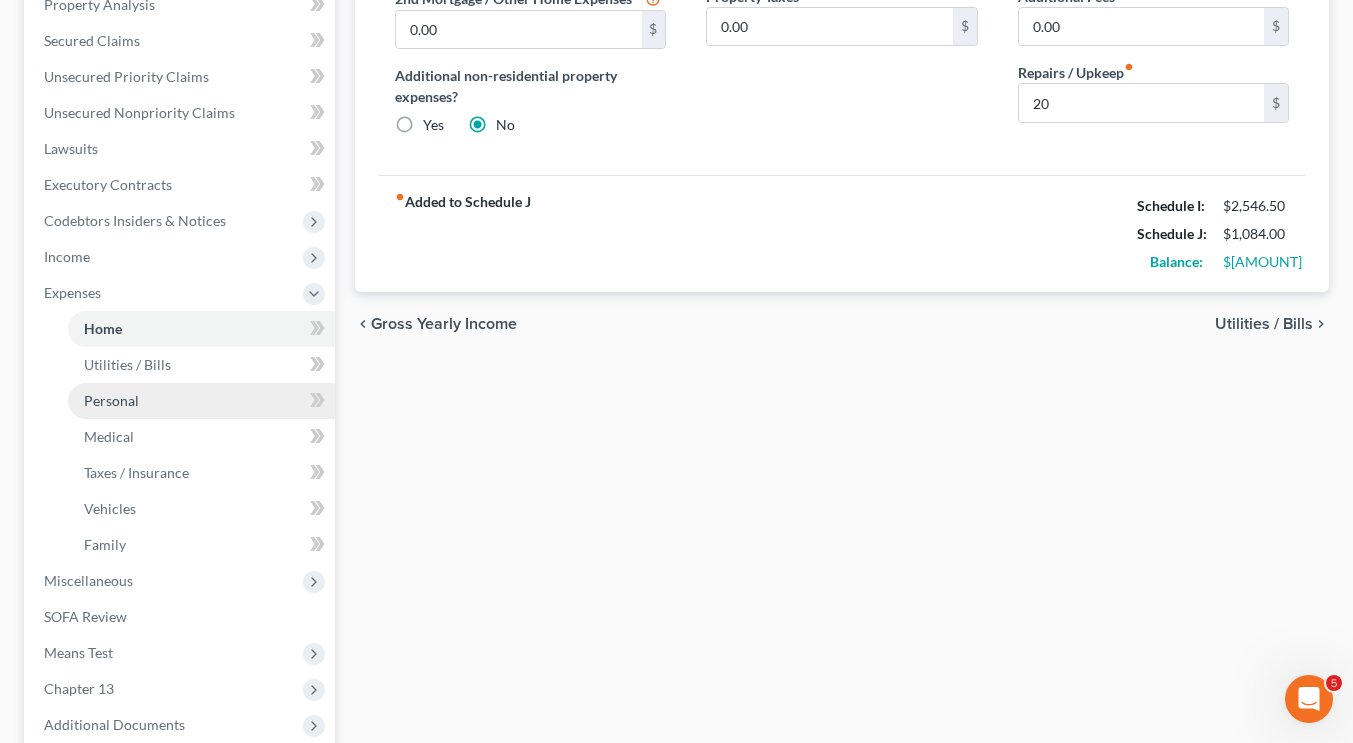 click on "Personal" at bounding box center [201, 401] 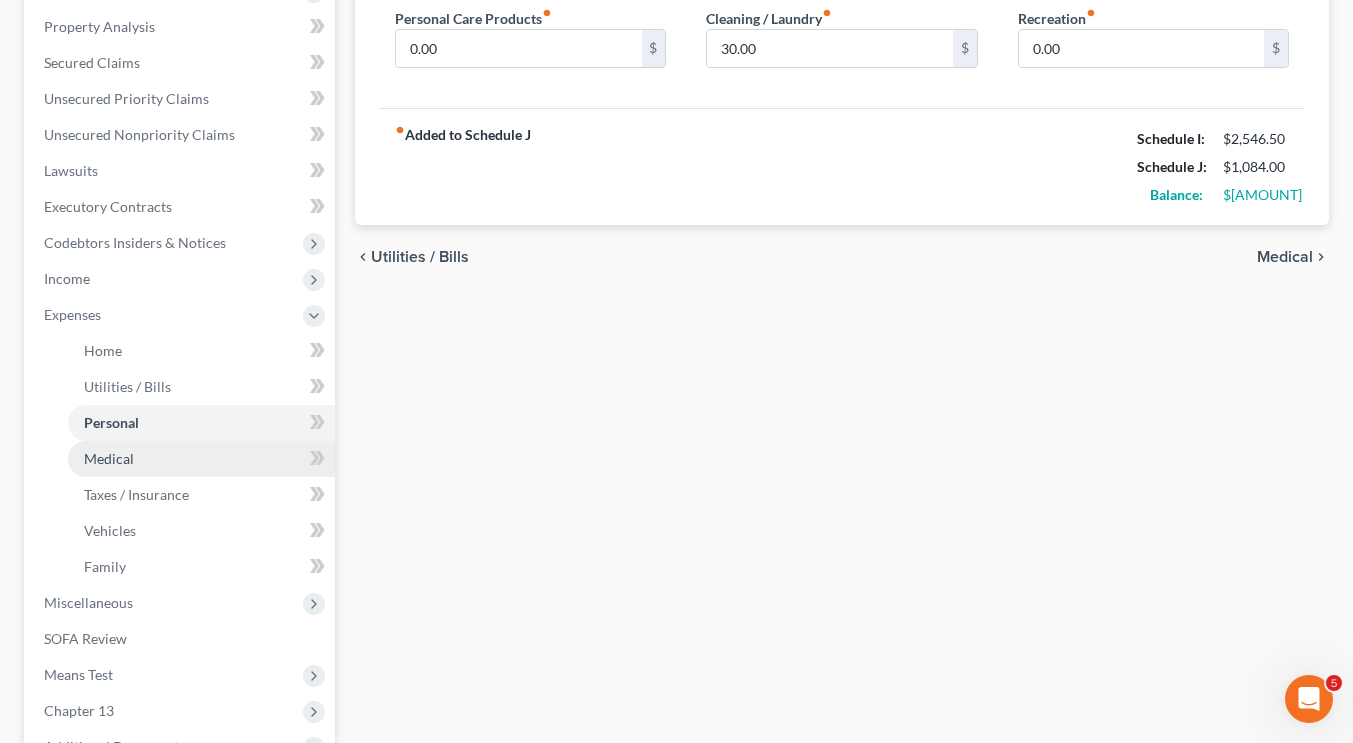 scroll, scrollTop: 373, scrollLeft: 0, axis: vertical 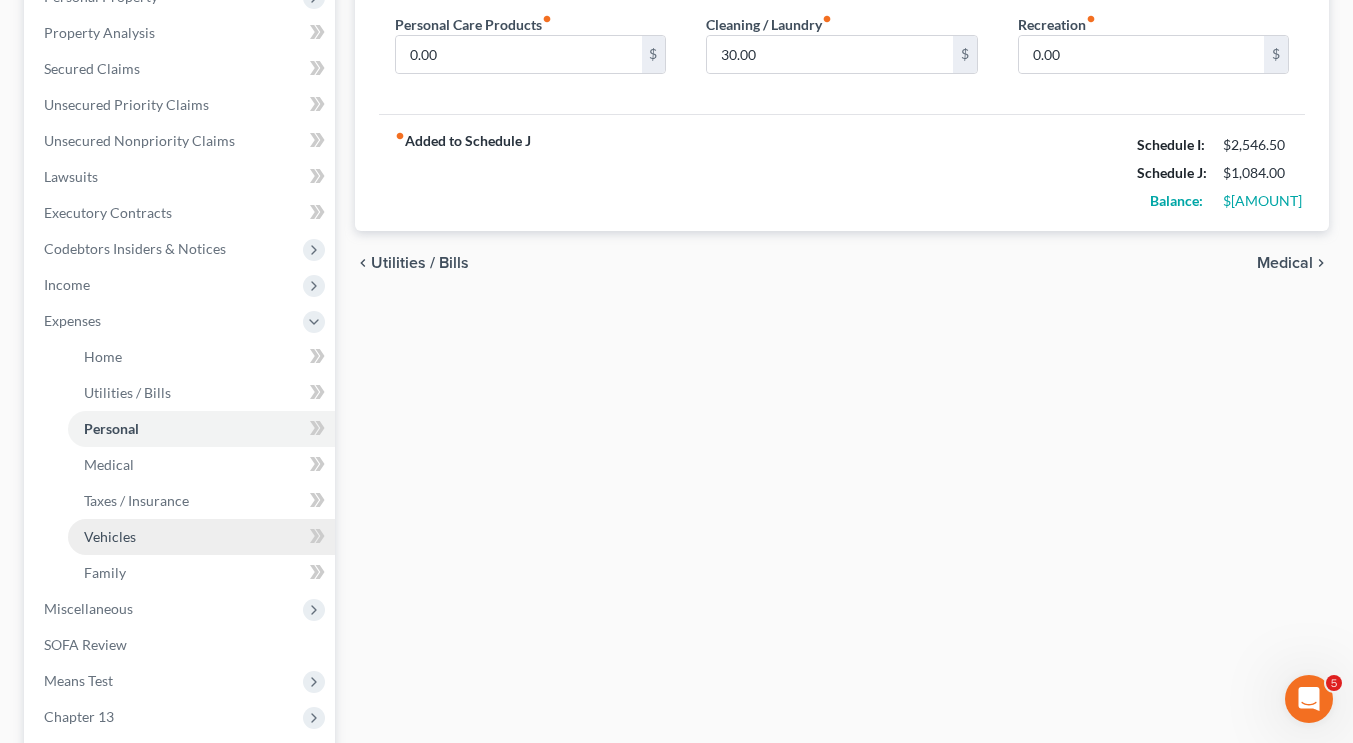 click on "Vehicles" at bounding box center (201, 537) 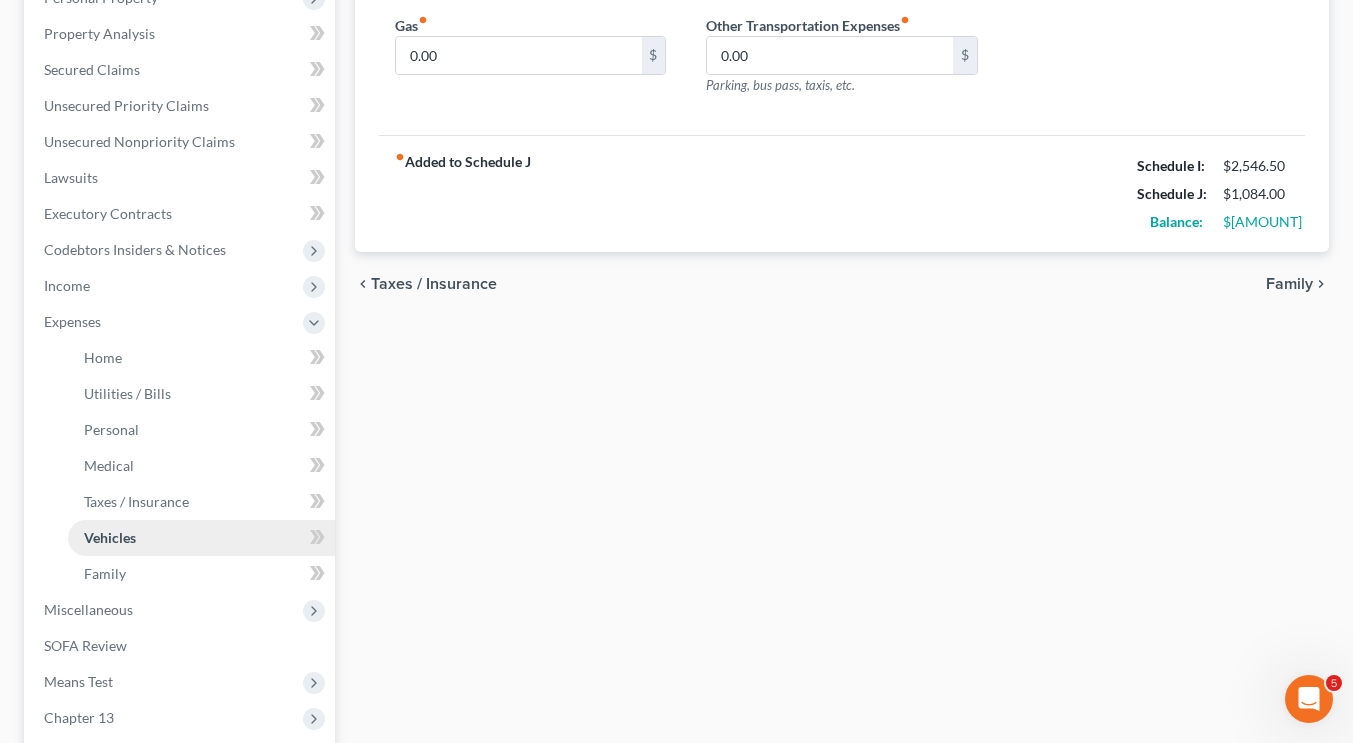 scroll, scrollTop: 371, scrollLeft: 0, axis: vertical 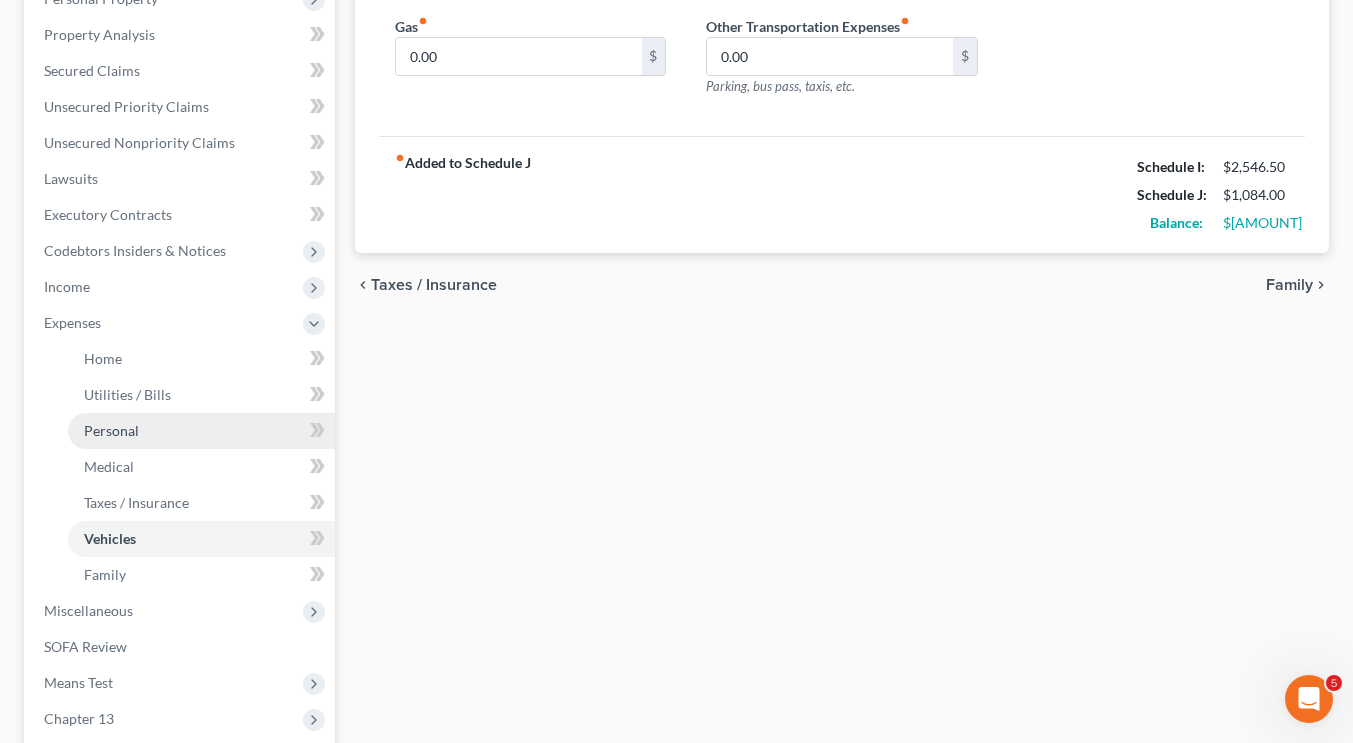 click on "Personal" at bounding box center [201, 431] 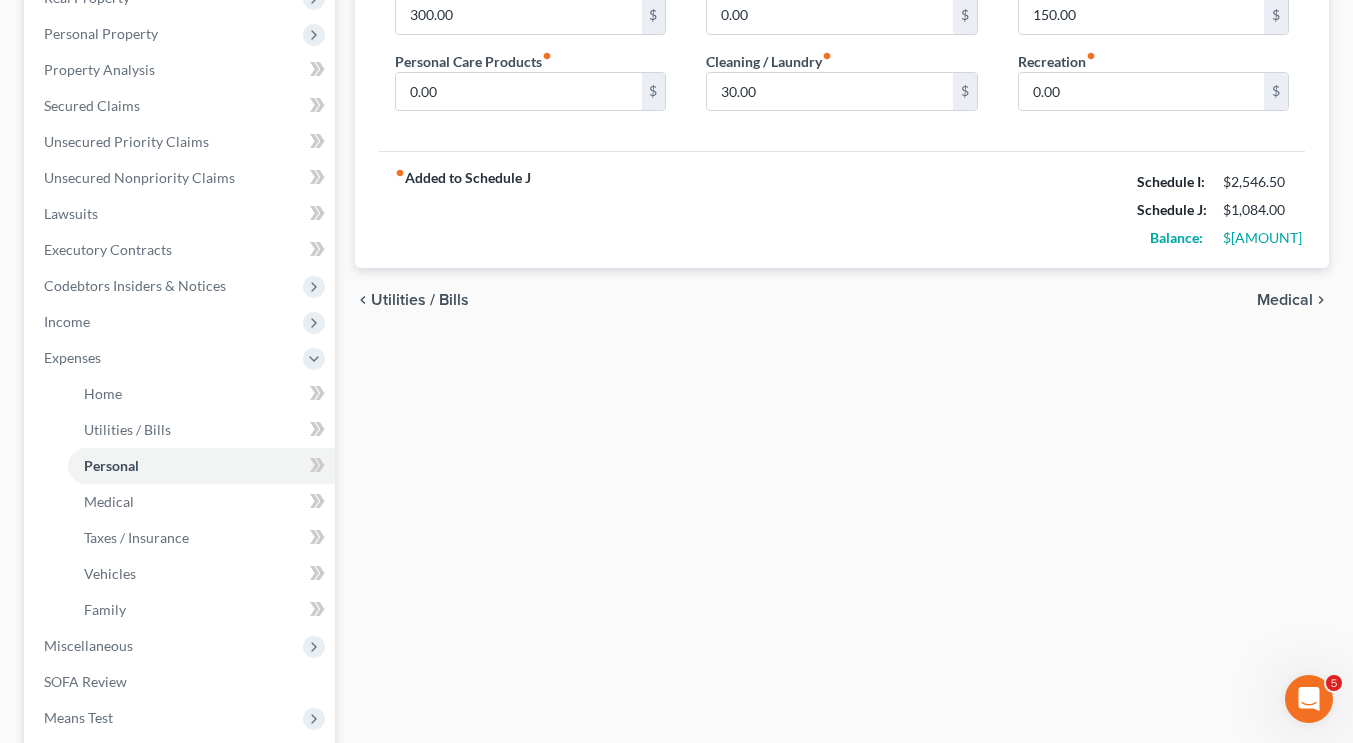 scroll, scrollTop: 340, scrollLeft: 0, axis: vertical 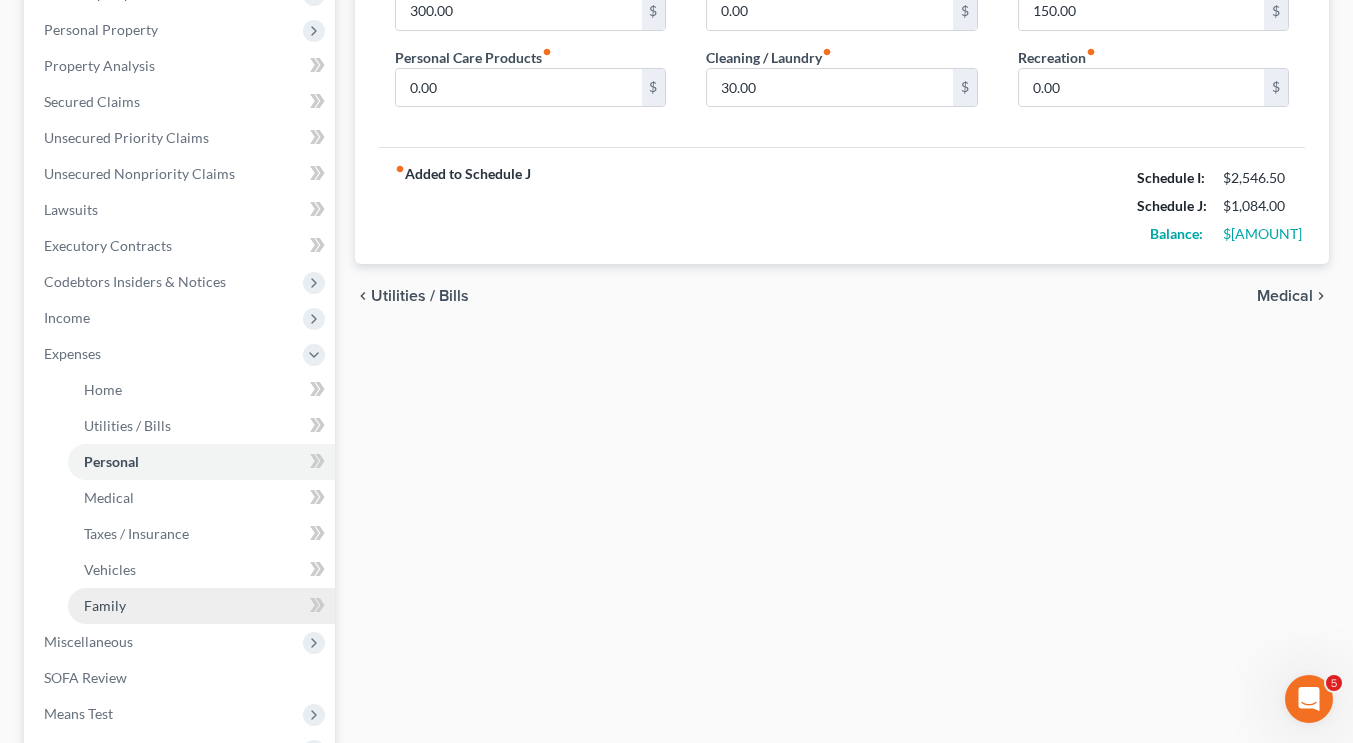 click on "Family" at bounding box center (201, 606) 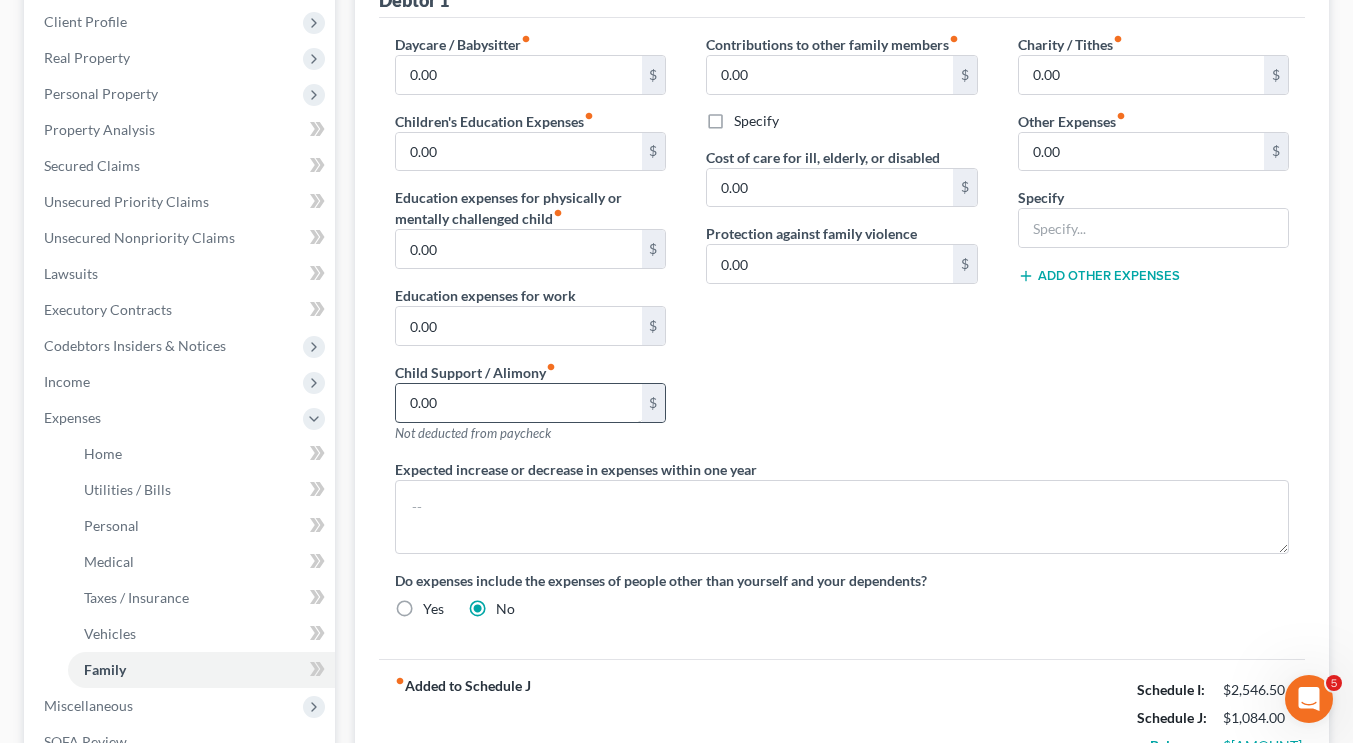scroll, scrollTop: 310, scrollLeft: 0, axis: vertical 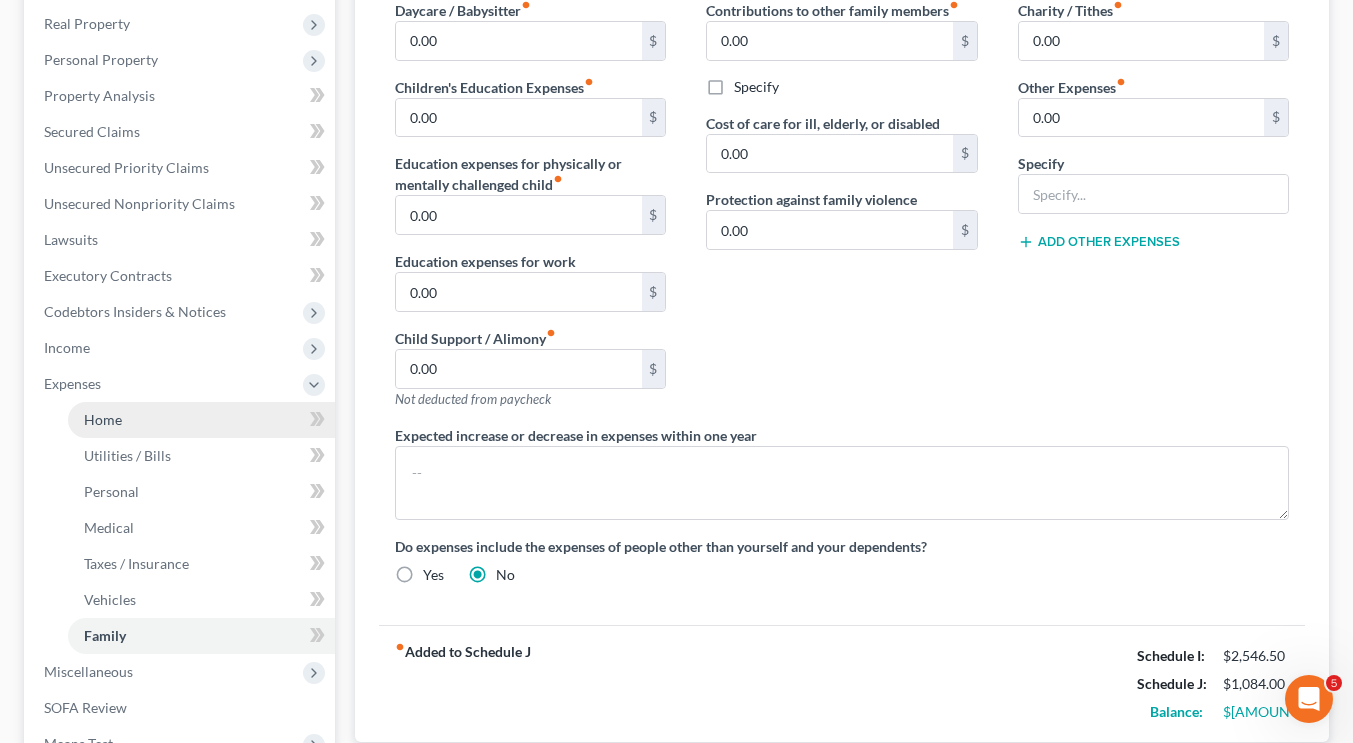 click on "Home" at bounding box center (201, 420) 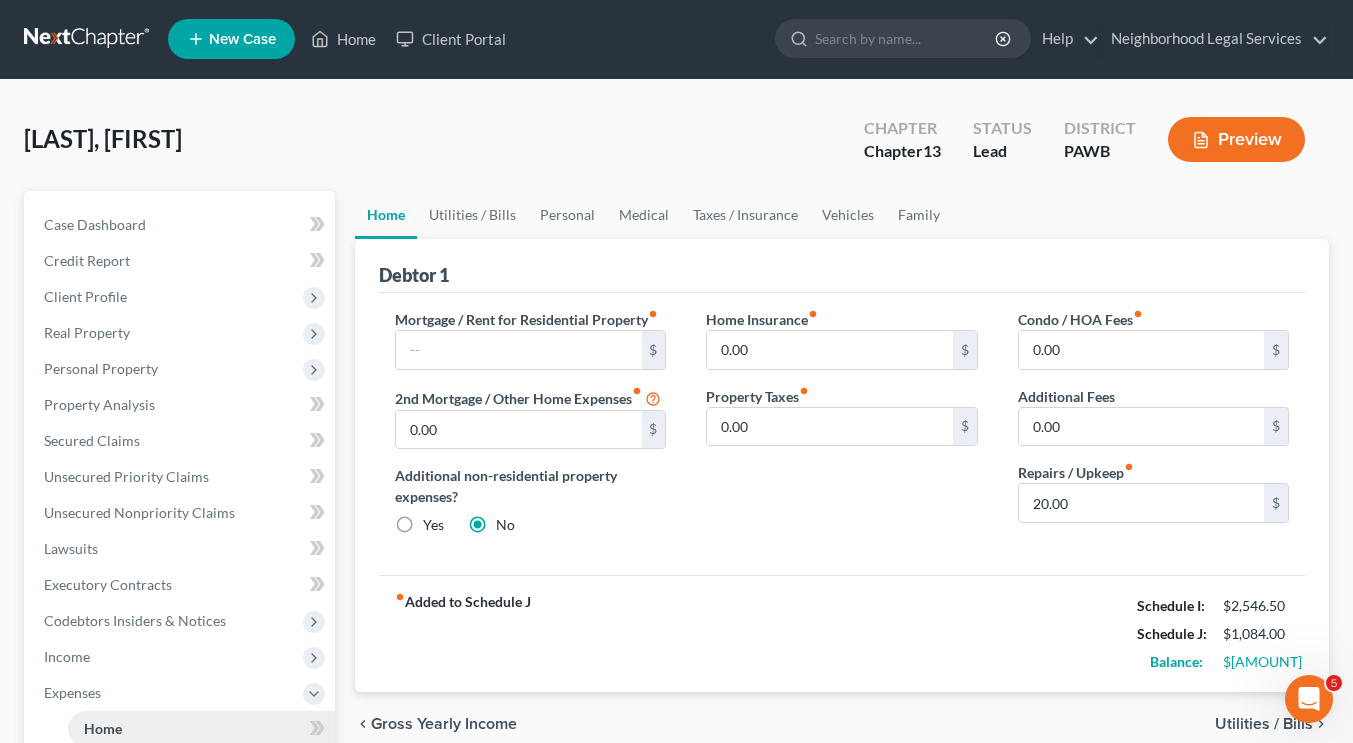 scroll, scrollTop: 0, scrollLeft: 0, axis: both 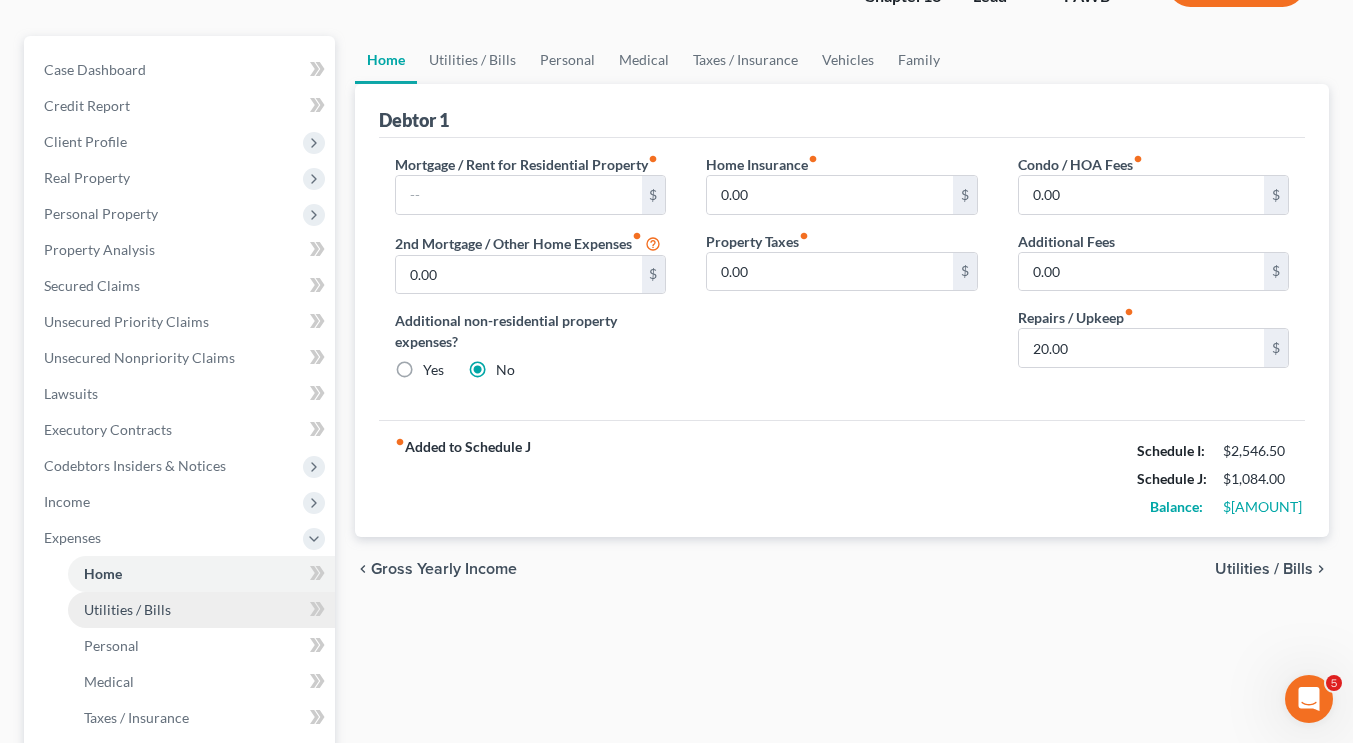 click on "Utilities / Bills" at bounding box center [201, 610] 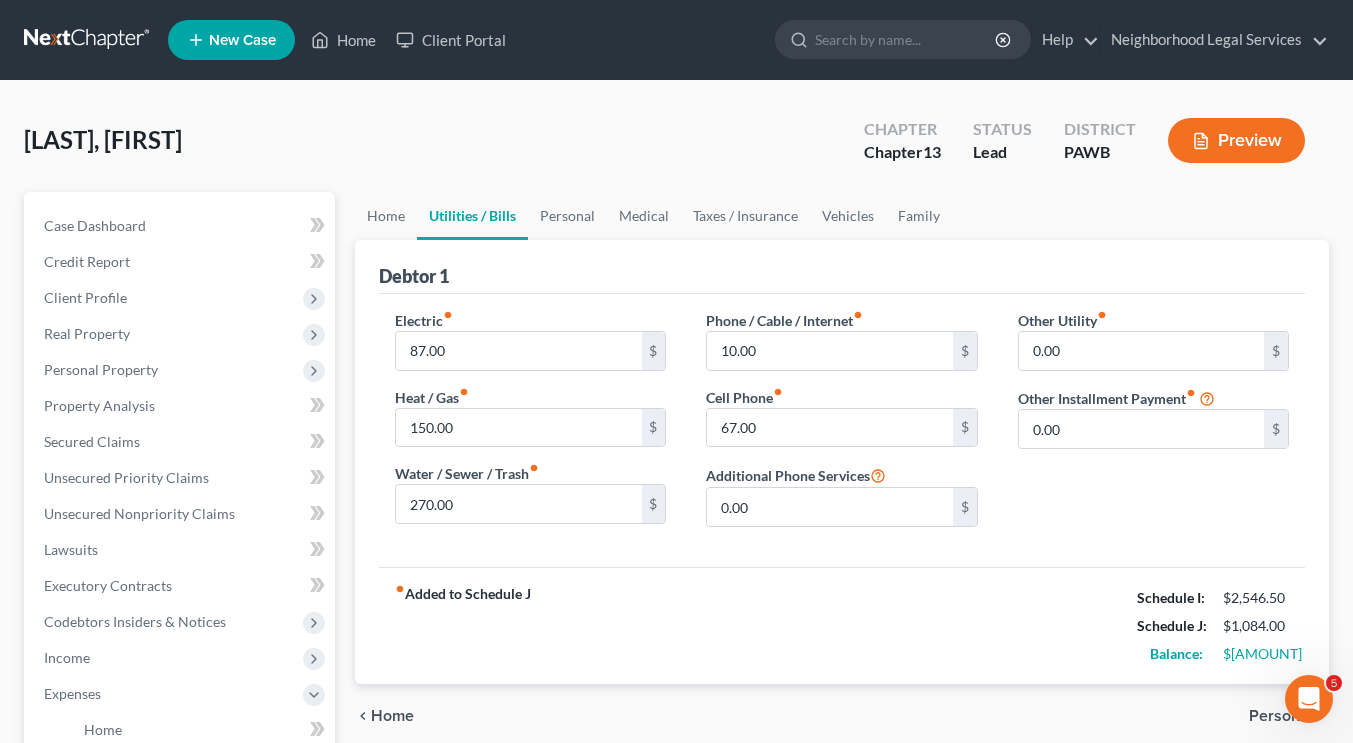 scroll, scrollTop: 249, scrollLeft: 0, axis: vertical 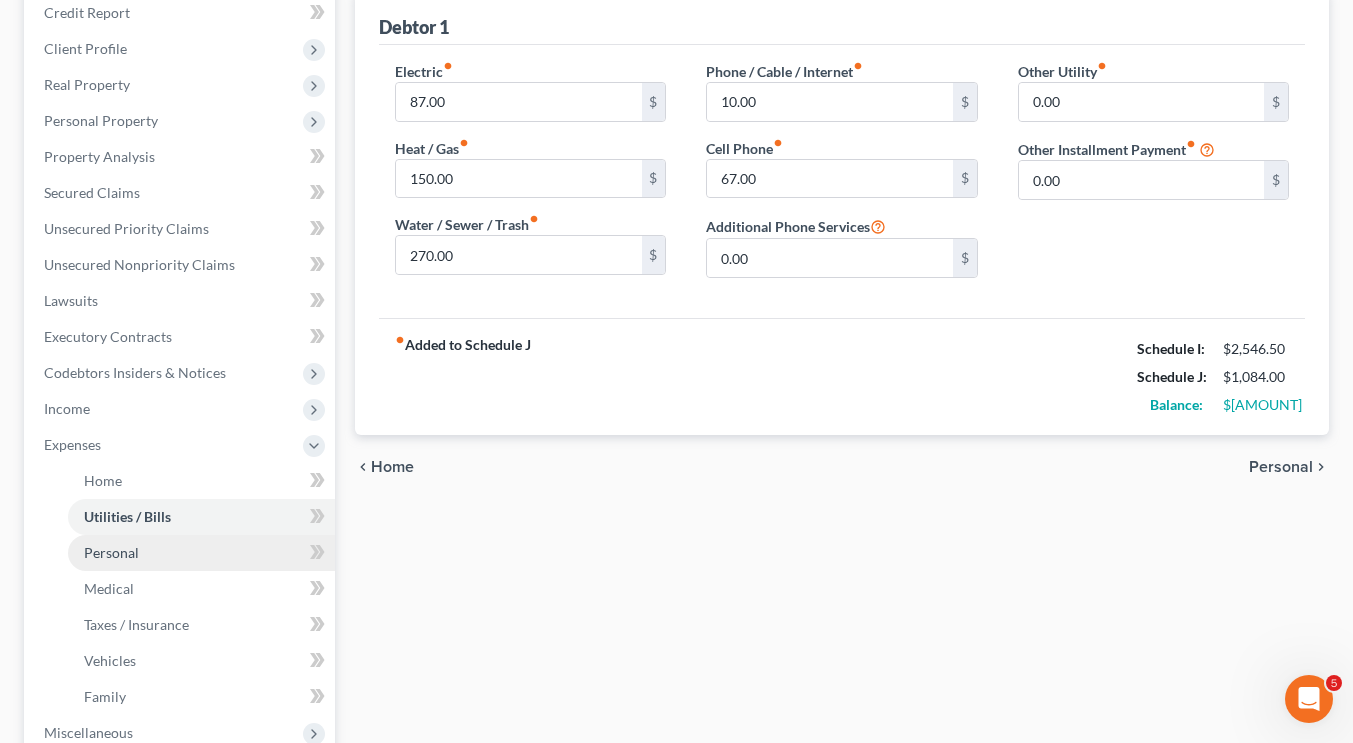 click on "Personal" at bounding box center [201, 553] 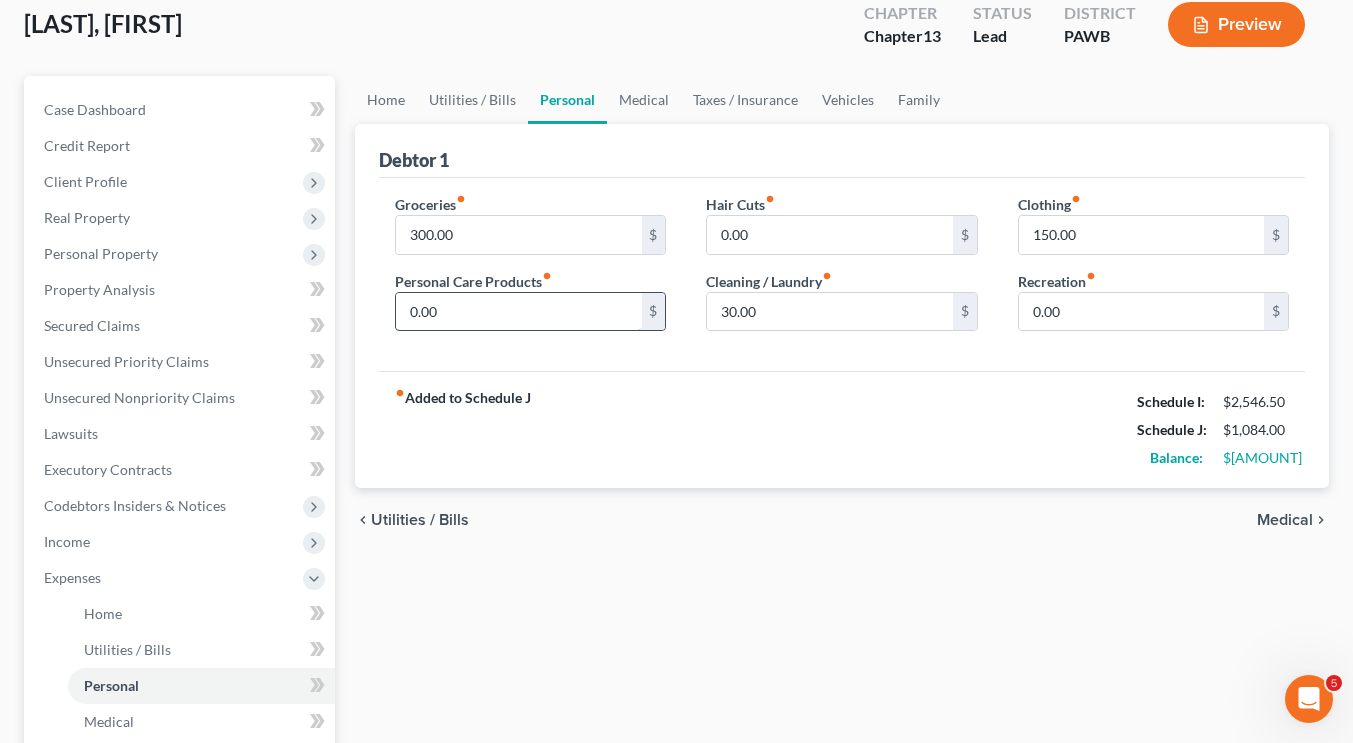 scroll, scrollTop: 125, scrollLeft: 0, axis: vertical 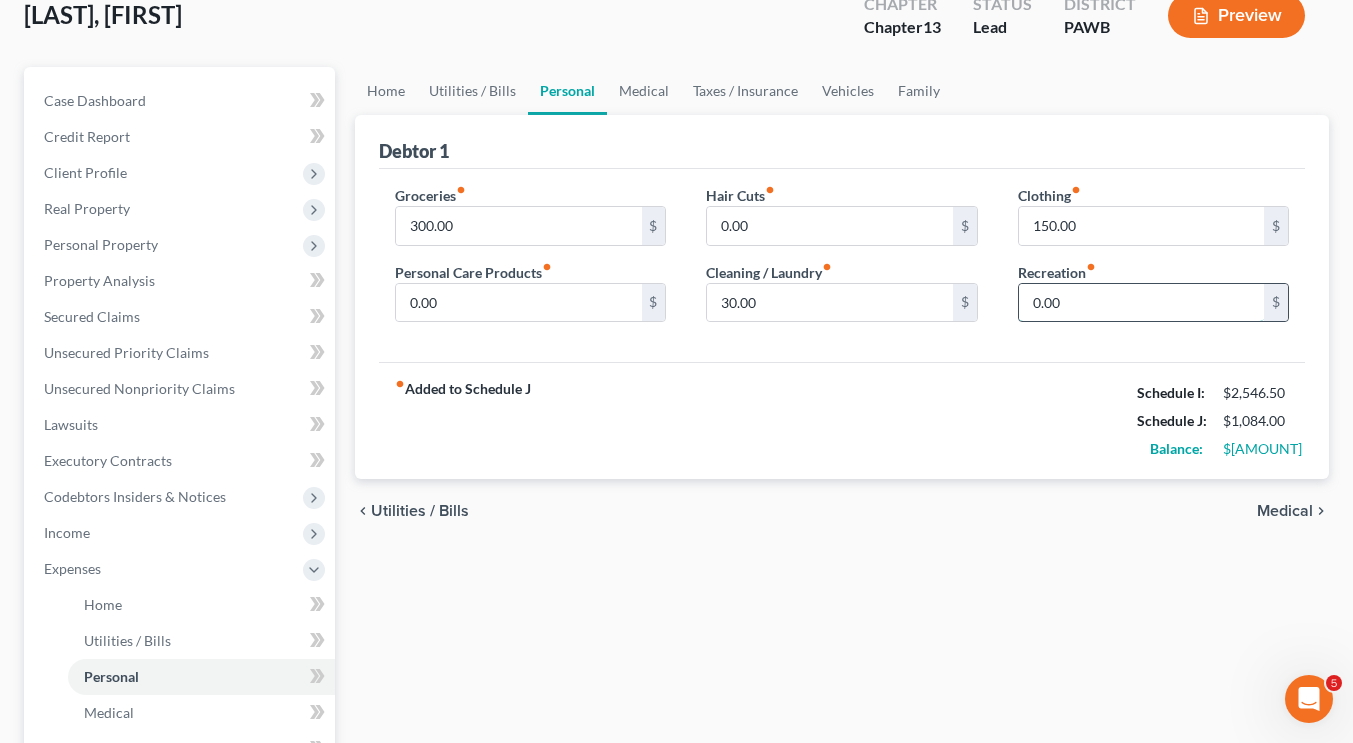 click on "0.00" at bounding box center [1141, 303] 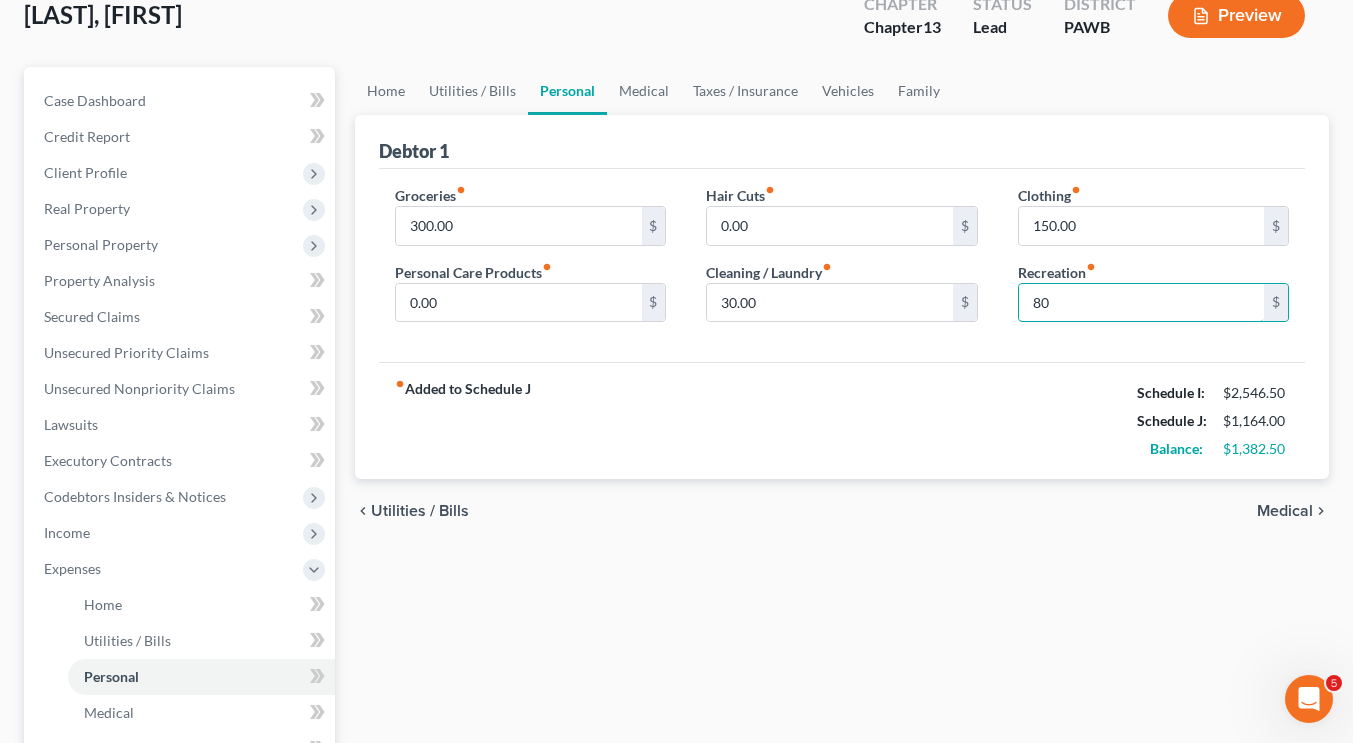 type on "80" 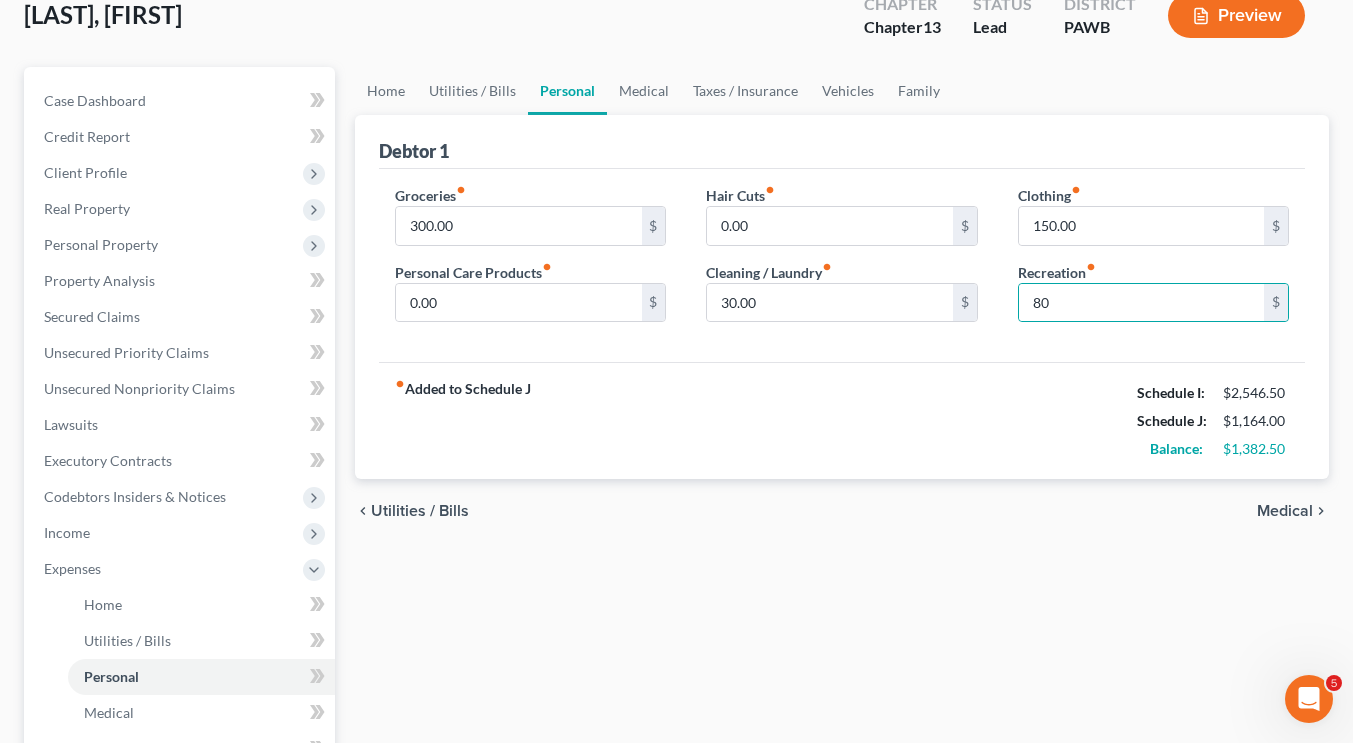 click on "Groceries  fiber_manual_record $[AMOUNT] $ Personal Care Products  fiber_manual_record $[AMOUNT] $ Hair Cuts  fiber_manual_record $[AMOUNT] $ Cleaning / Laundry  fiber_manual_record $[AMOUNT] $ Clothing  fiber_manual_record $[AMOUNT] $ Recreation  fiber_manual_record $[AMOUNT] $" at bounding box center (842, 266) 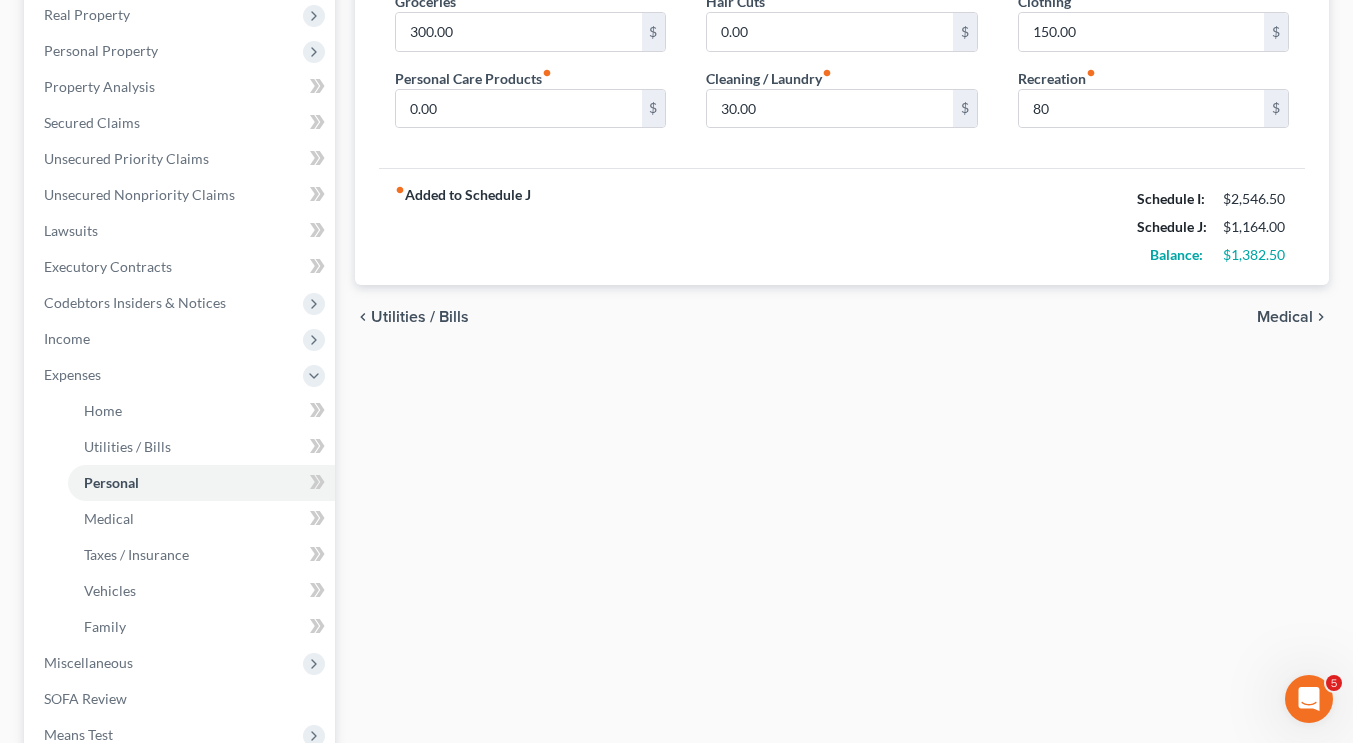 scroll, scrollTop: 313, scrollLeft: 0, axis: vertical 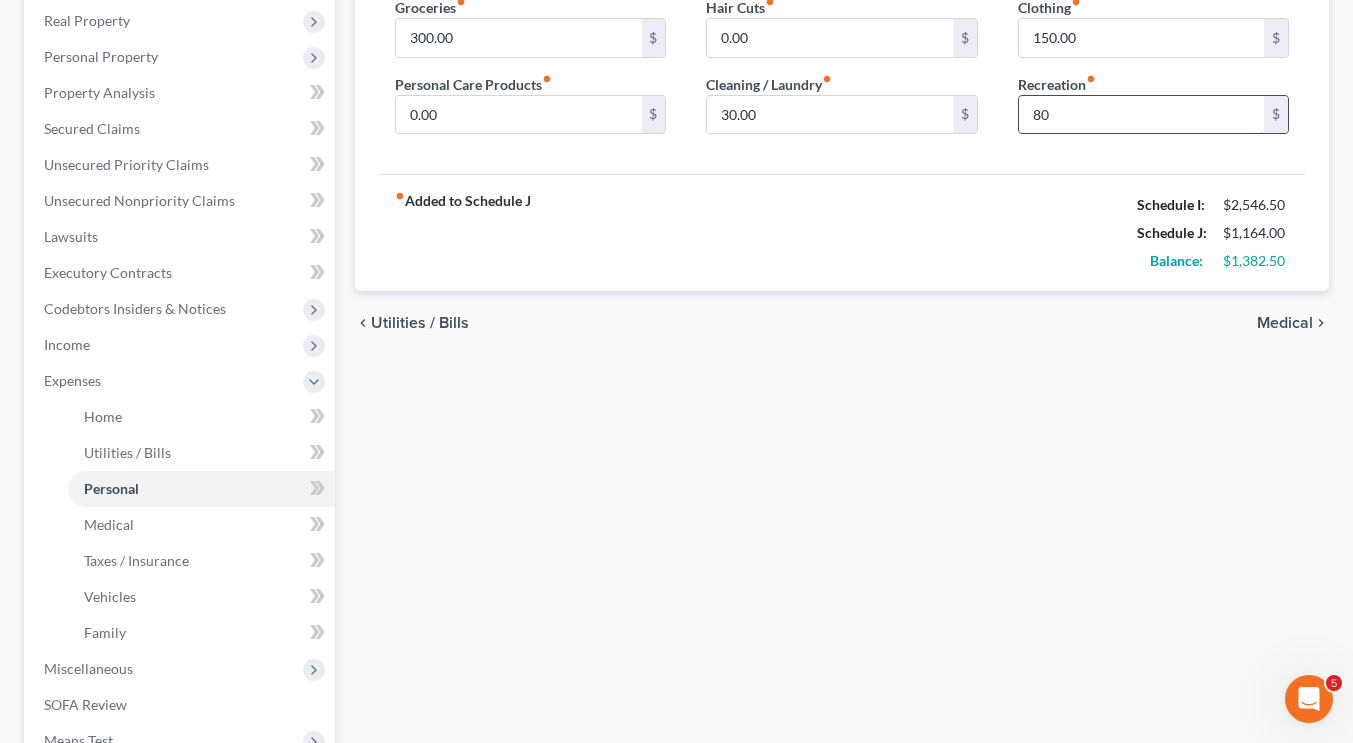 type 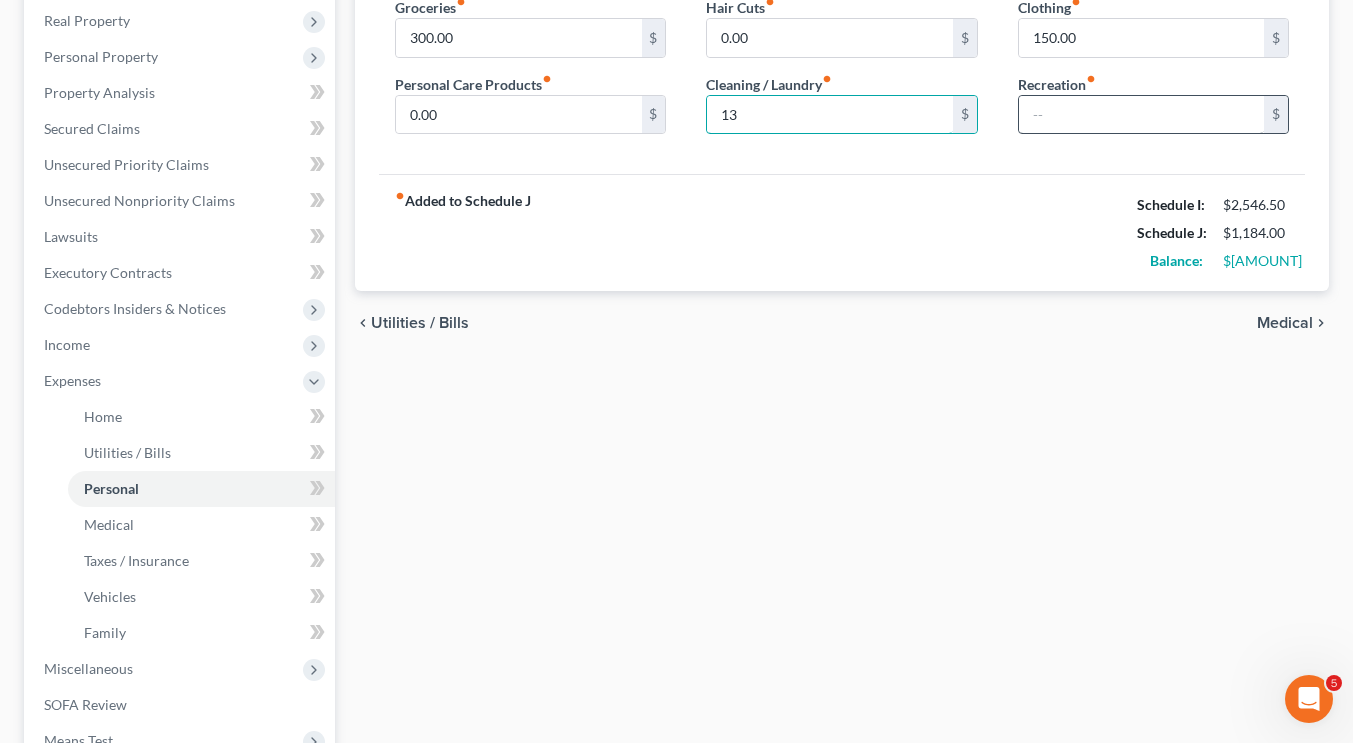 type on "1" 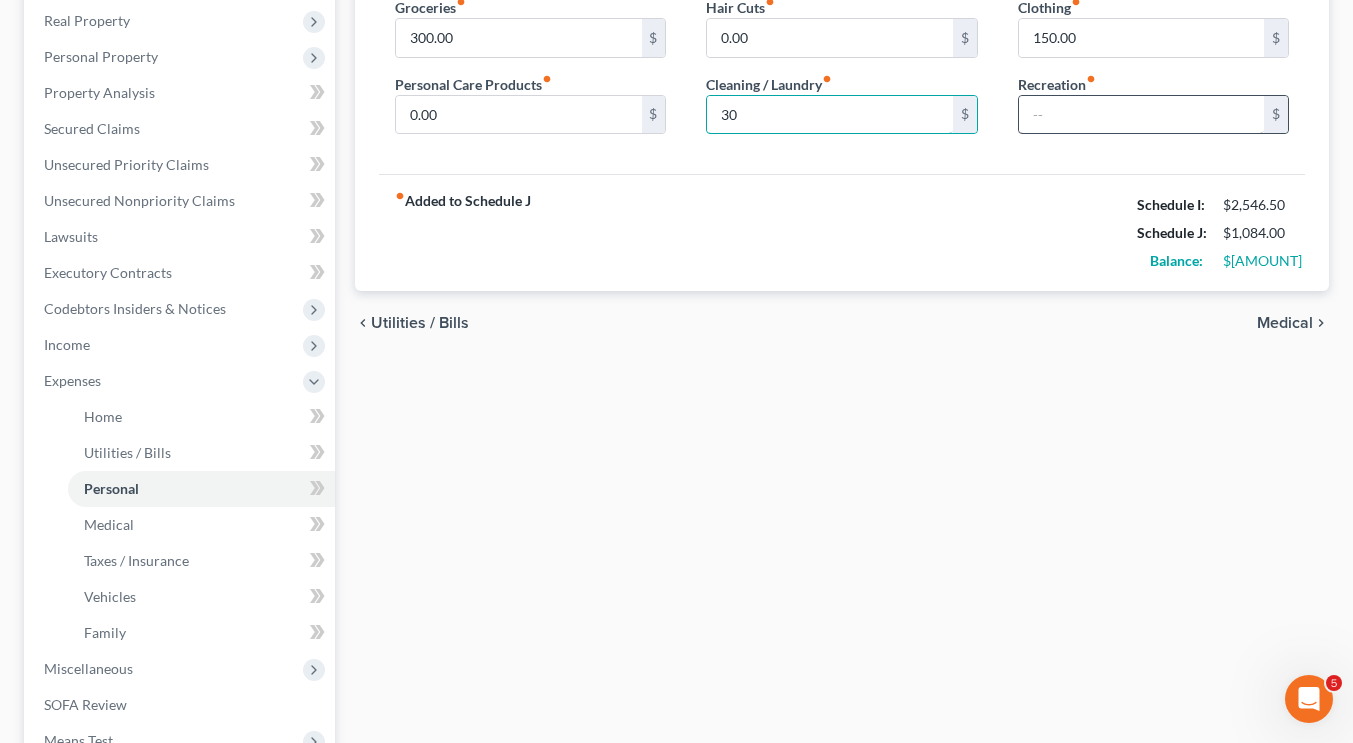 type on "30" 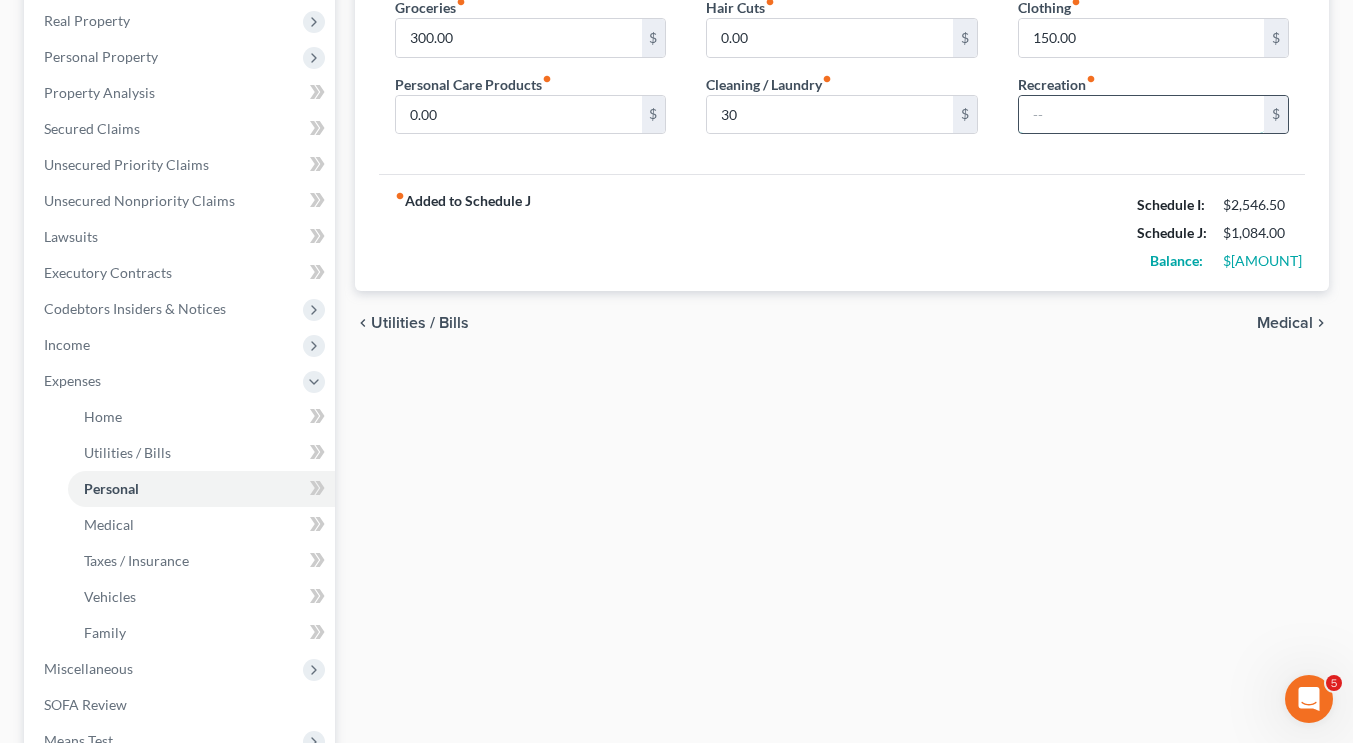 click at bounding box center (1141, 115) 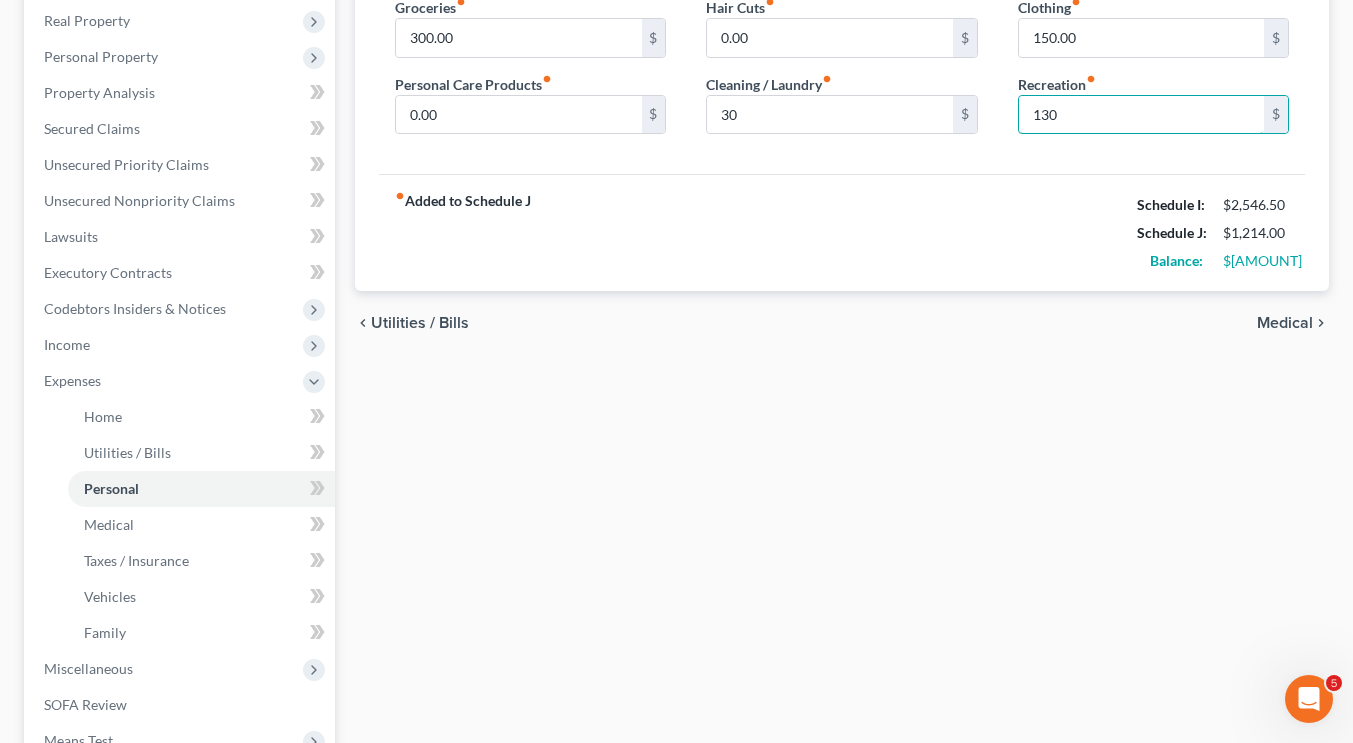 type on "130" 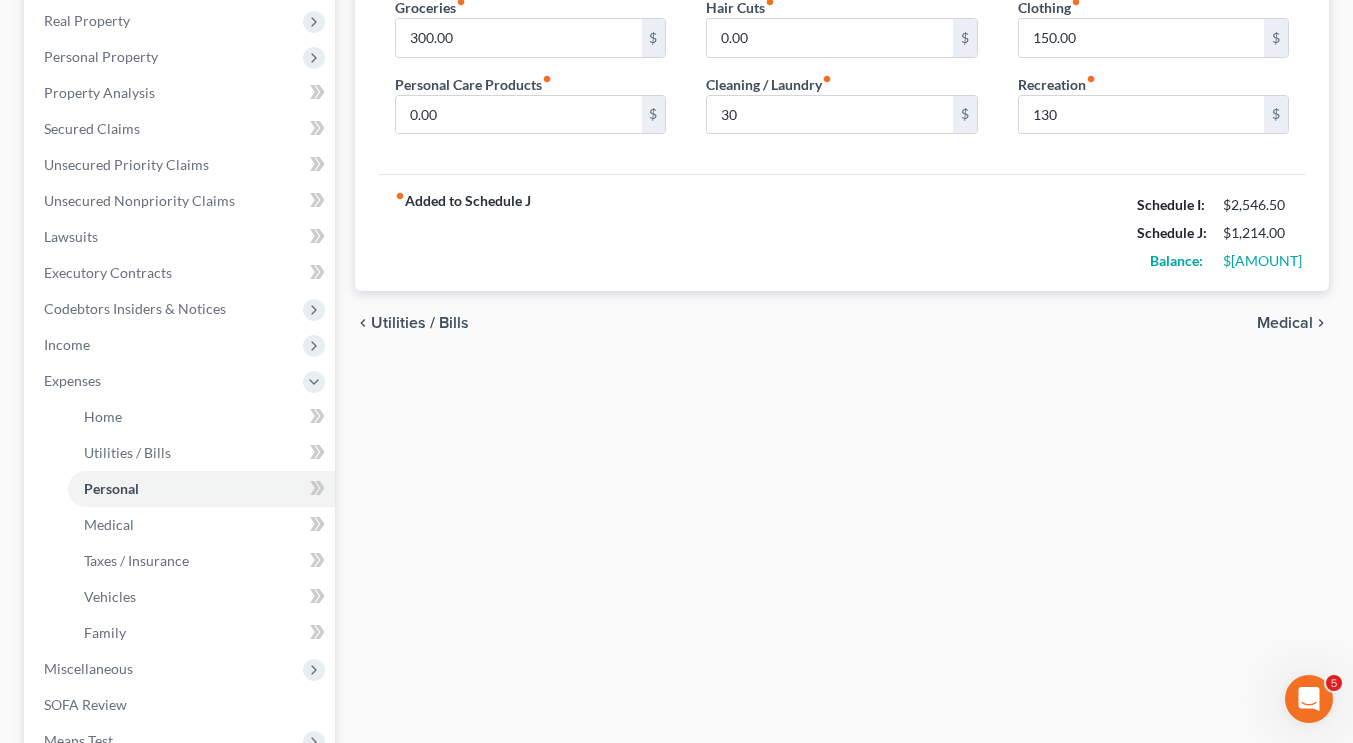 click on "fiber_manual_record  Added to Schedule J Schedule I: $[AMOUNT] Schedule J: $[AMOUNT] Balance: $[AMOUNT]" at bounding box center [842, 232] 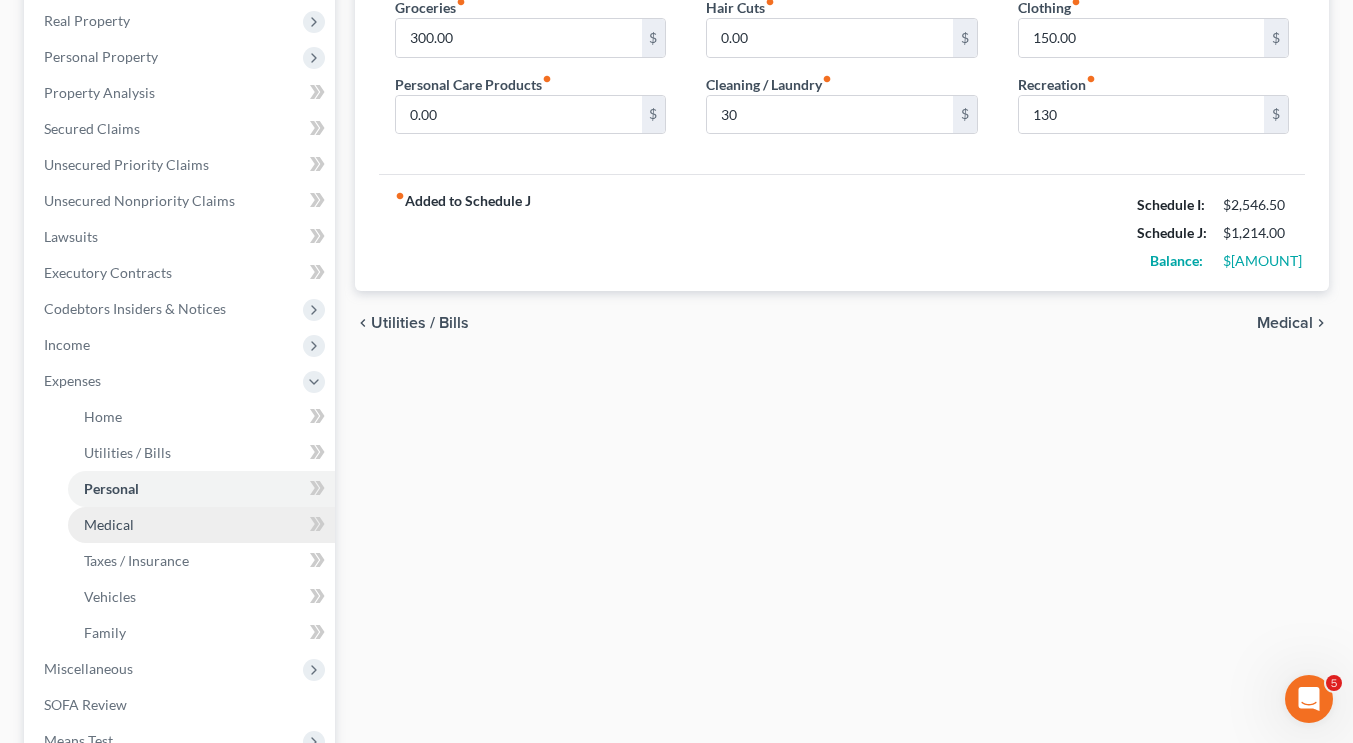 click on "Medical" at bounding box center (201, 525) 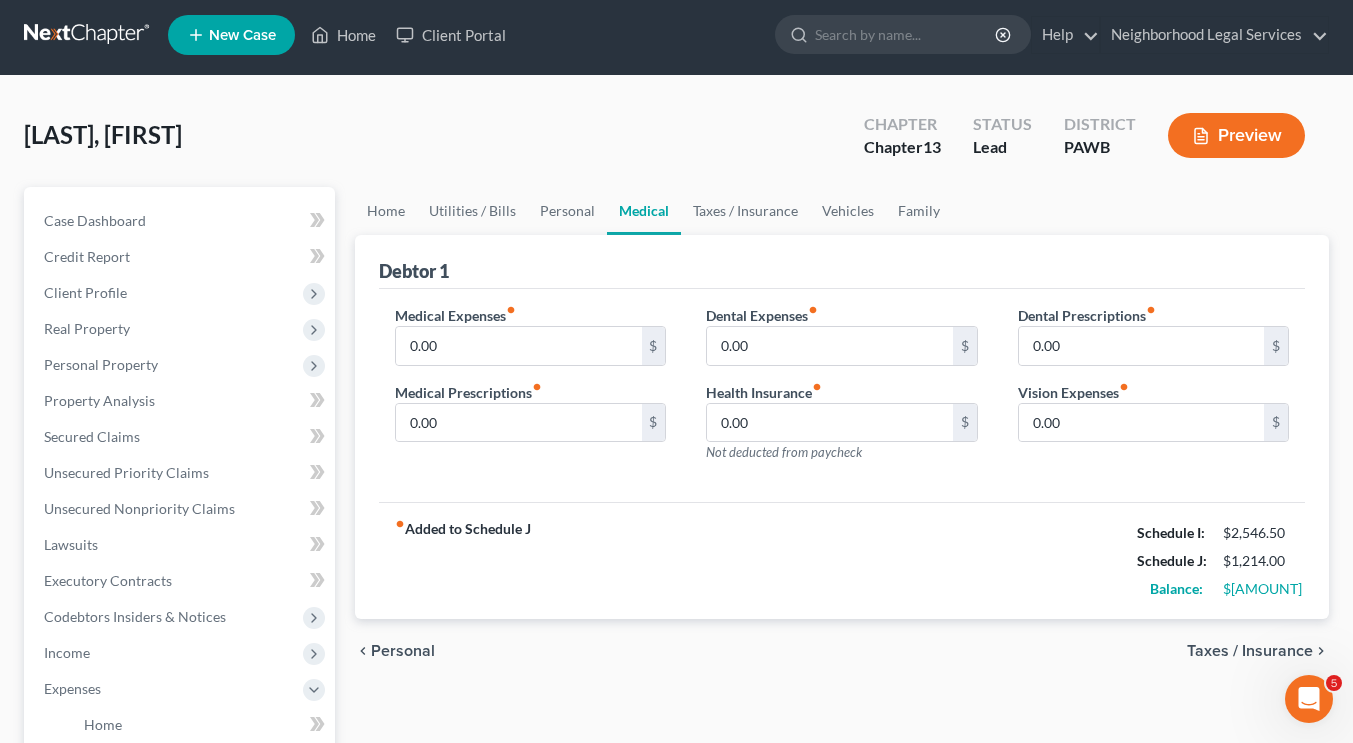 scroll, scrollTop: 0, scrollLeft: 0, axis: both 